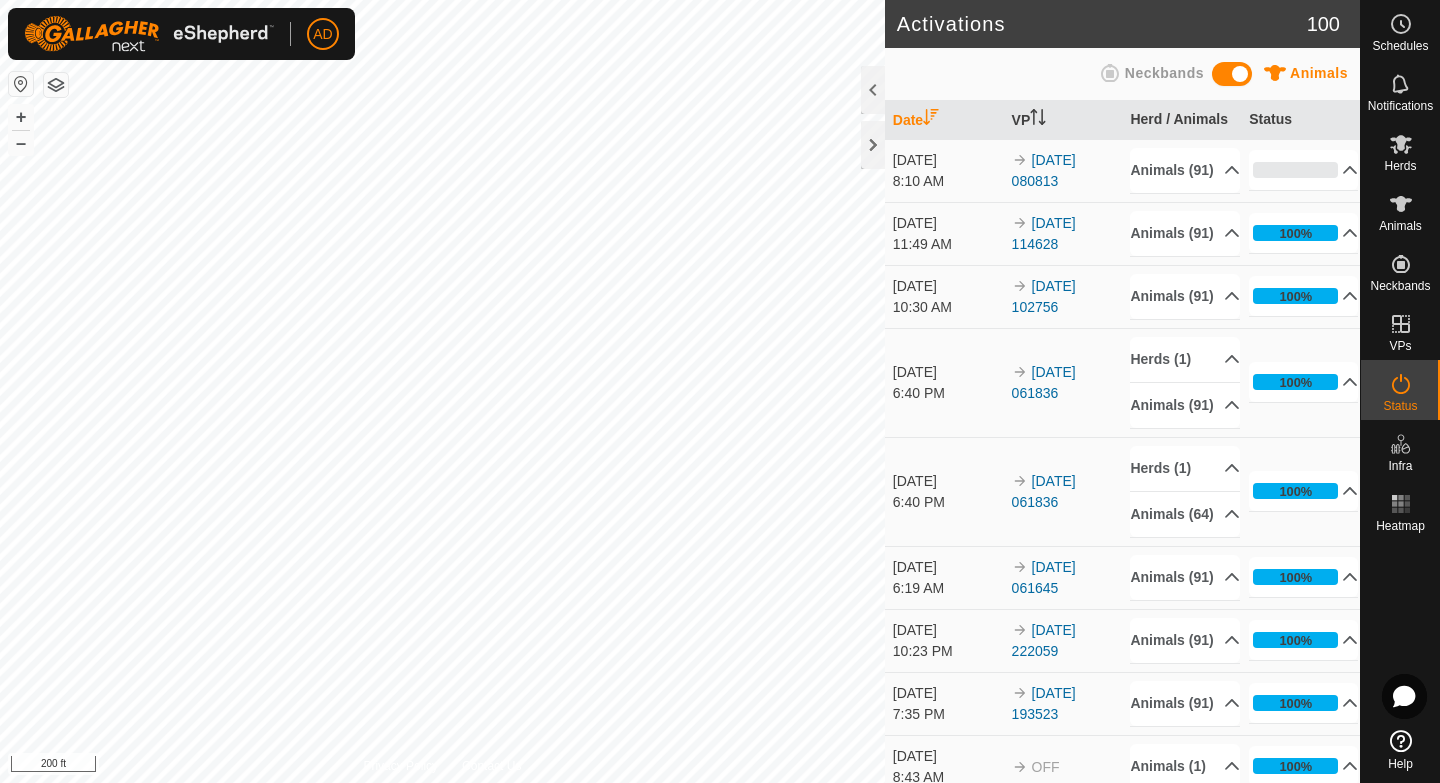 scroll, scrollTop: 0, scrollLeft: 0, axis: both 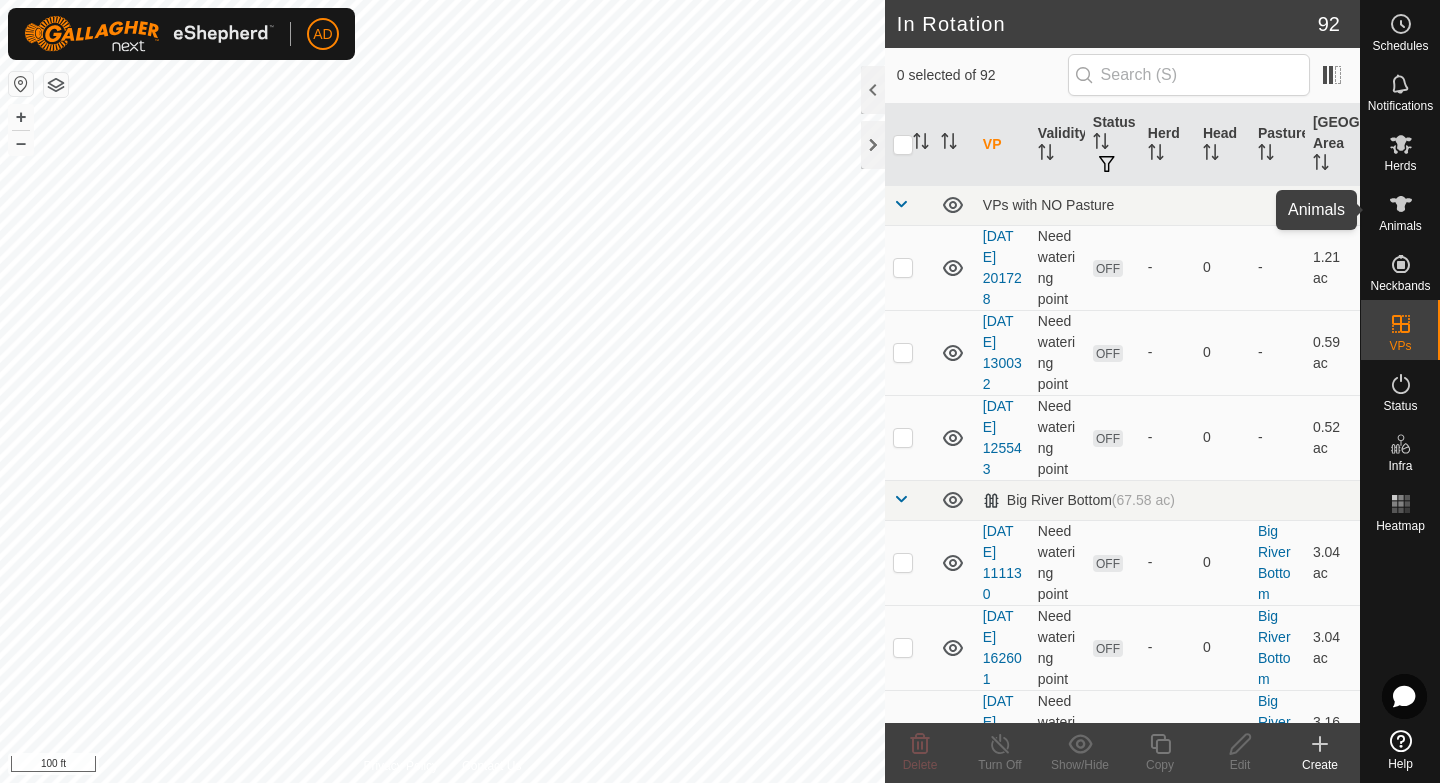 click 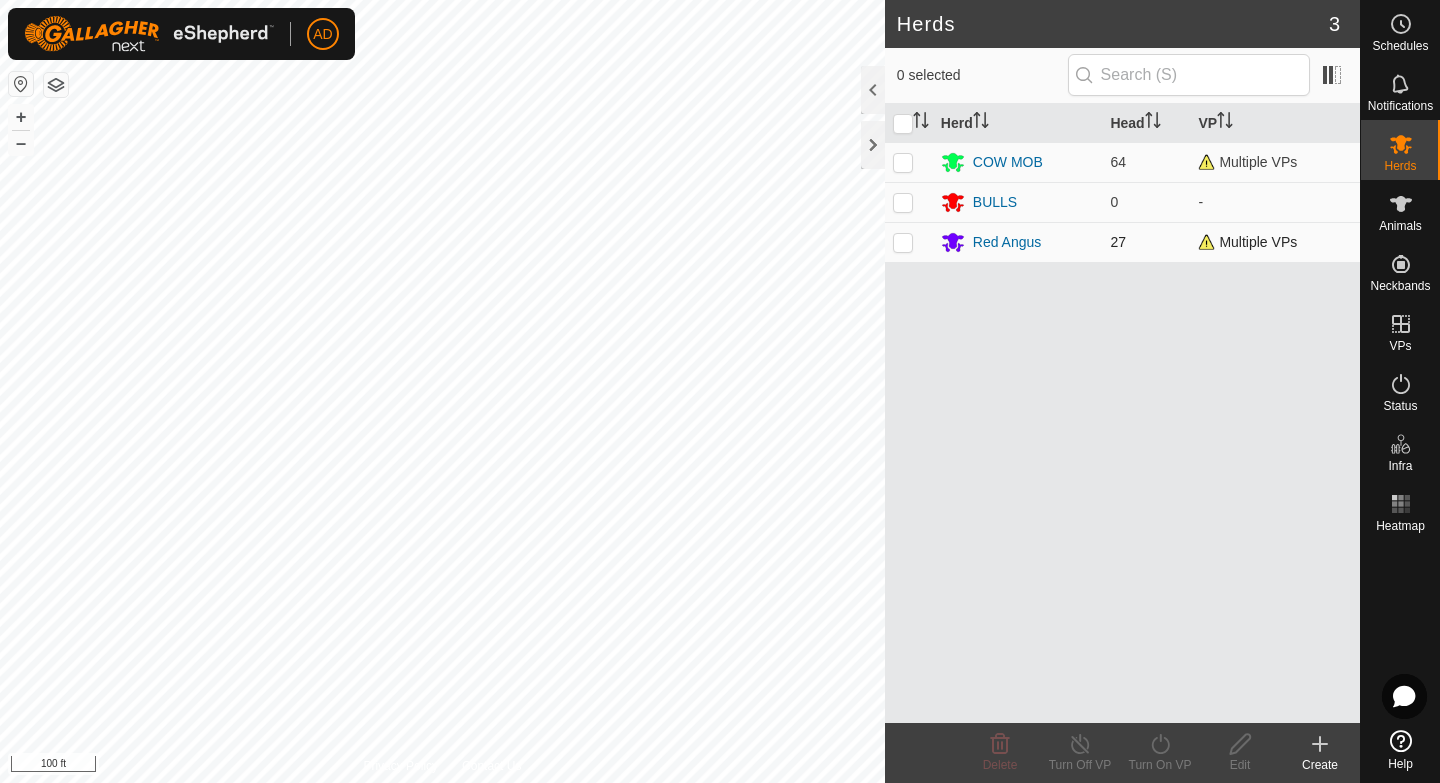 click at bounding box center [903, 242] 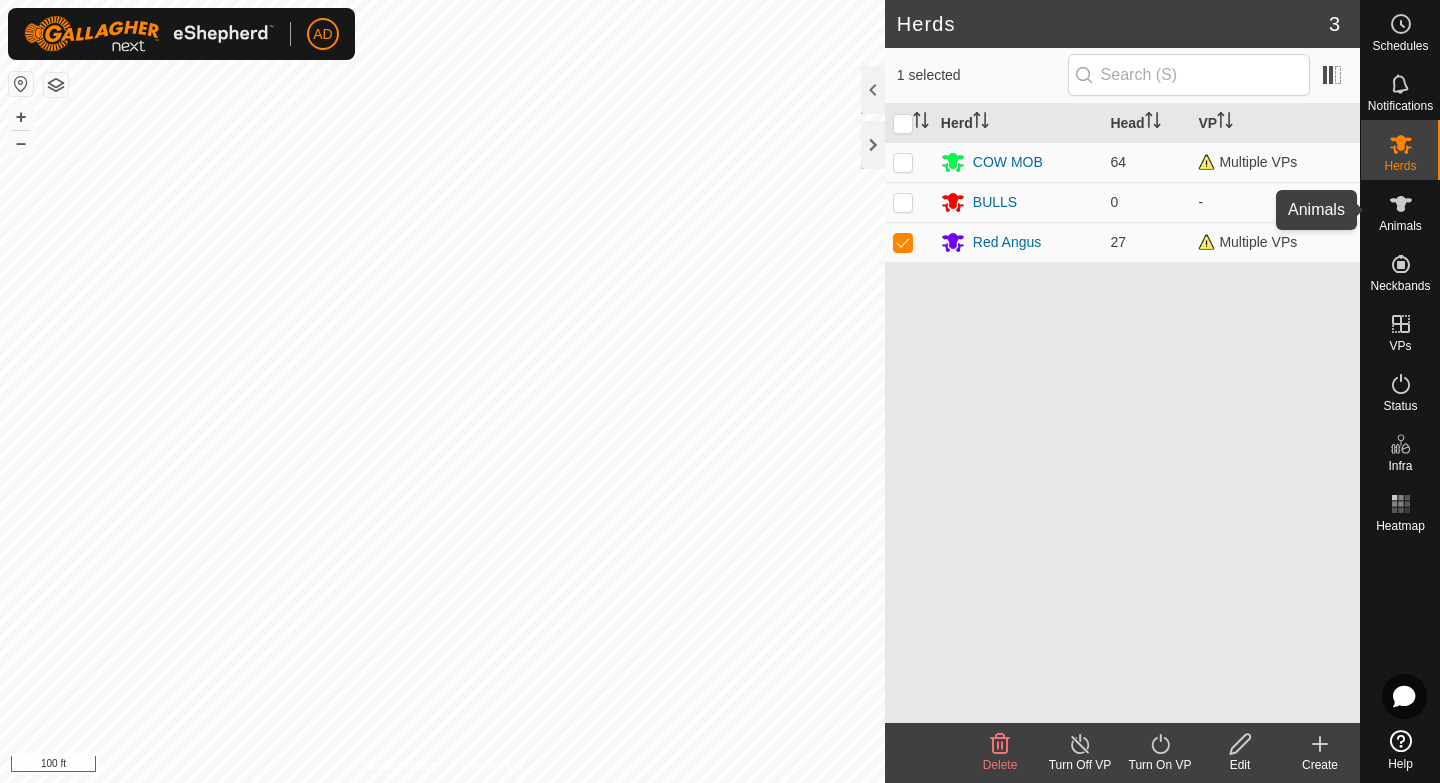 click at bounding box center [1401, 204] 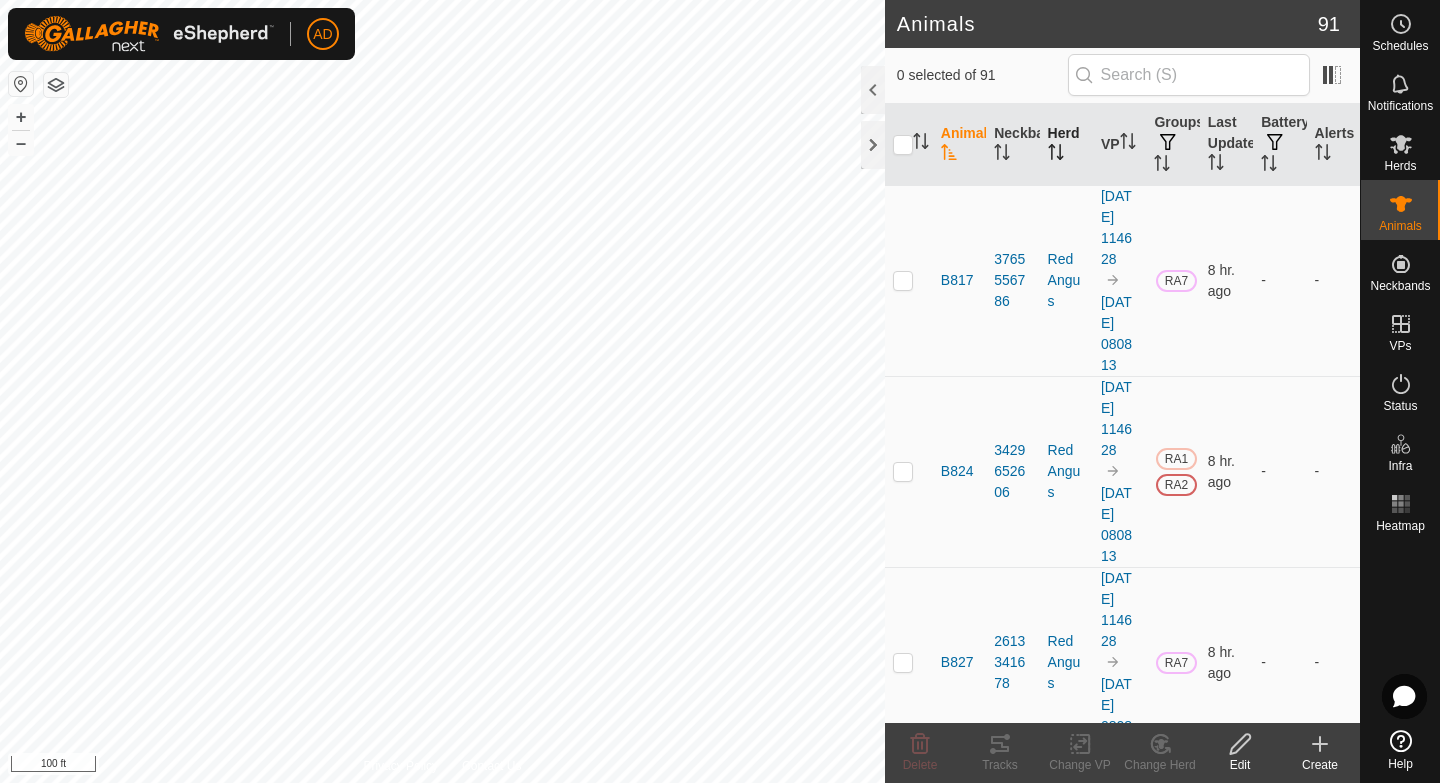click on "Herd" at bounding box center (1066, 145) 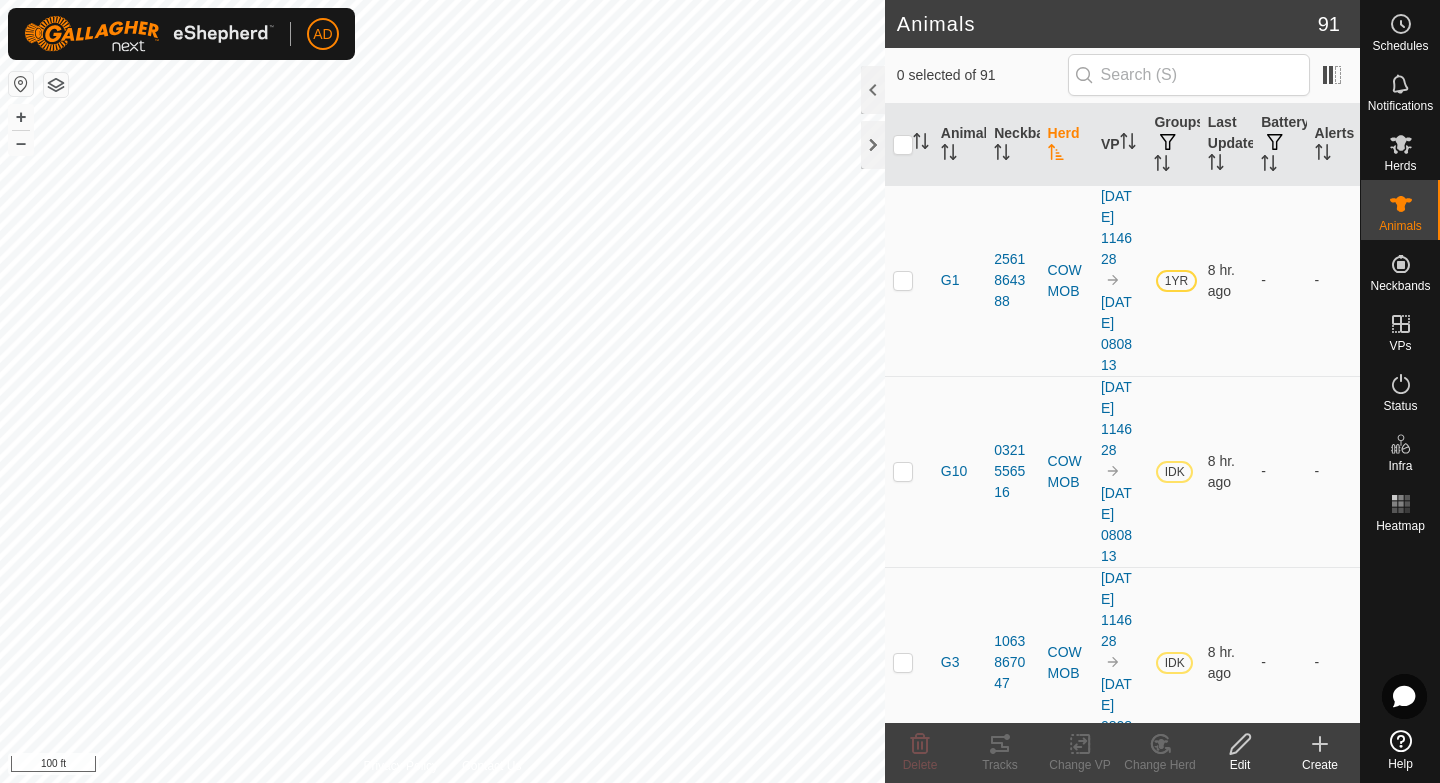 click on "Herd" at bounding box center (1066, 145) 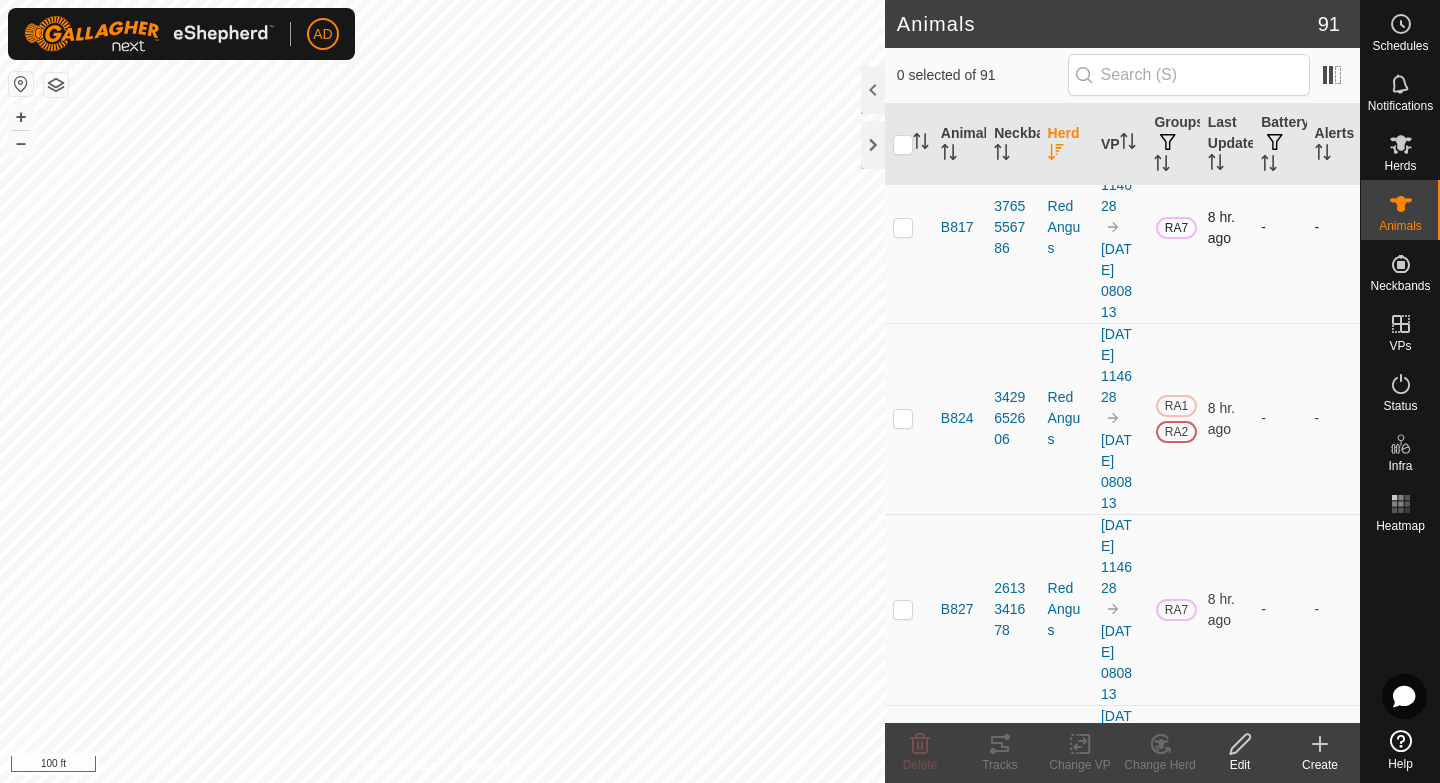 scroll, scrollTop: 89, scrollLeft: 0, axis: vertical 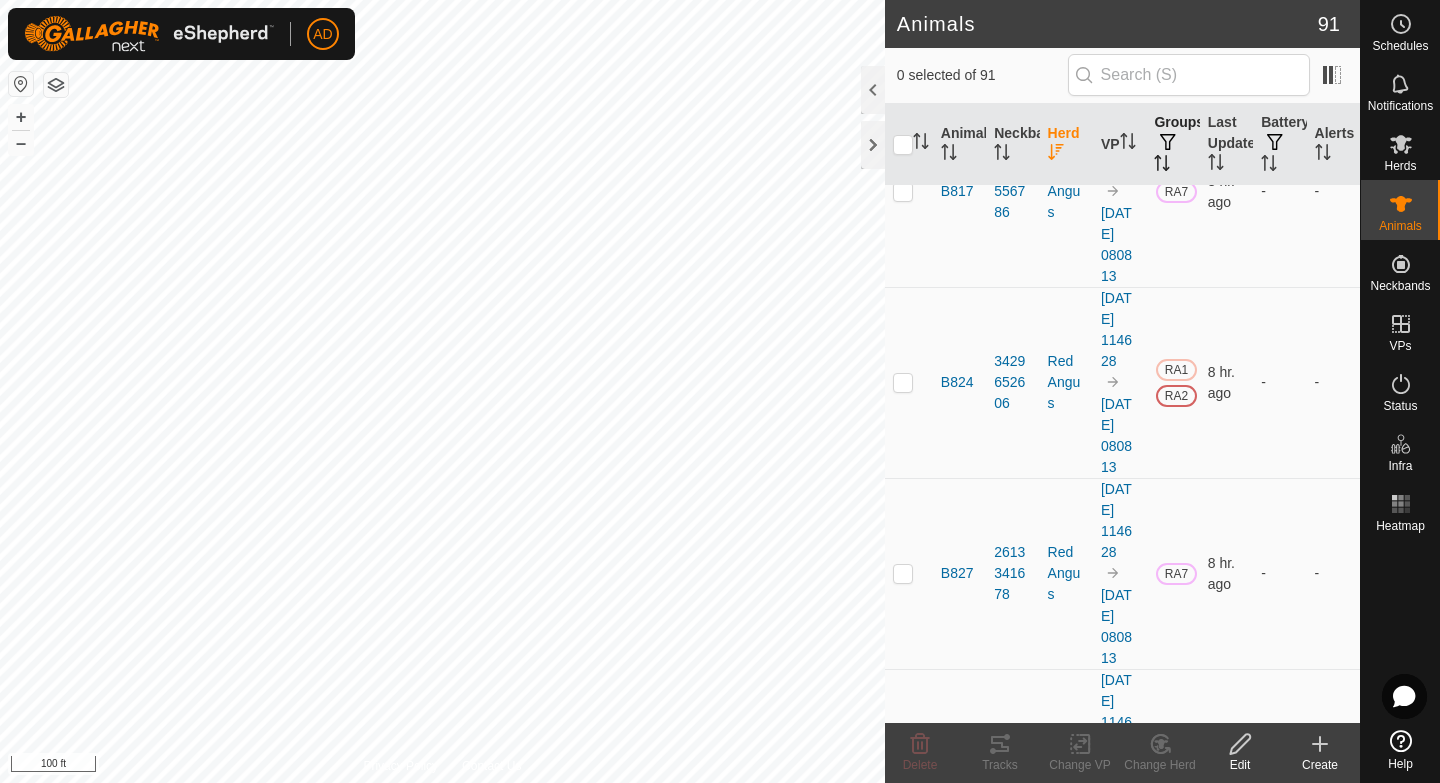 click at bounding box center (1168, 142) 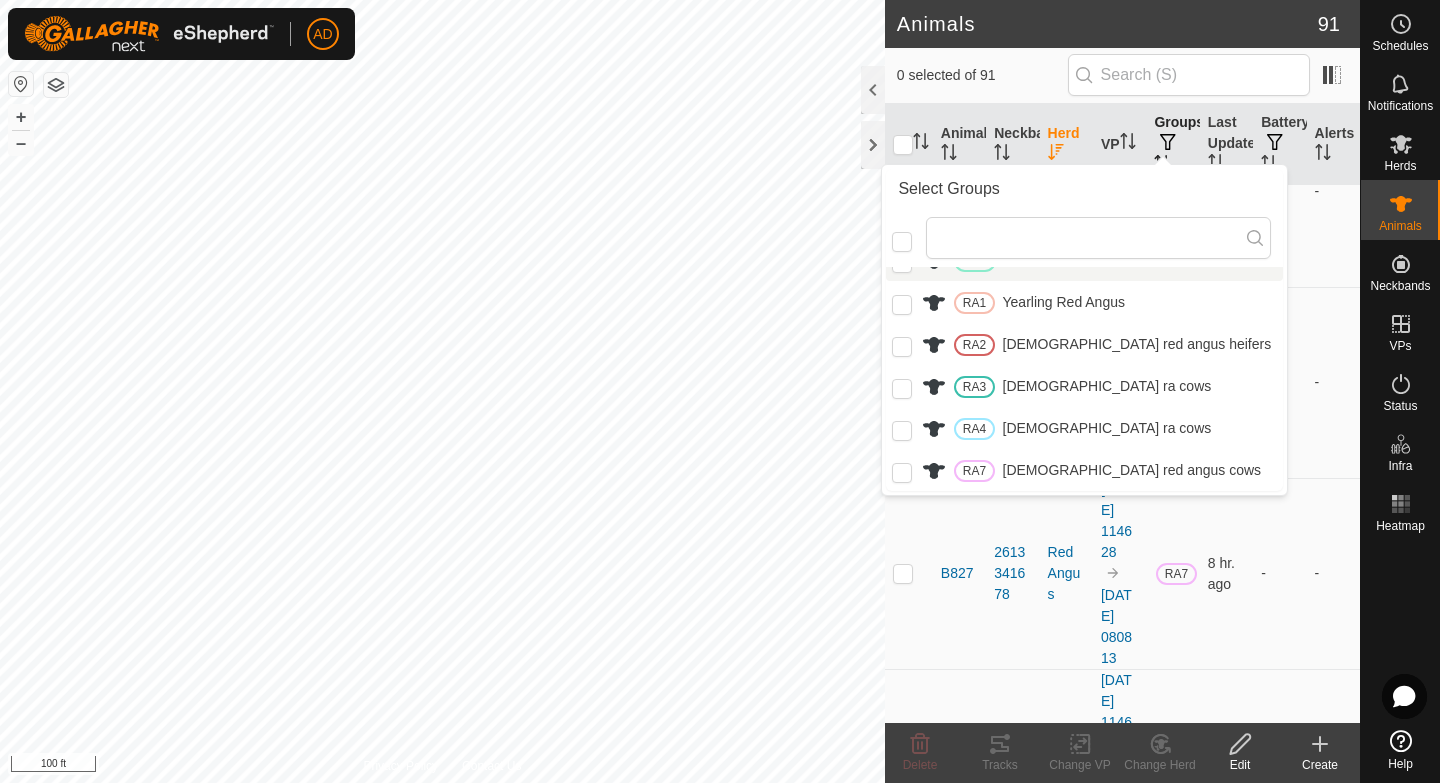 scroll, scrollTop: 336, scrollLeft: 0, axis: vertical 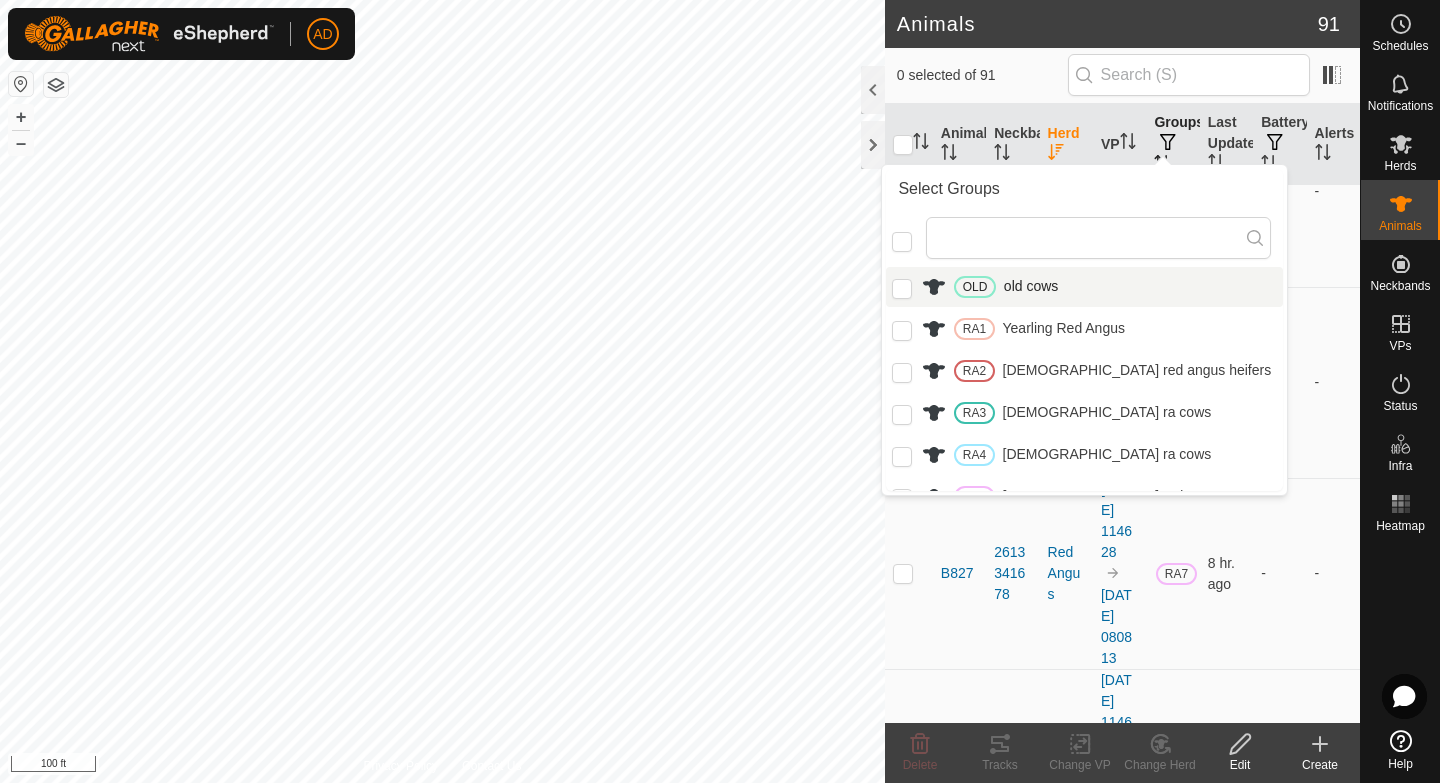 click at bounding box center [1168, 142] 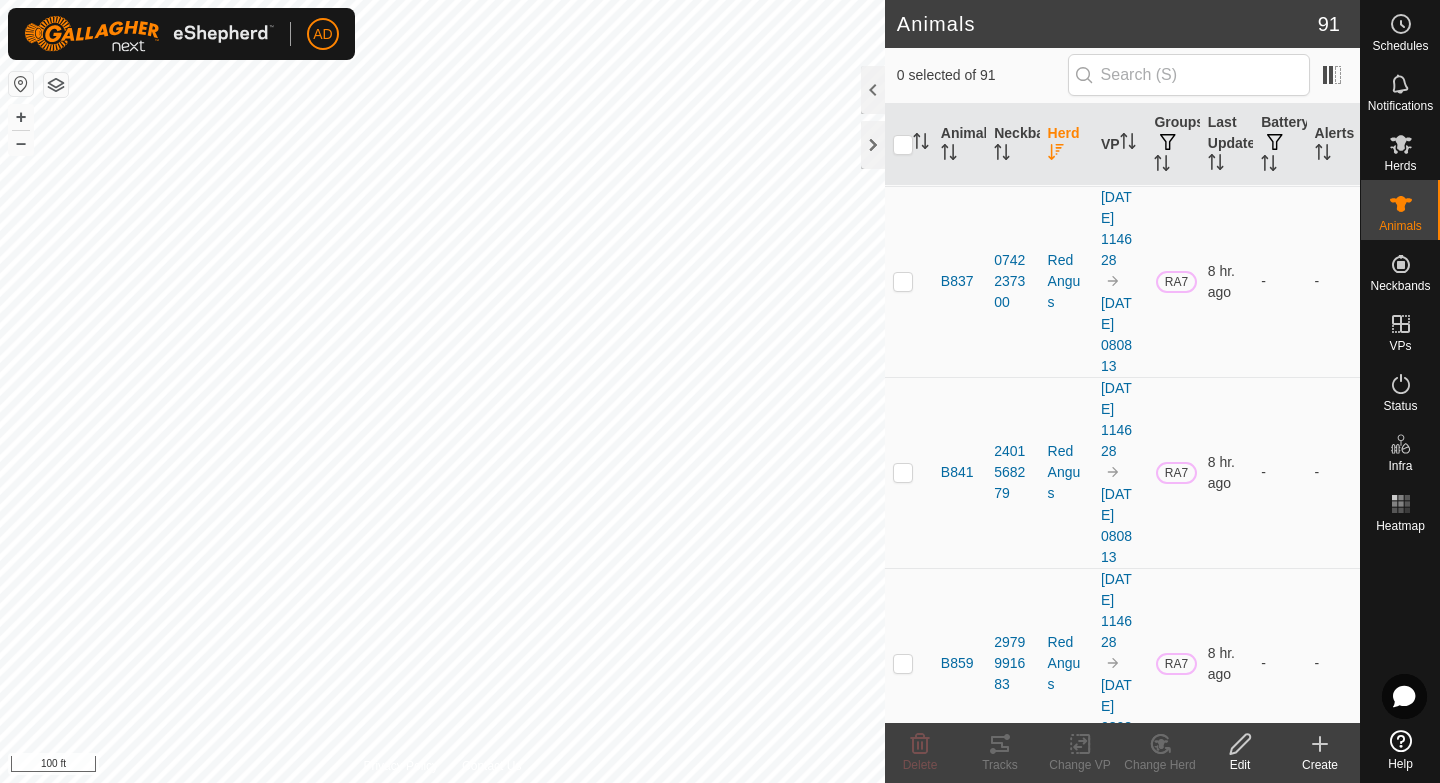 scroll, scrollTop: 0, scrollLeft: 0, axis: both 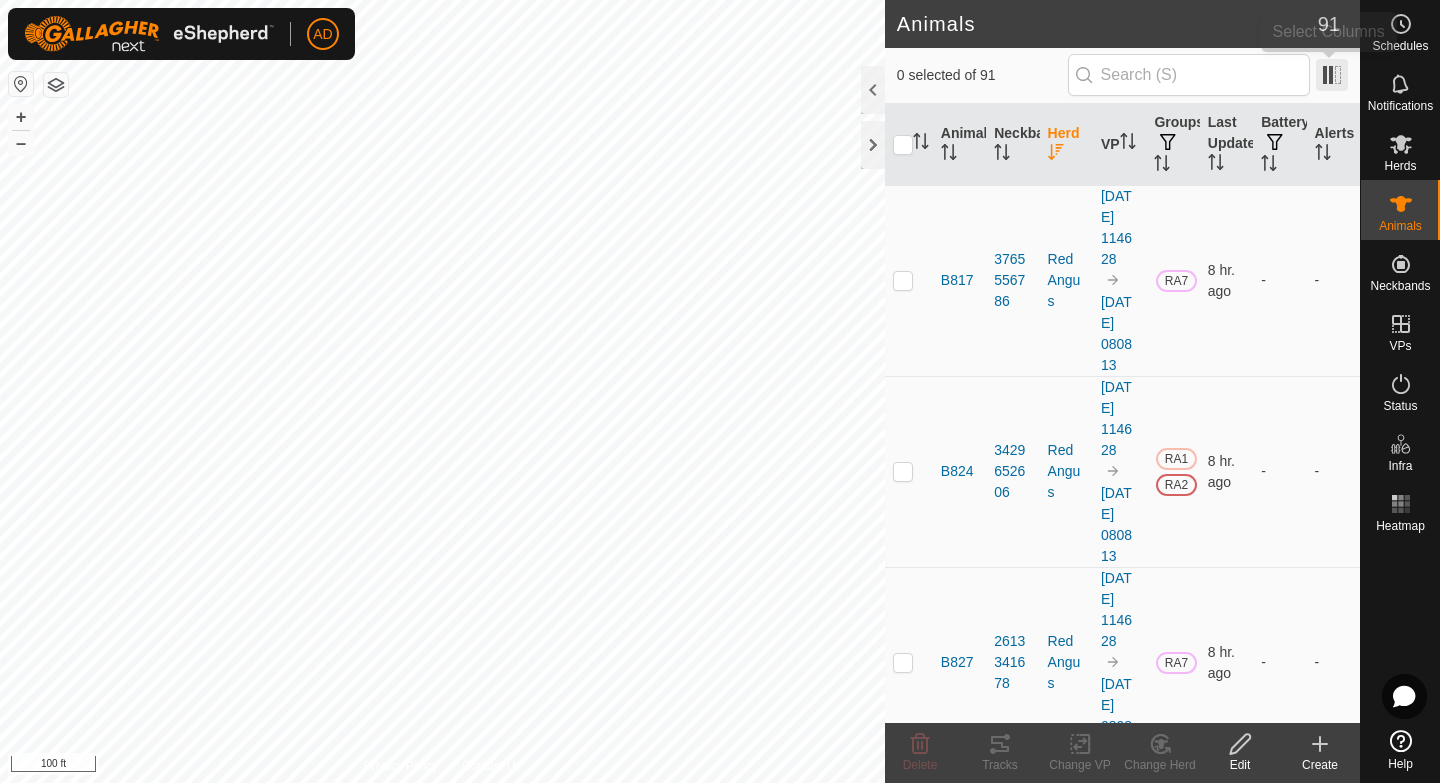 click at bounding box center [1332, 75] 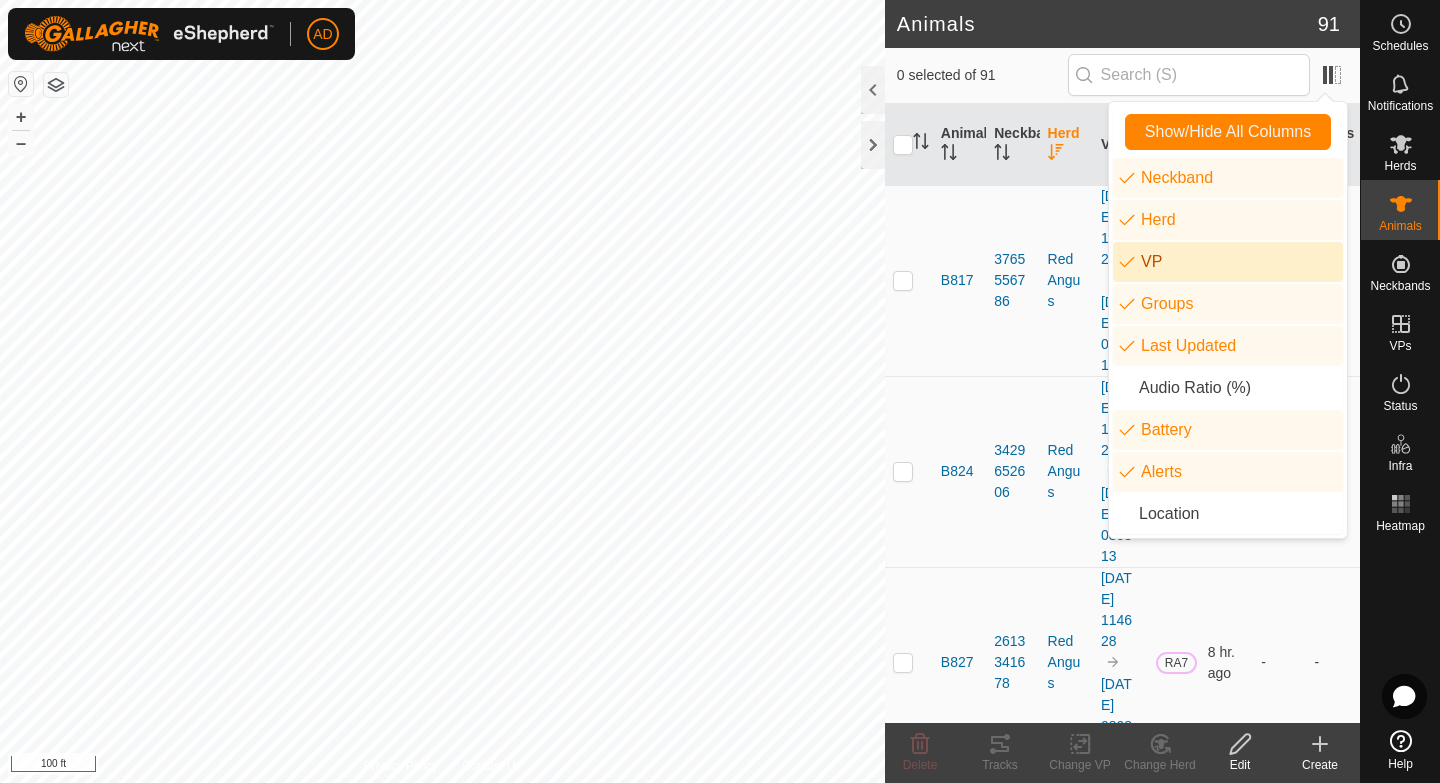 click on "VP" at bounding box center [1228, 262] 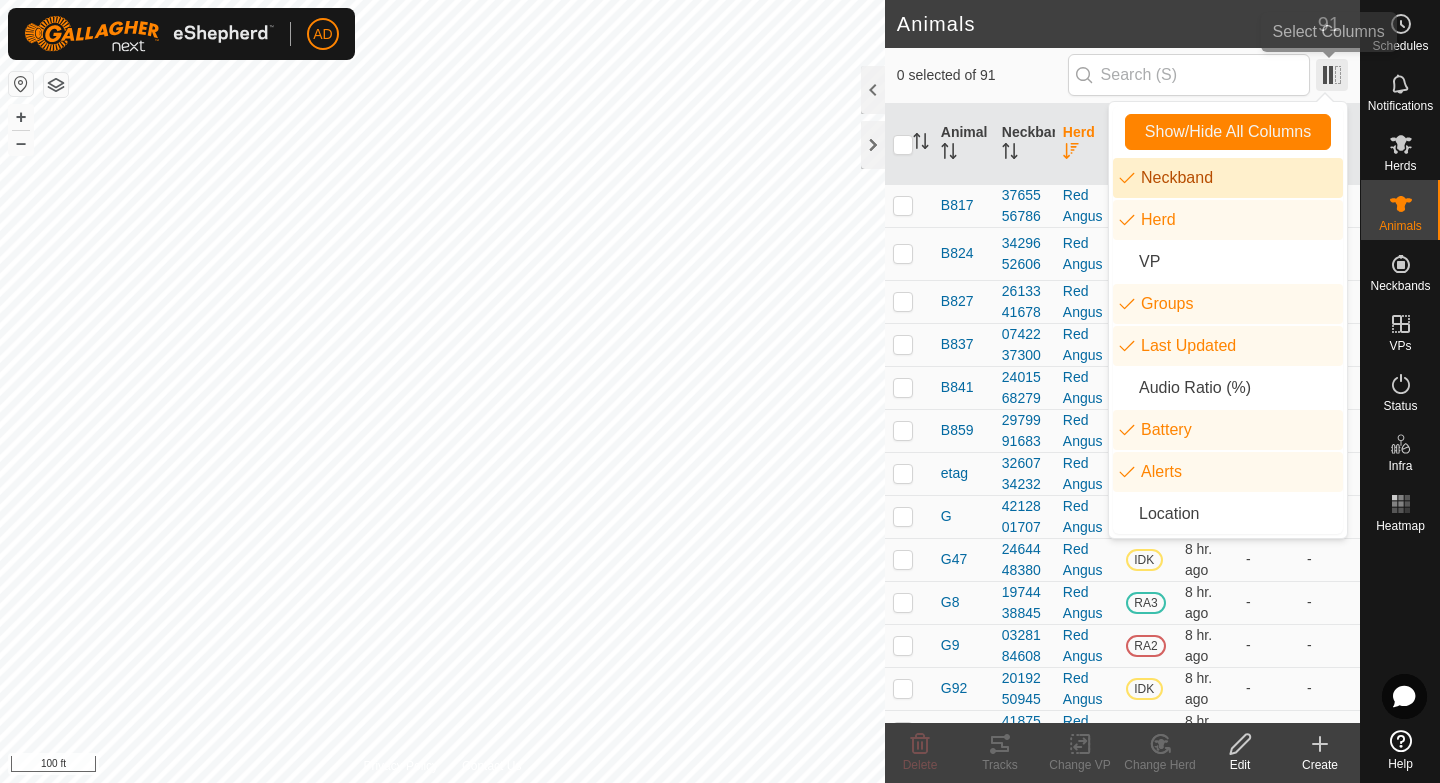click at bounding box center [1332, 75] 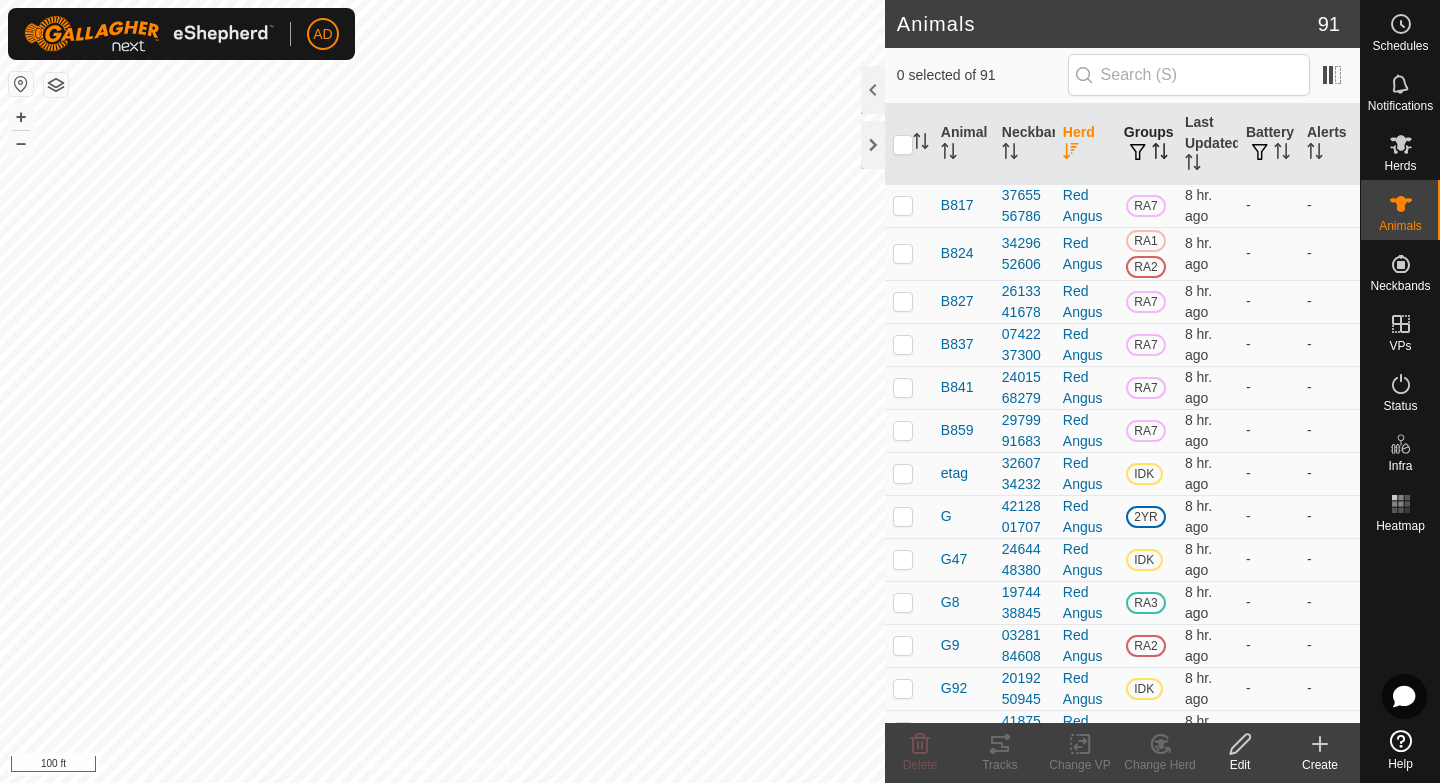 click at bounding box center (1138, 153) 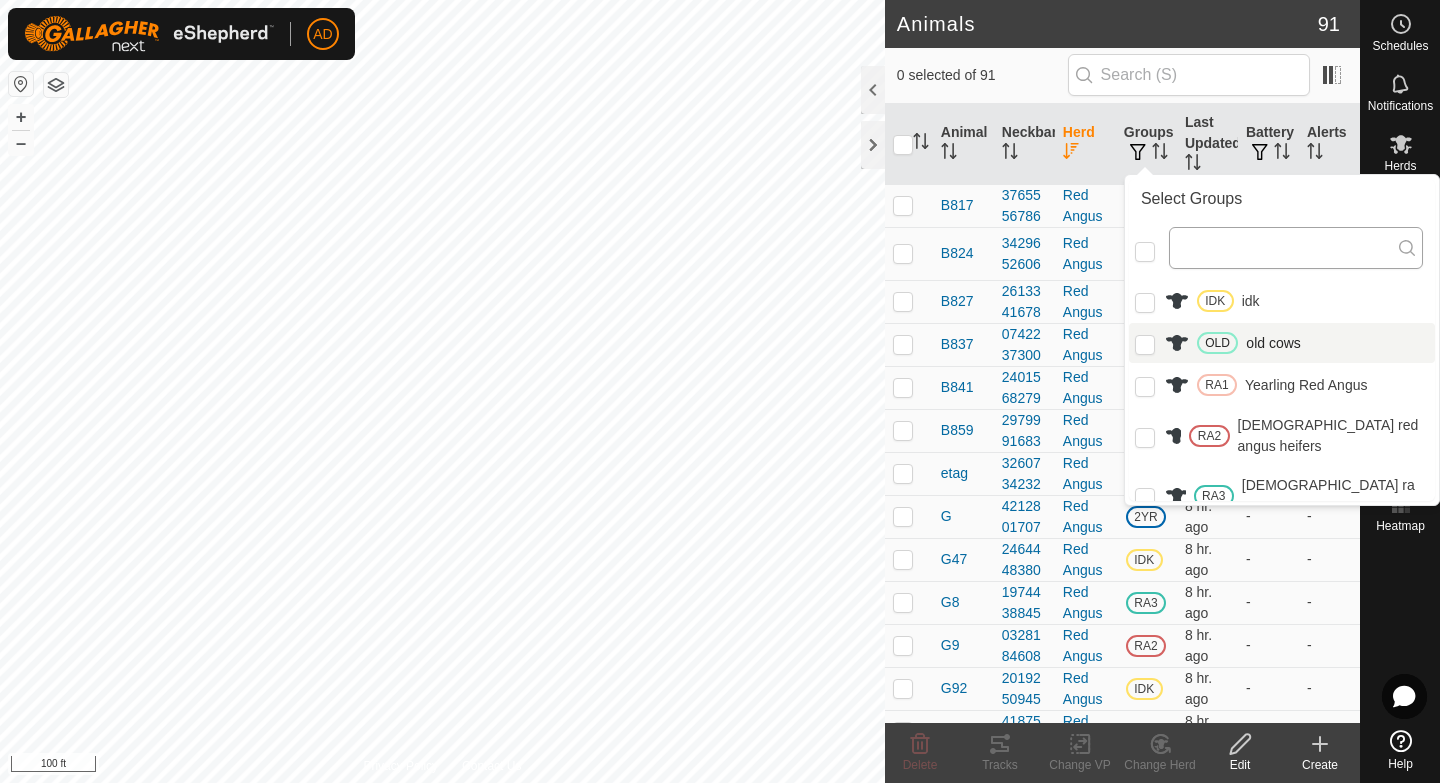 scroll, scrollTop: 336, scrollLeft: 0, axis: vertical 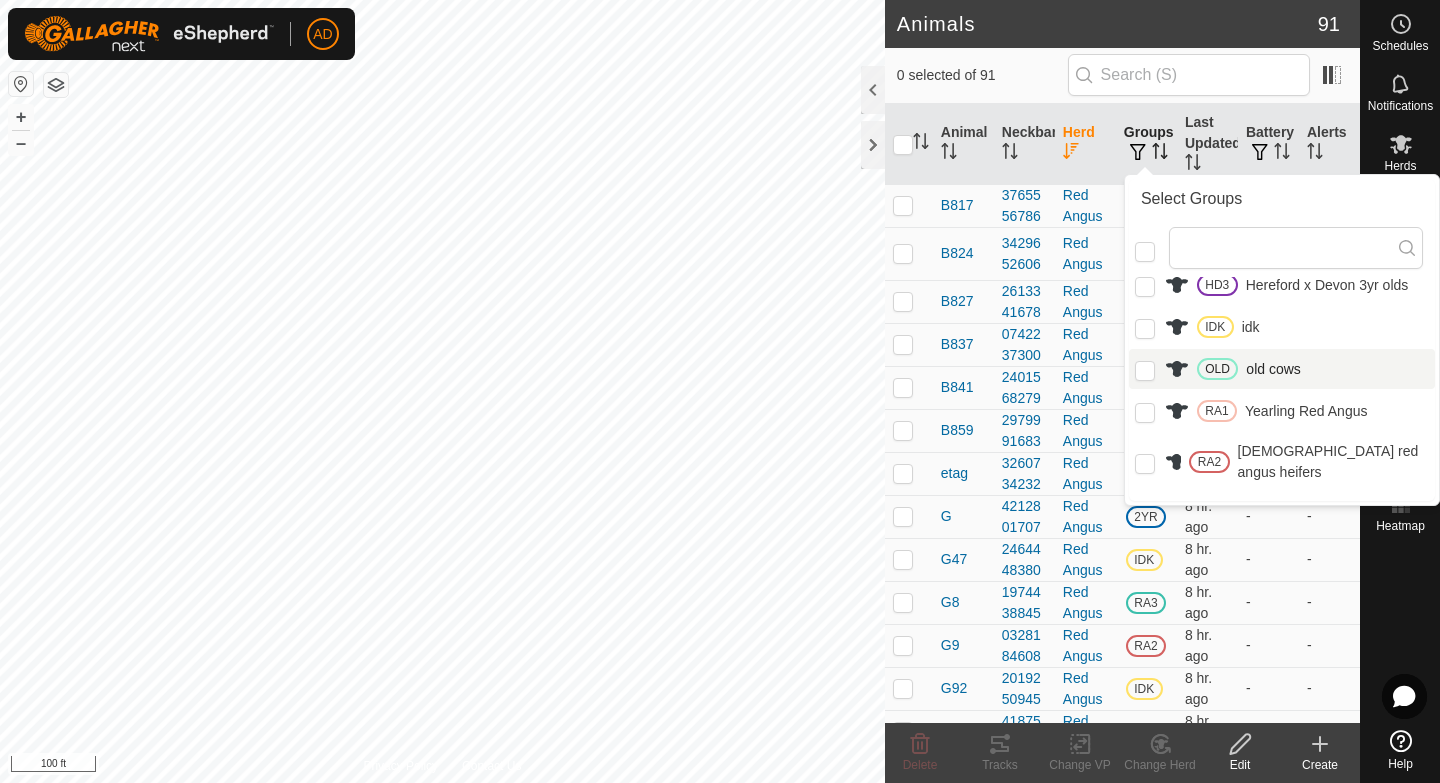 click on "Groups" at bounding box center (1146, 144) 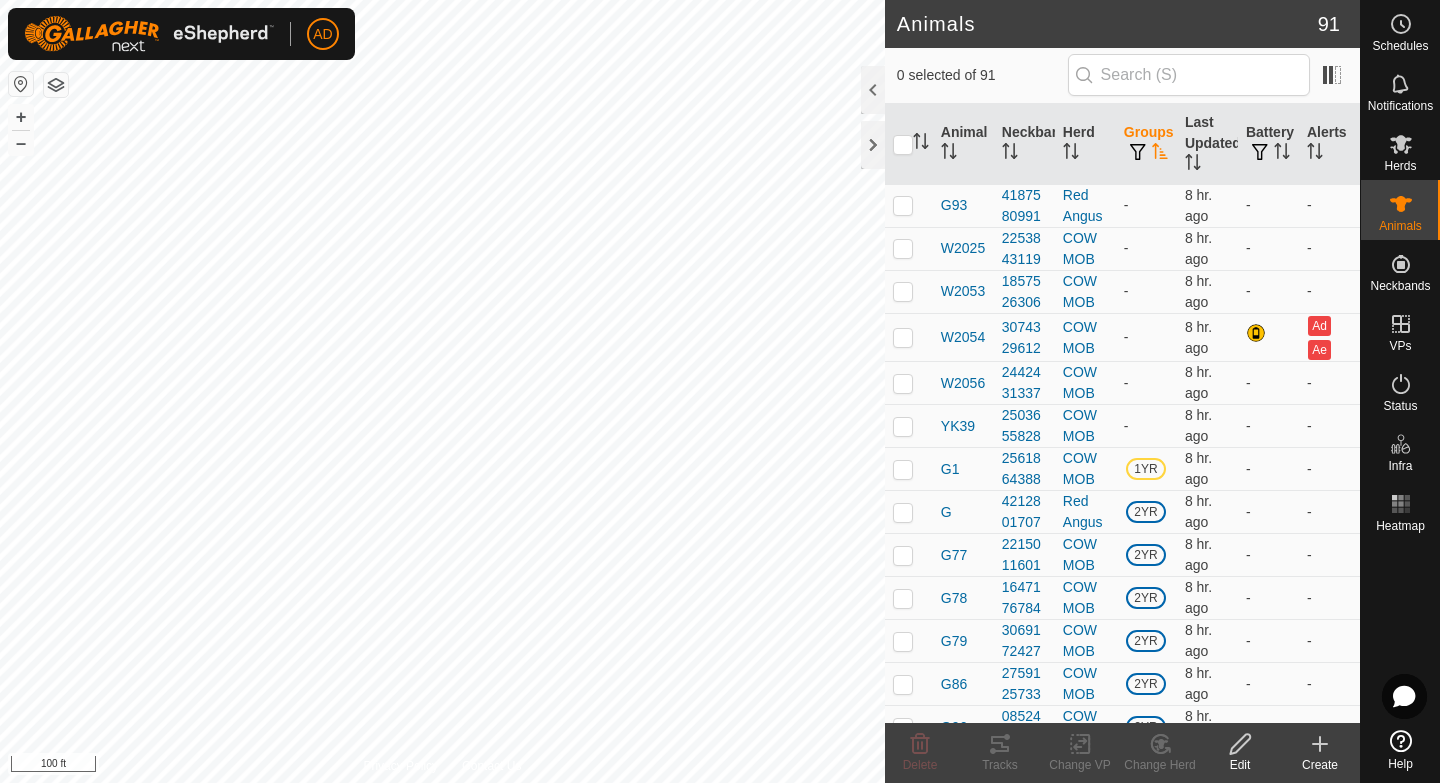 click on "Groups" at bounding box center [1146, 144] 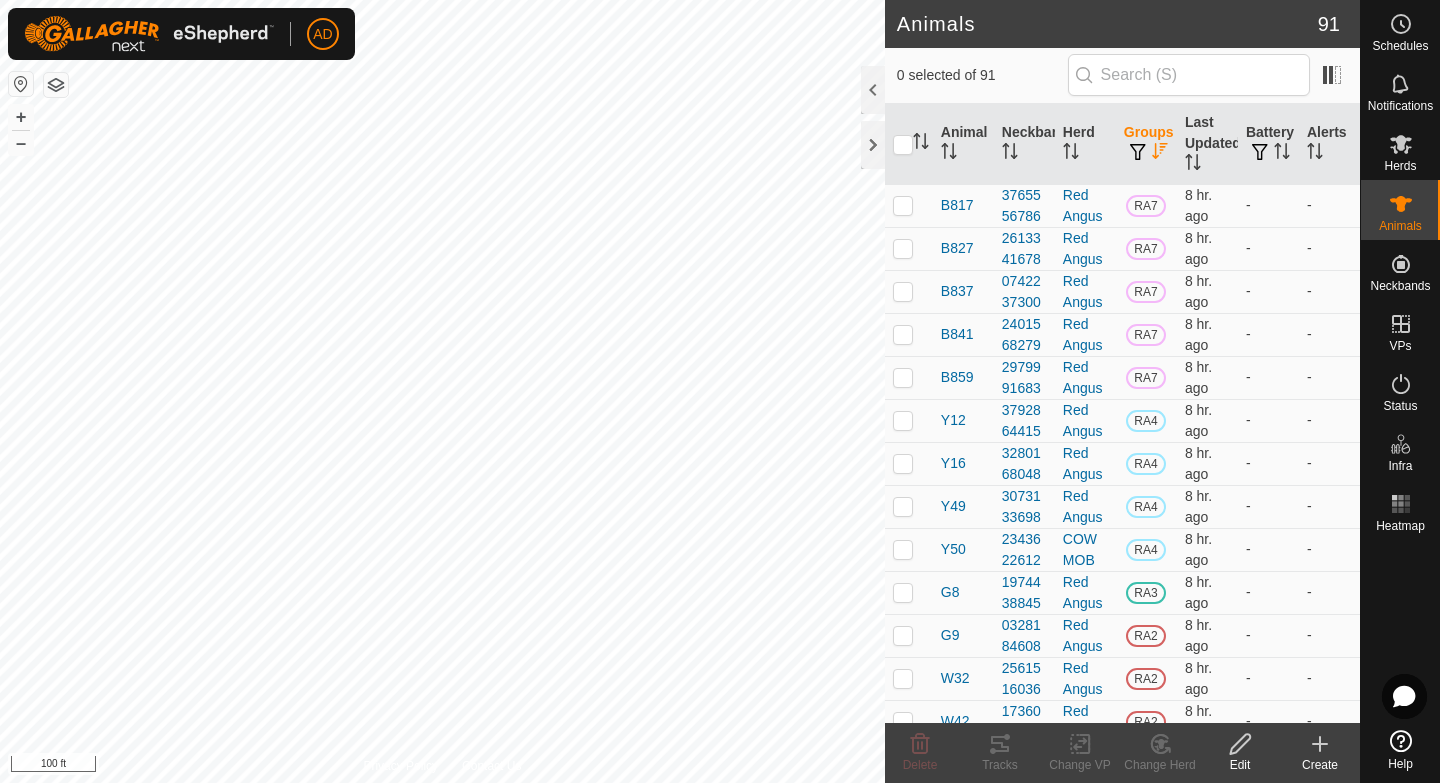 click on "Groups" at bounding box center [1146, 144] 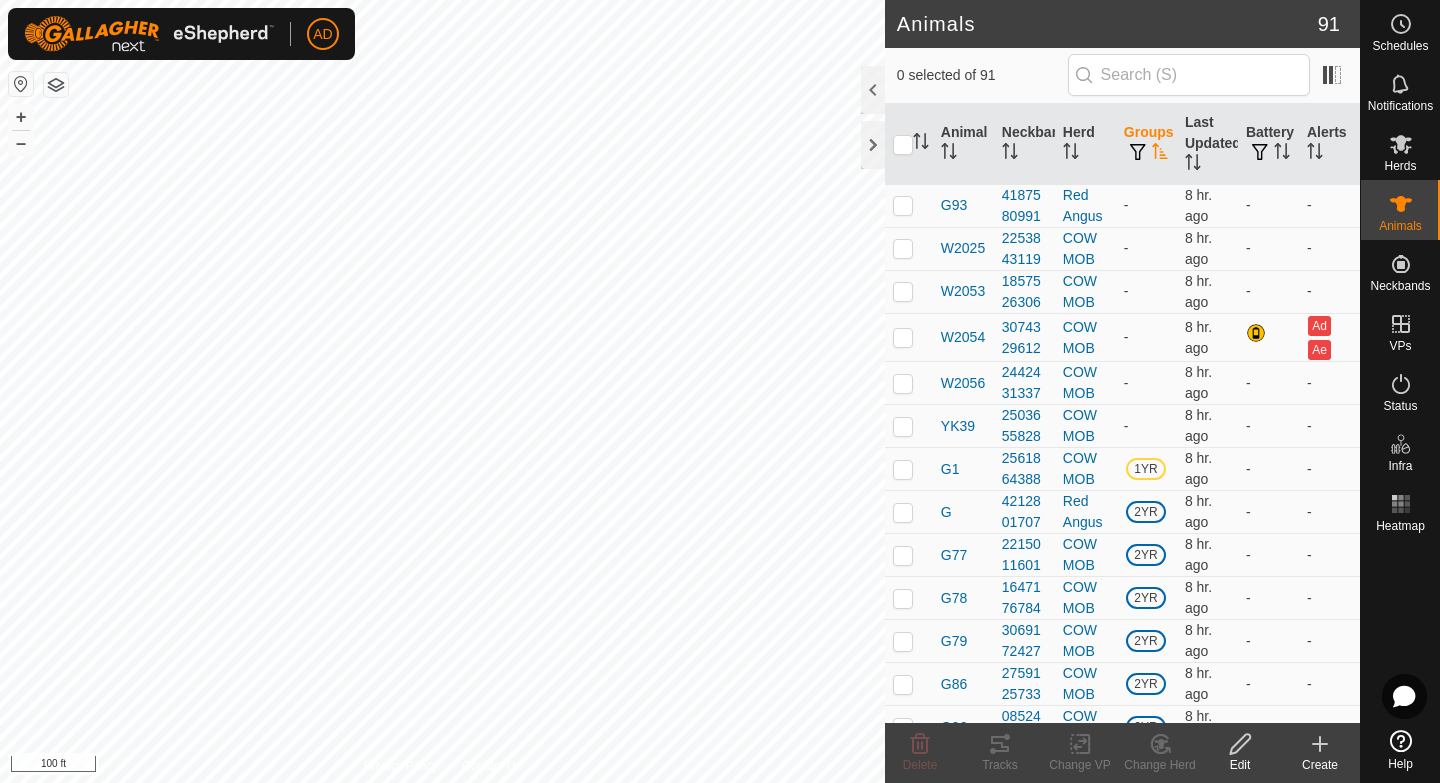click at bounding box center (1138, 153) 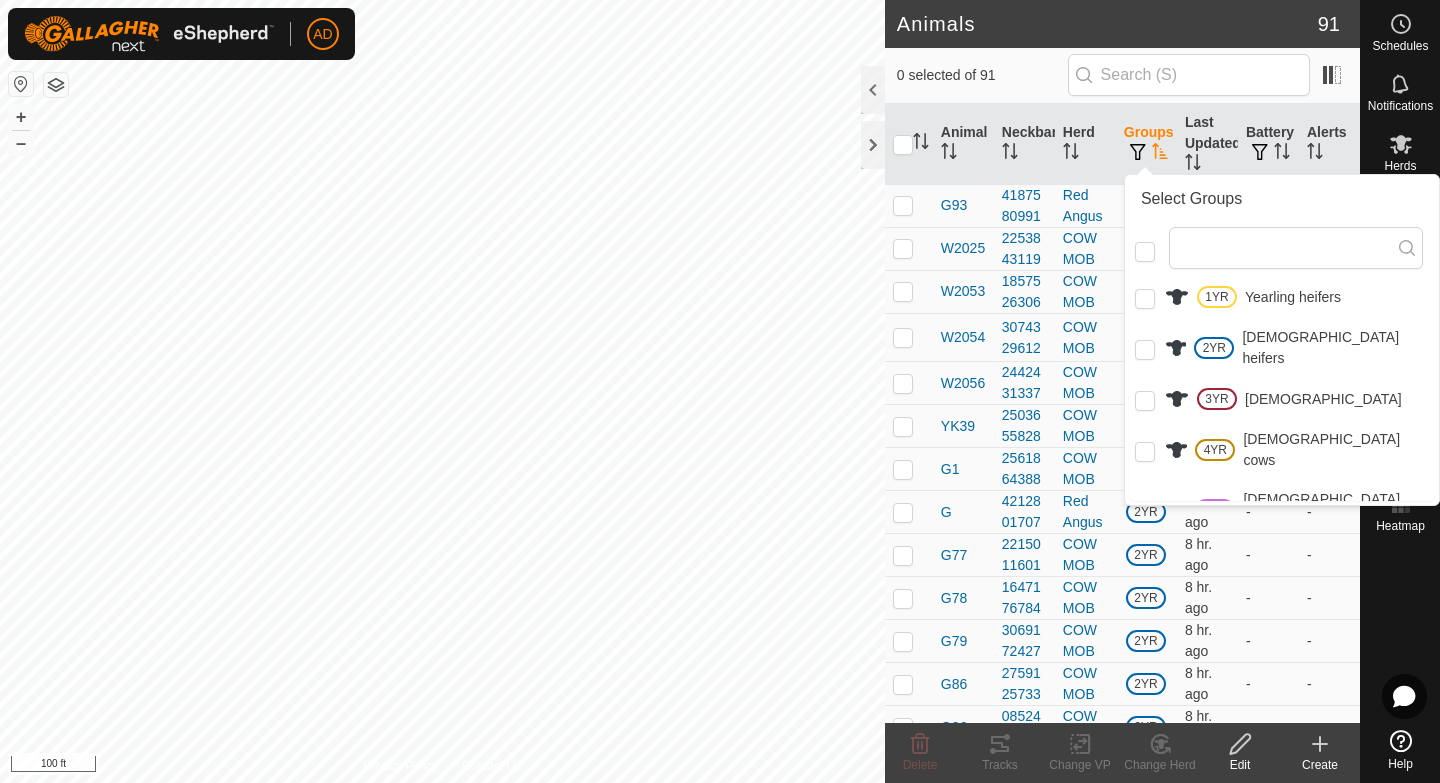click at bounding box center [1138, 153] 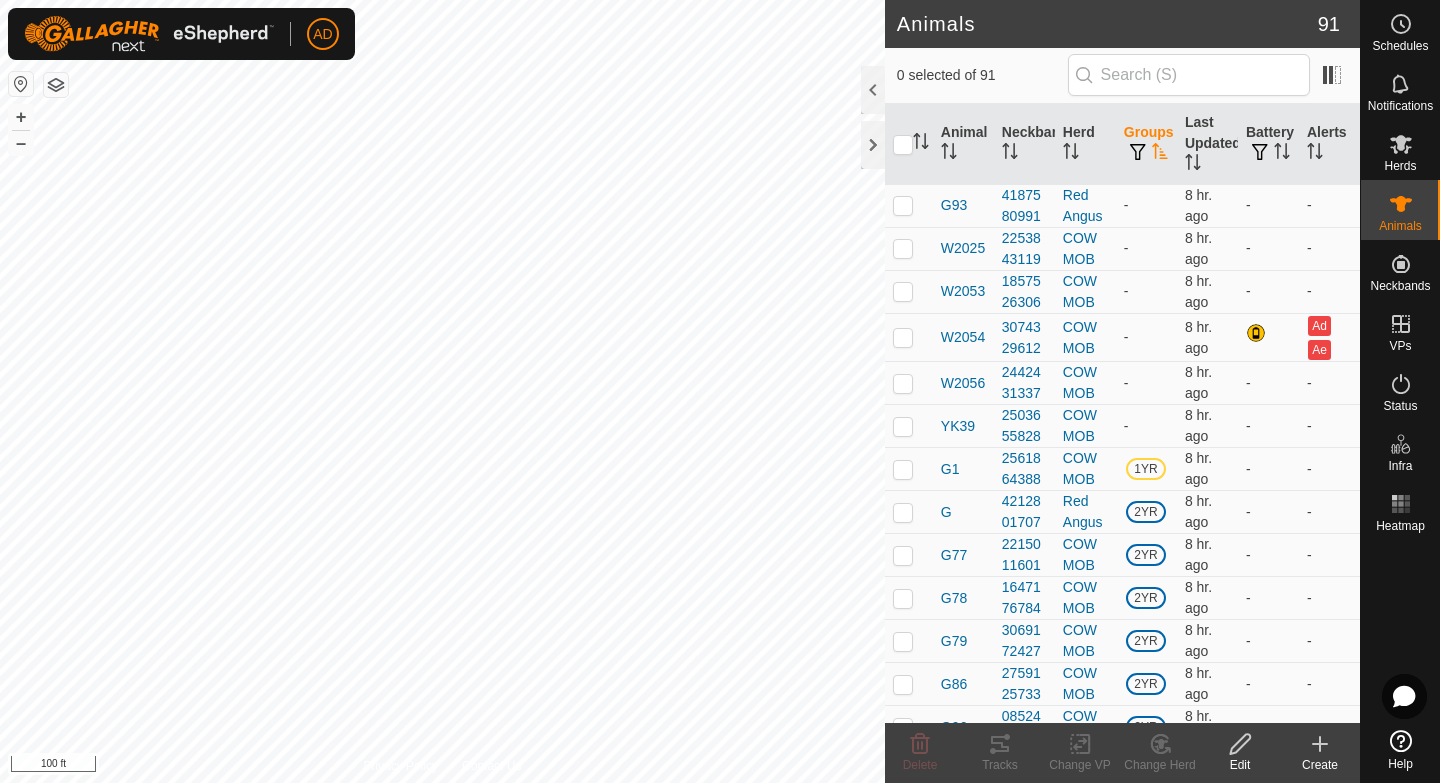 click at bounding box center [1138, 152] 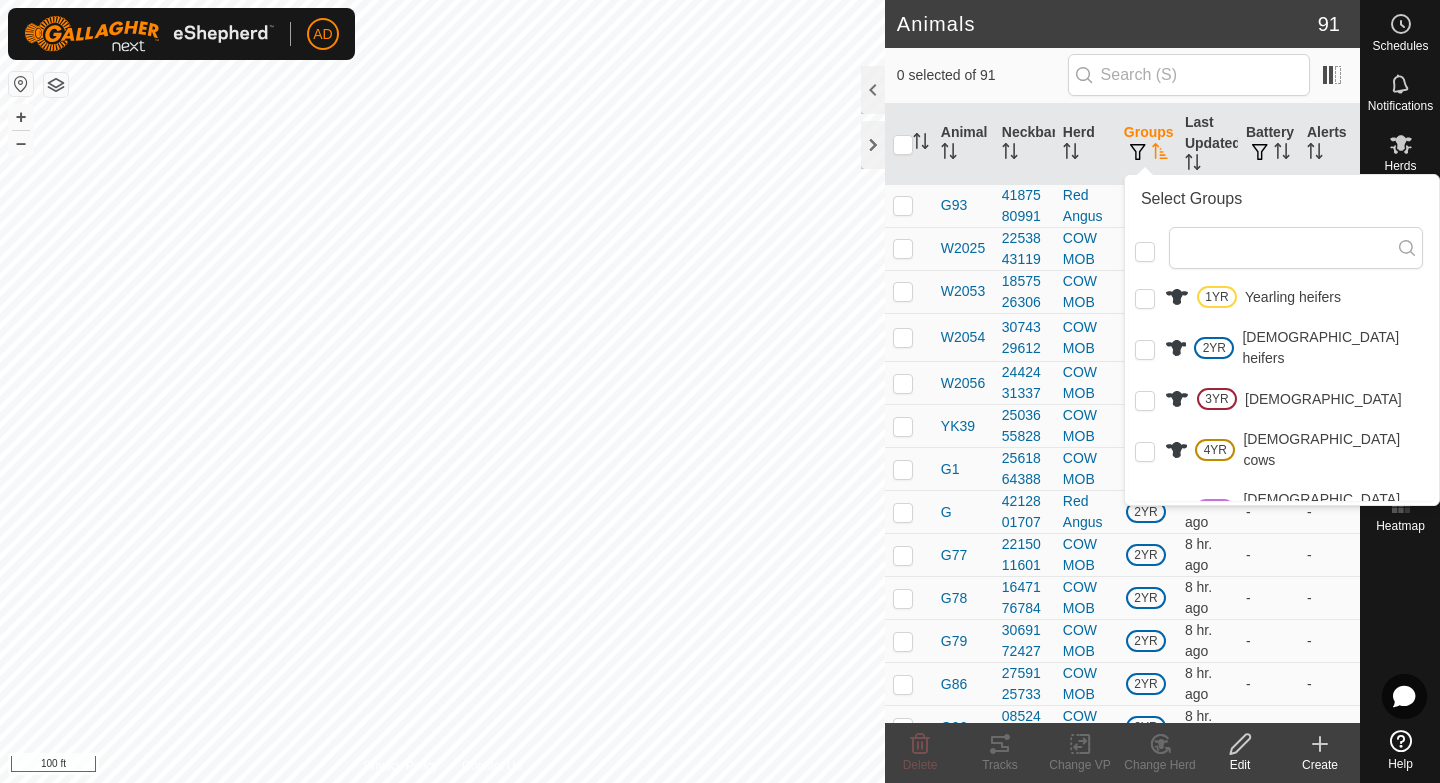 click 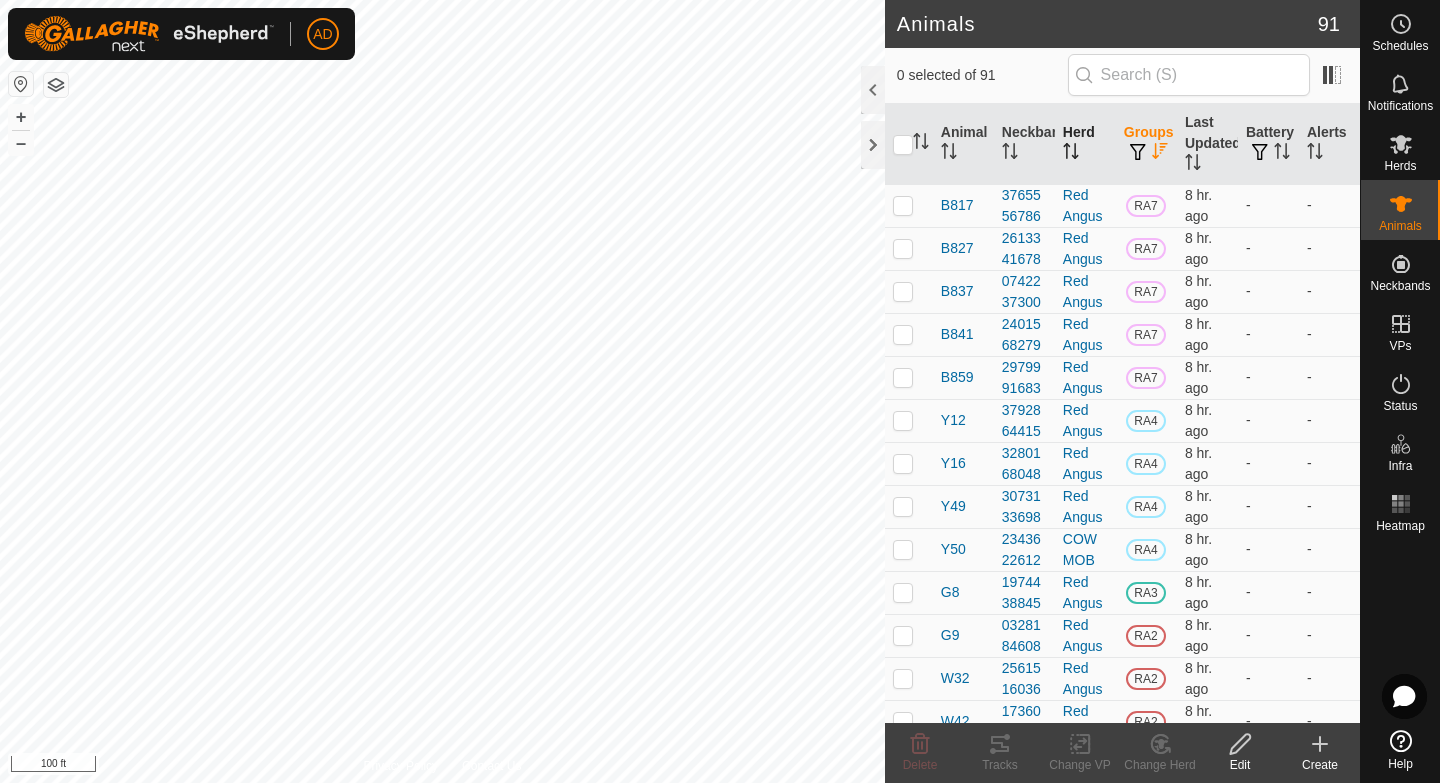 click 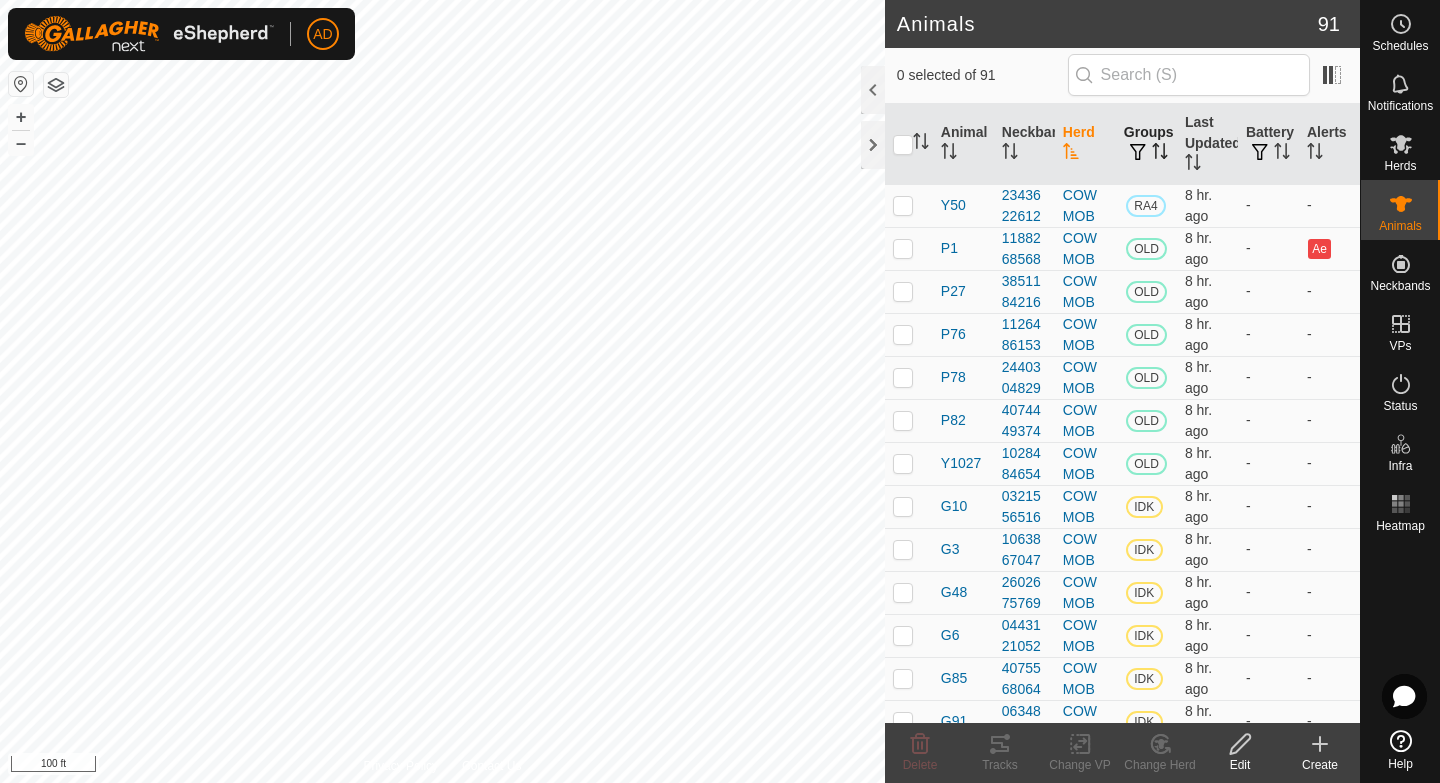 click 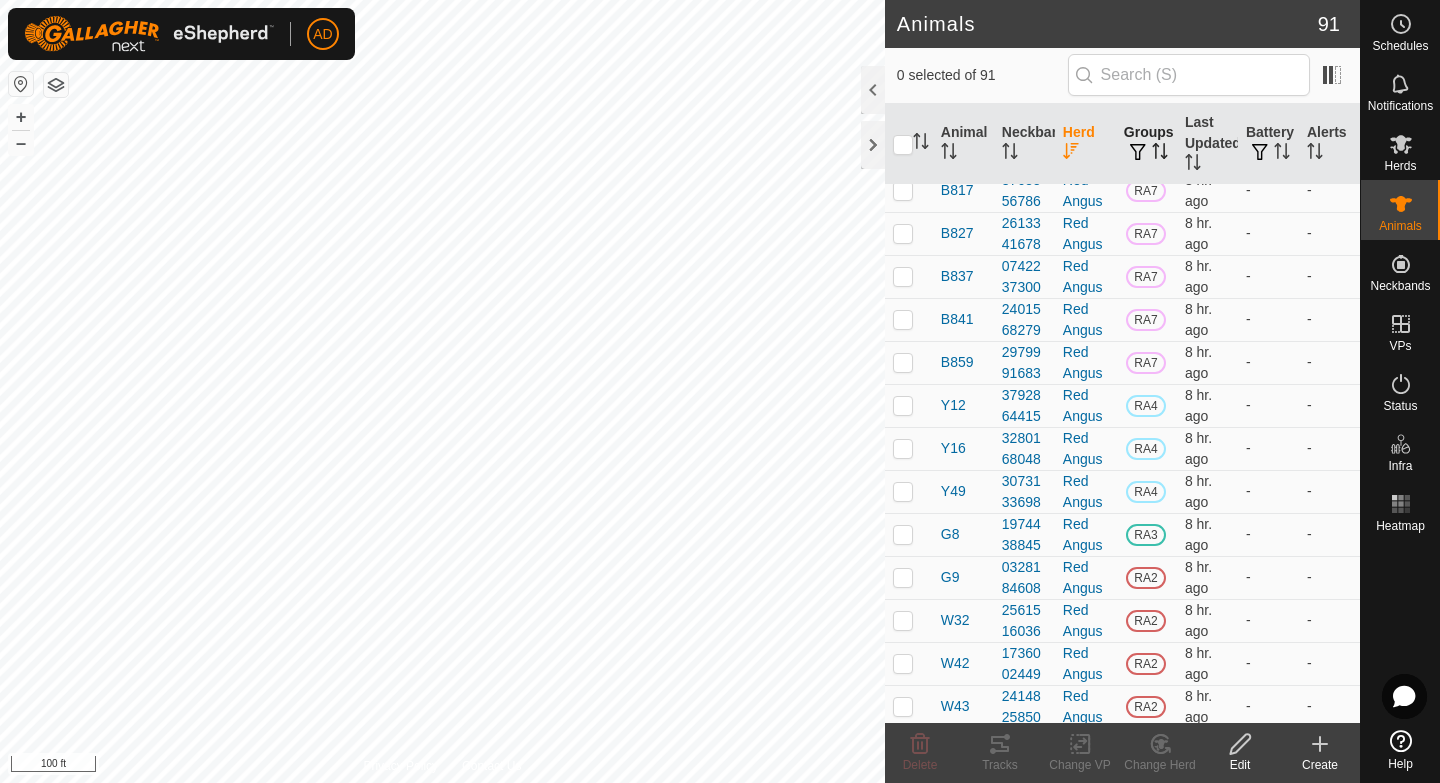 scroll, scrollTop: 0, scrollLeft: 0, axis: both 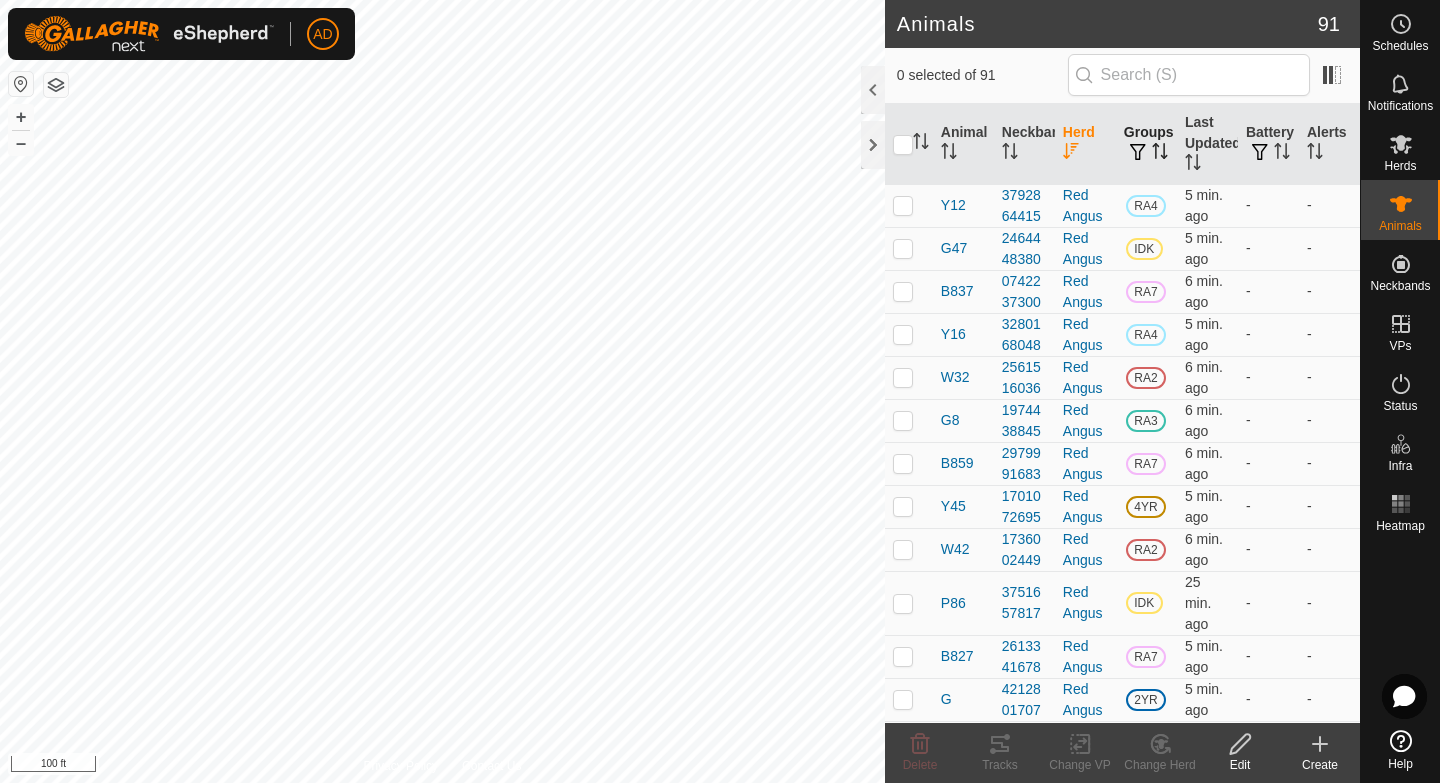 click 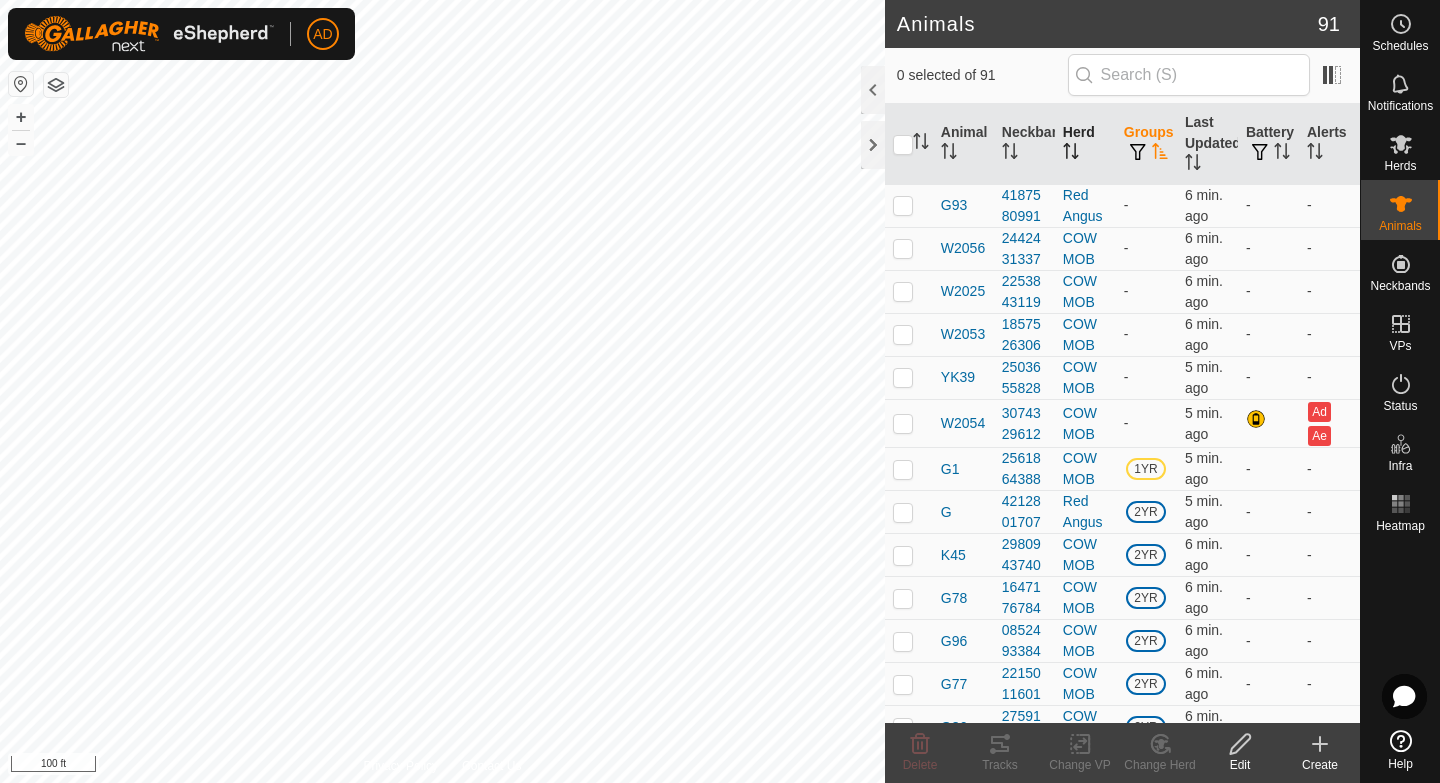 click 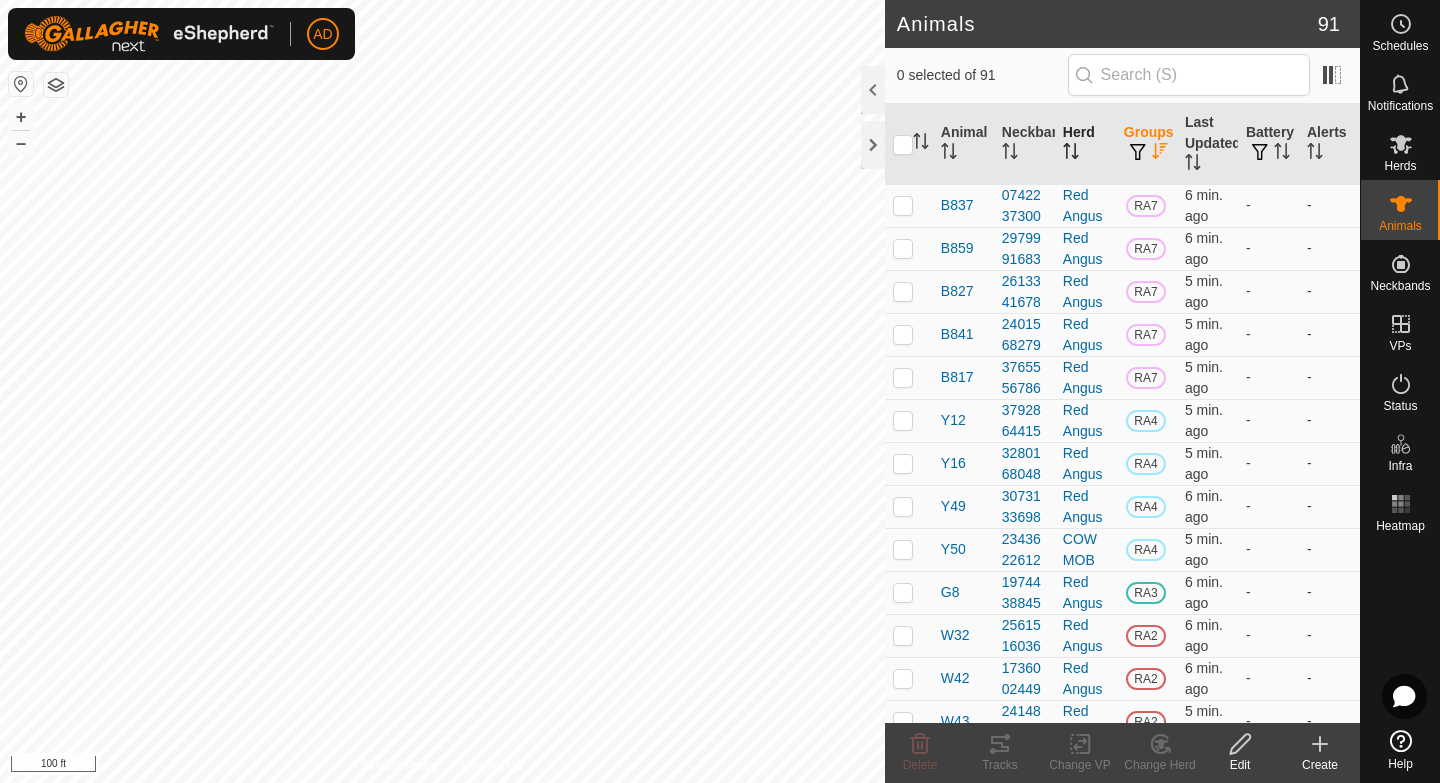 click 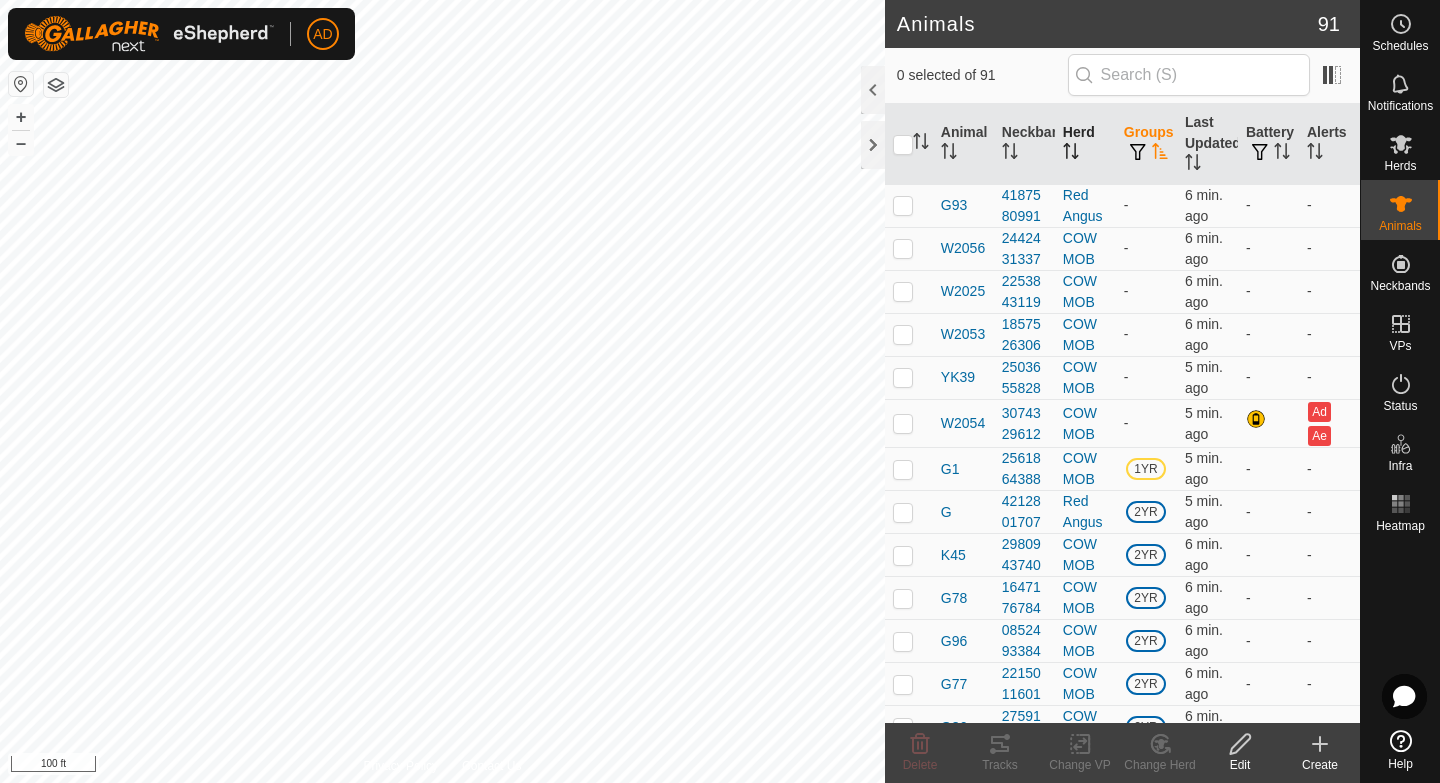 click 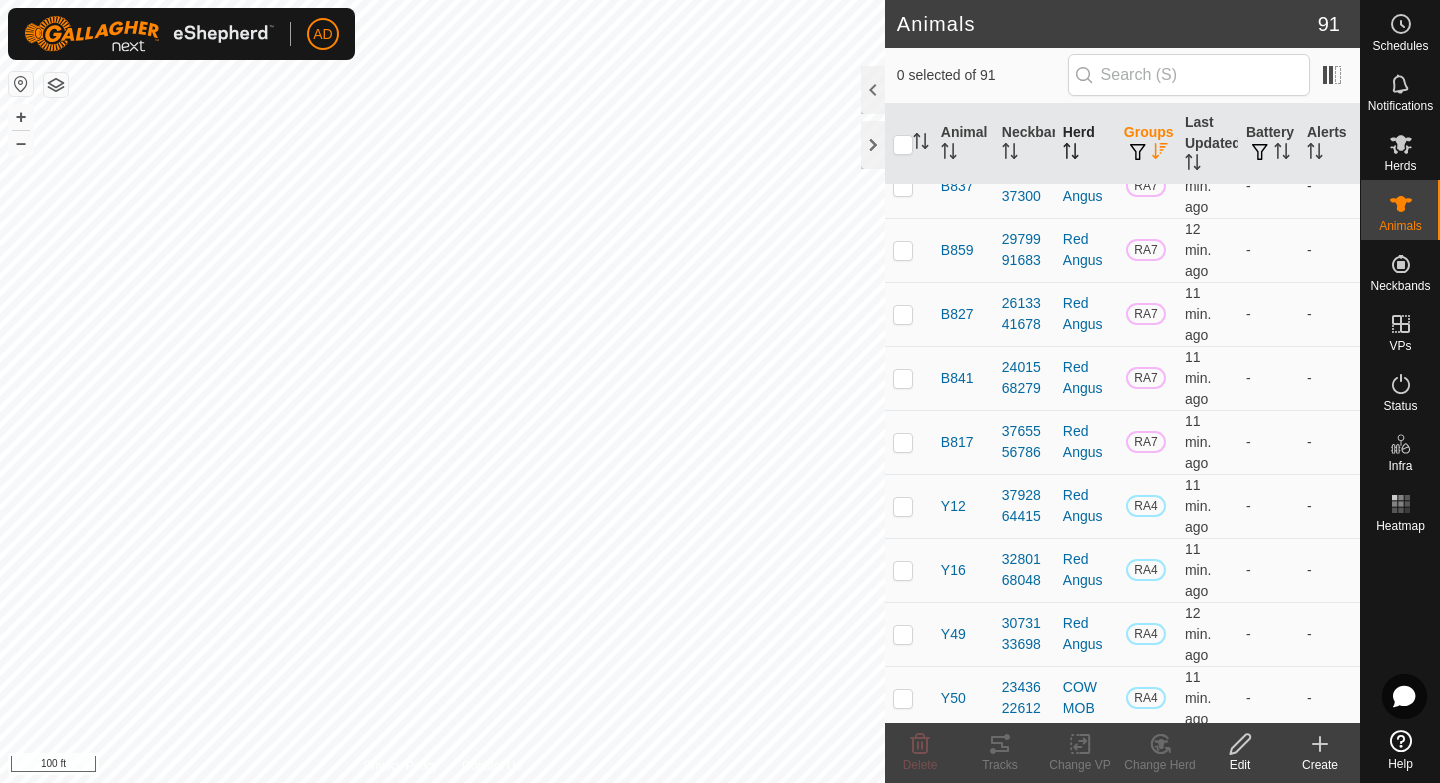 scroll, scrollTop: 0, scrollLeft: 0, axis: both 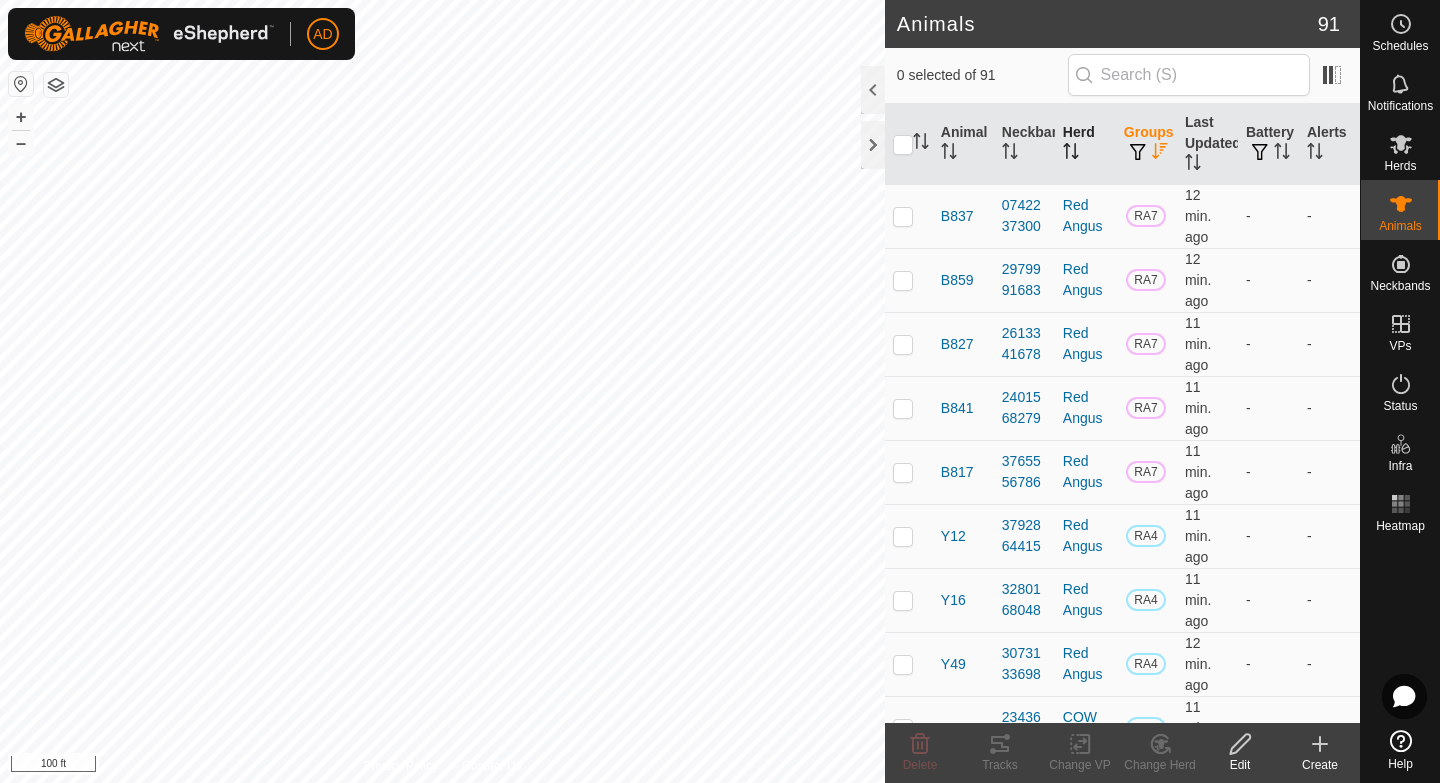 click on "Groups" at bounding box center [1146, 144] 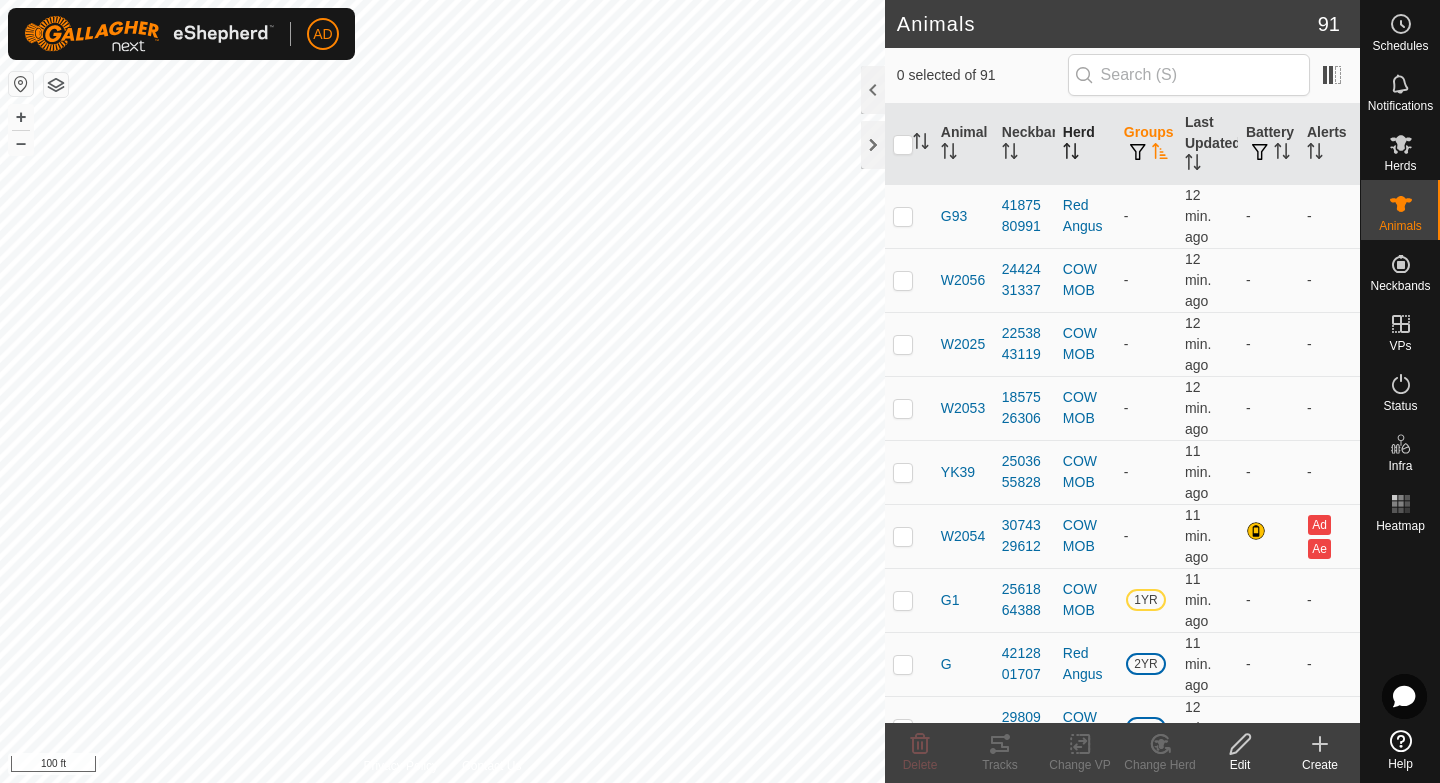 click on "Groups" at bounding box center (1146, 144) 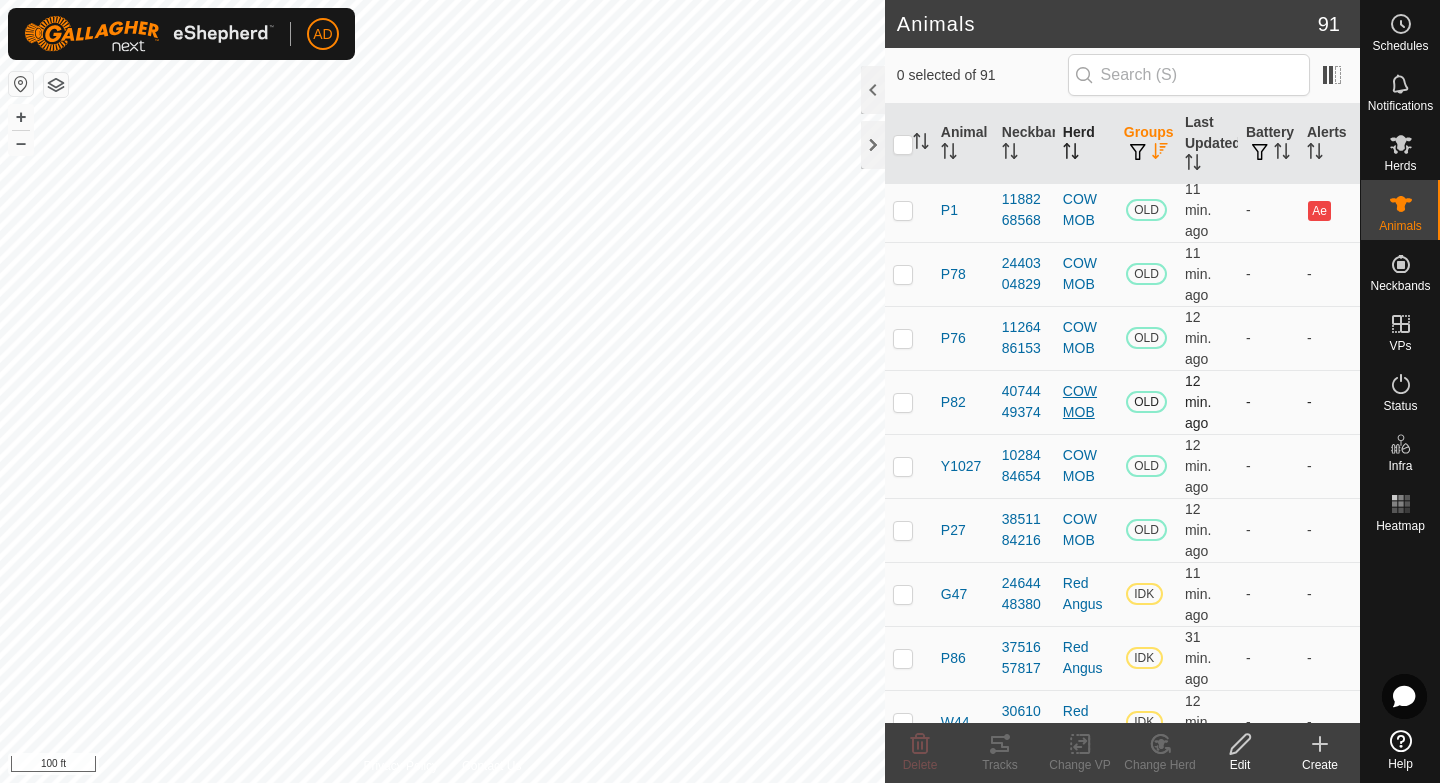 scroll, scrollTop: 1059, scrollLeft: 0, axis: vertical 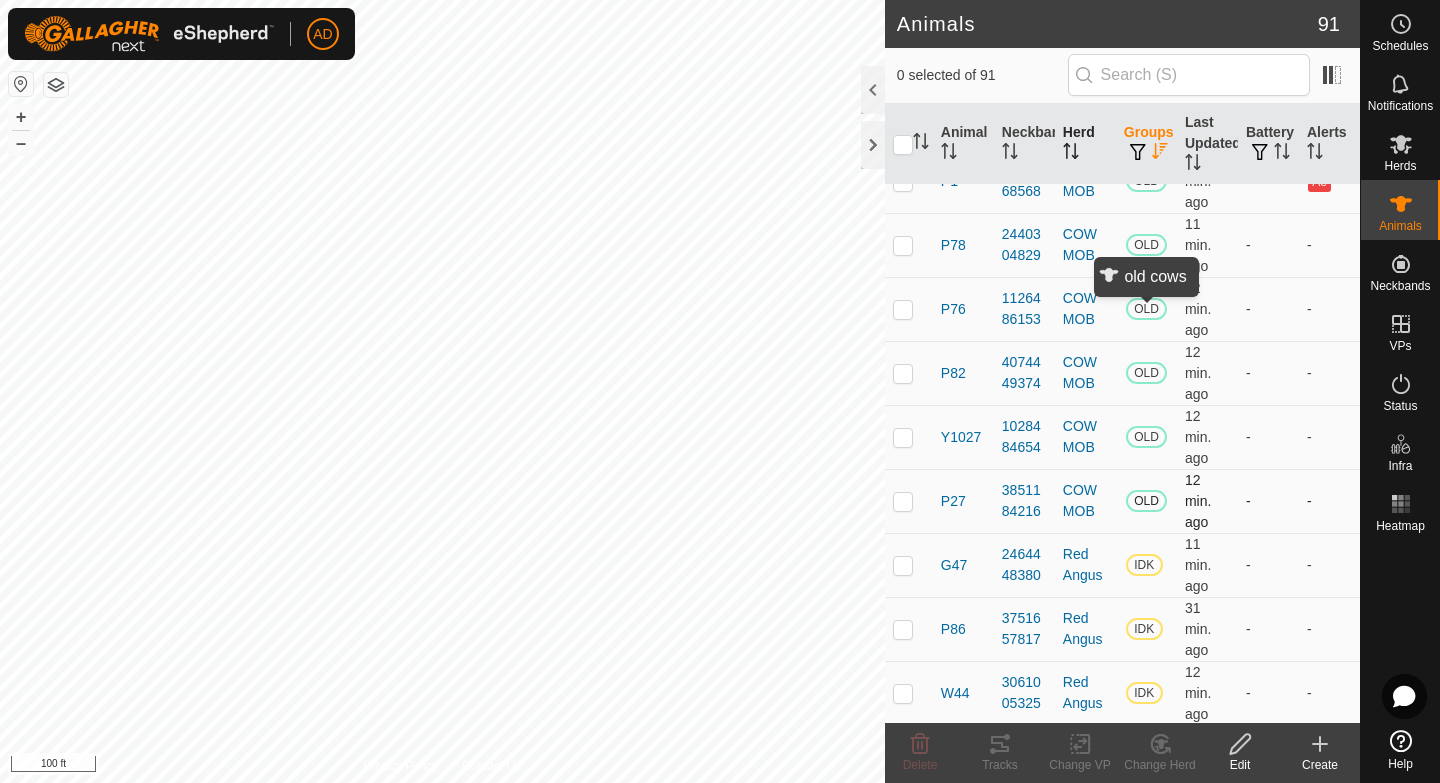 click on "OLD" at bounding box center [1146, 501] 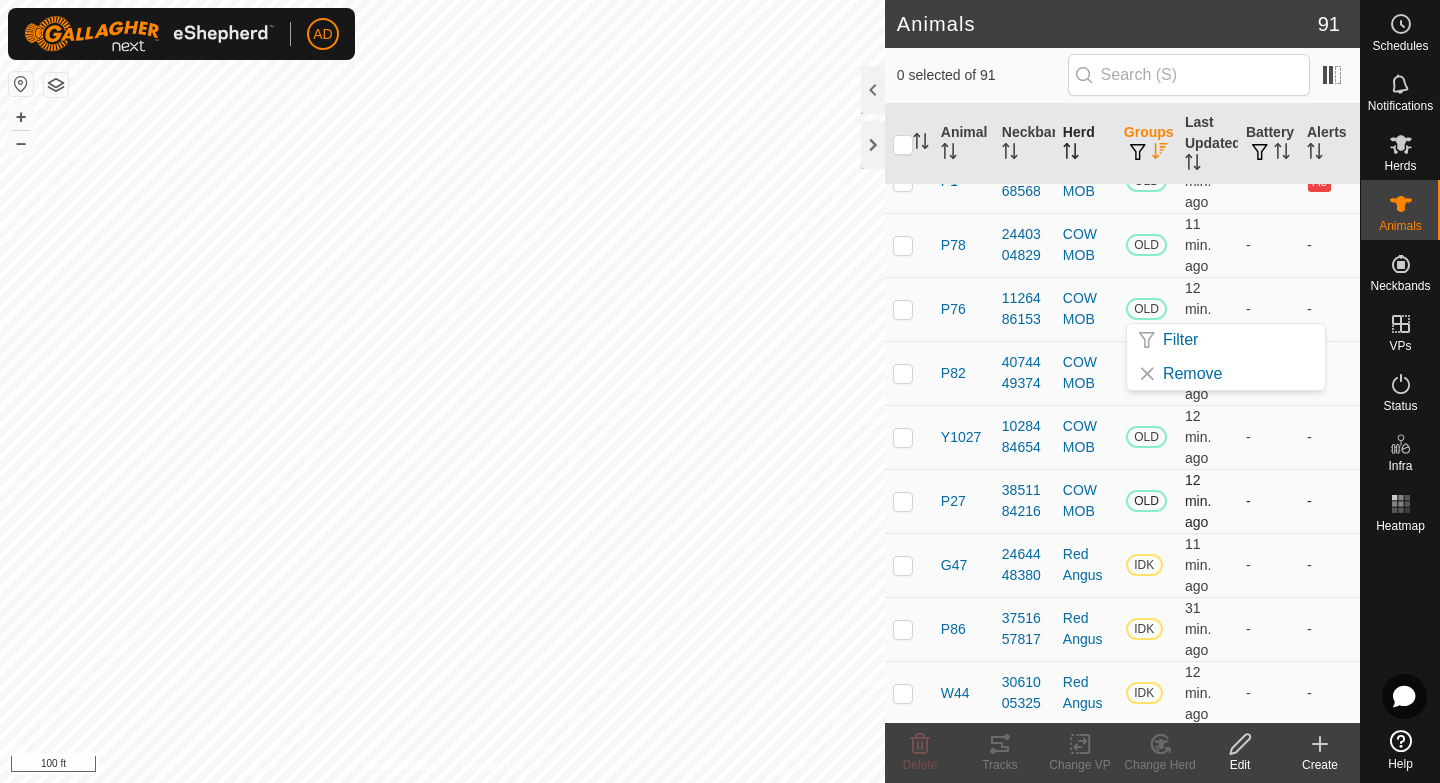 click on "OLD" at bounding box center [1146, 501] 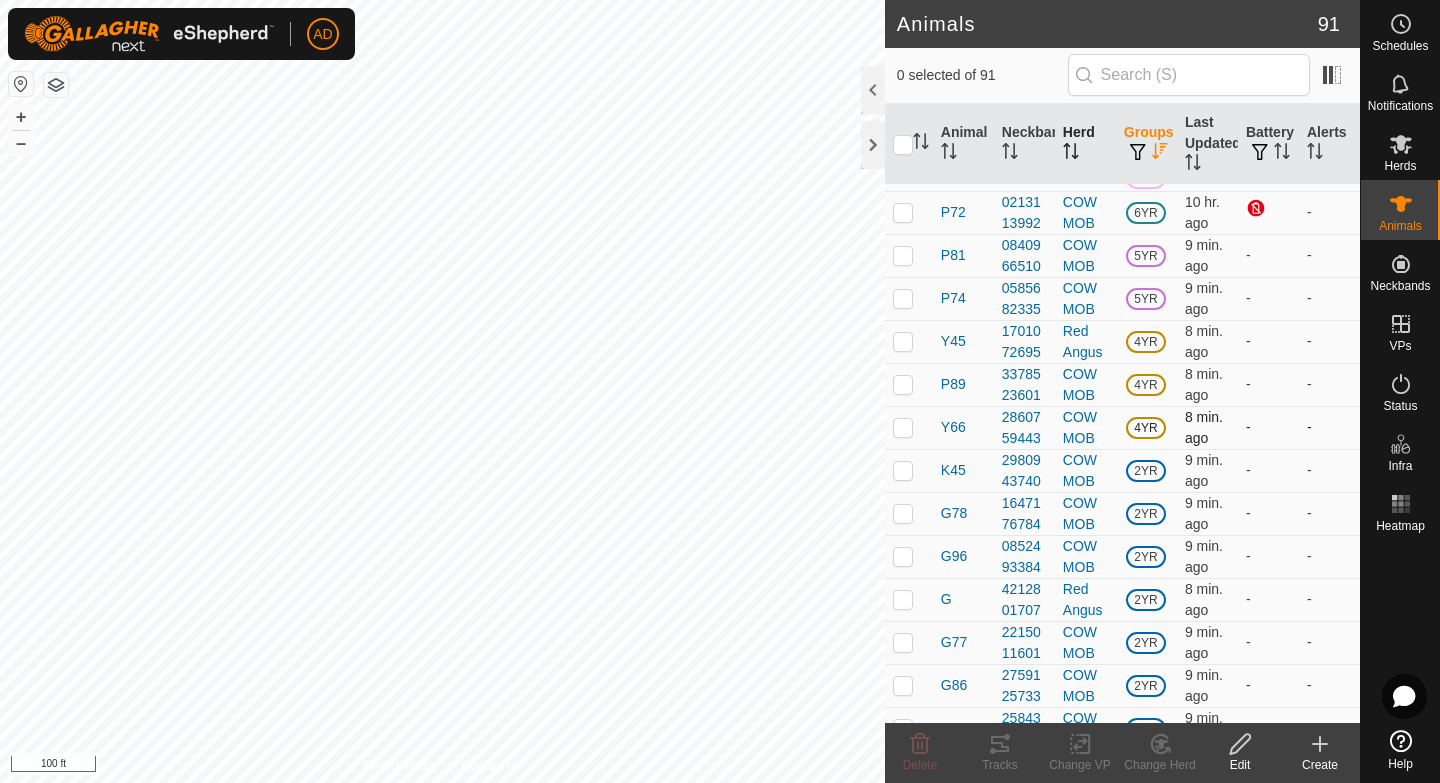 scroll, scrollTop: 2979, scrollLeft: 0, axis: vertical 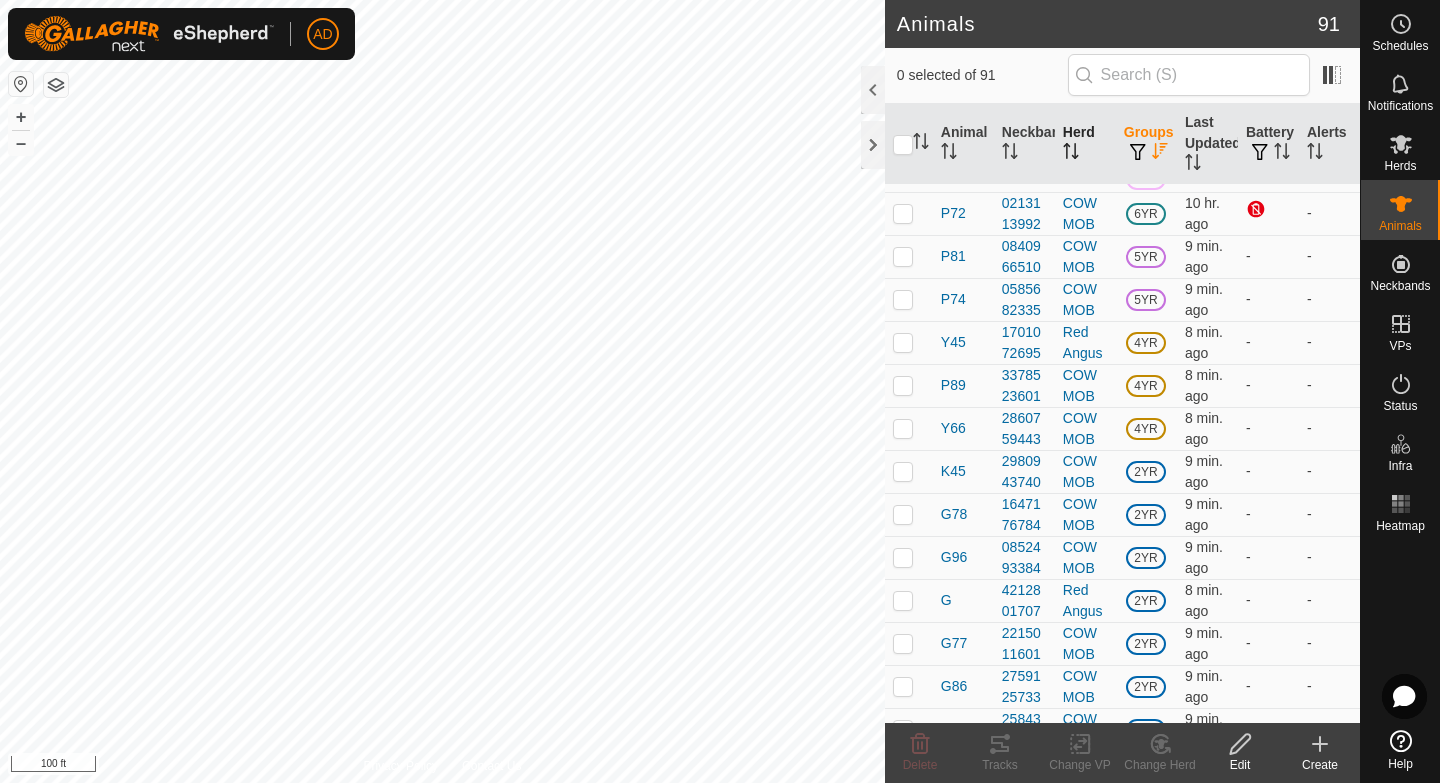 click on "Herd" at bounding box center (1085, 144) 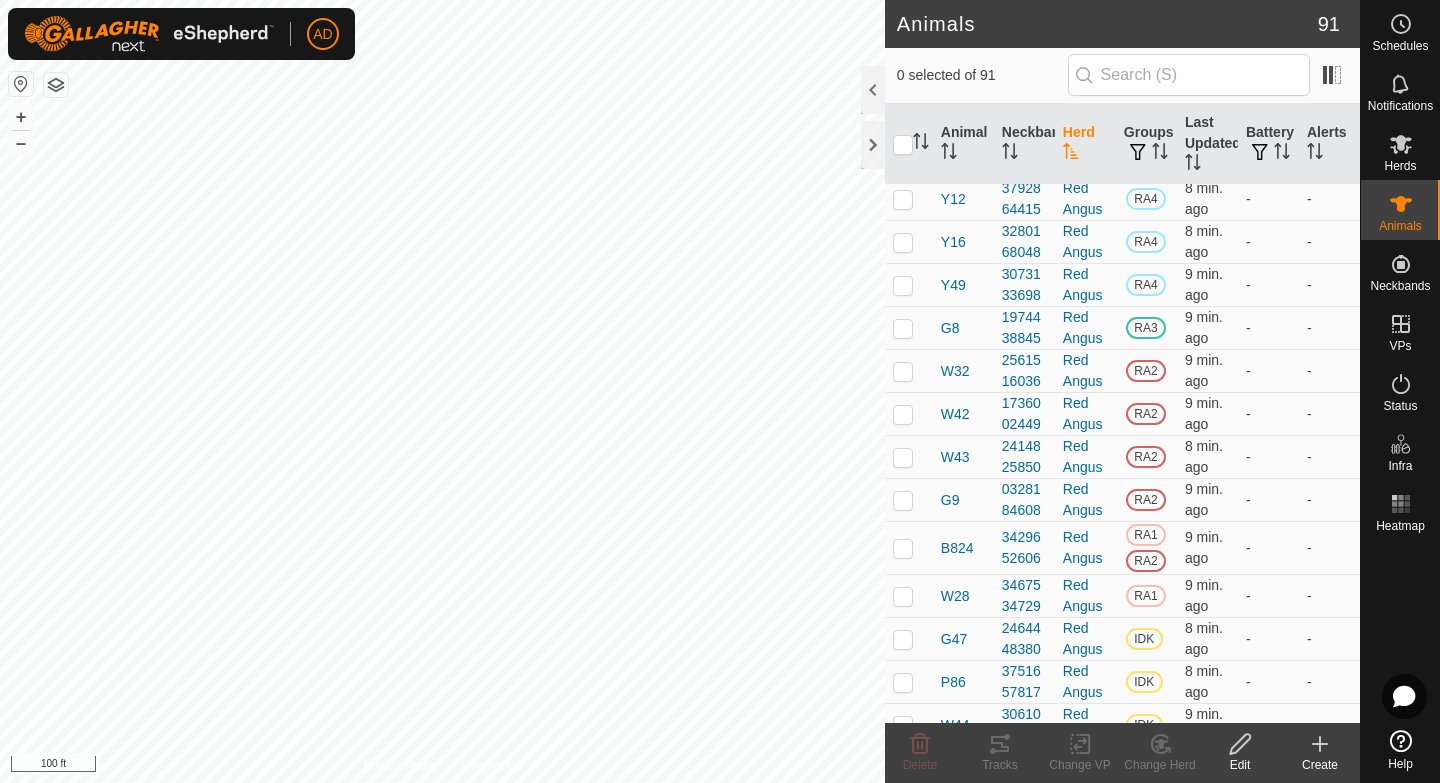 scroll, scrollTop: 0, scrollLeft: 0, axis: both 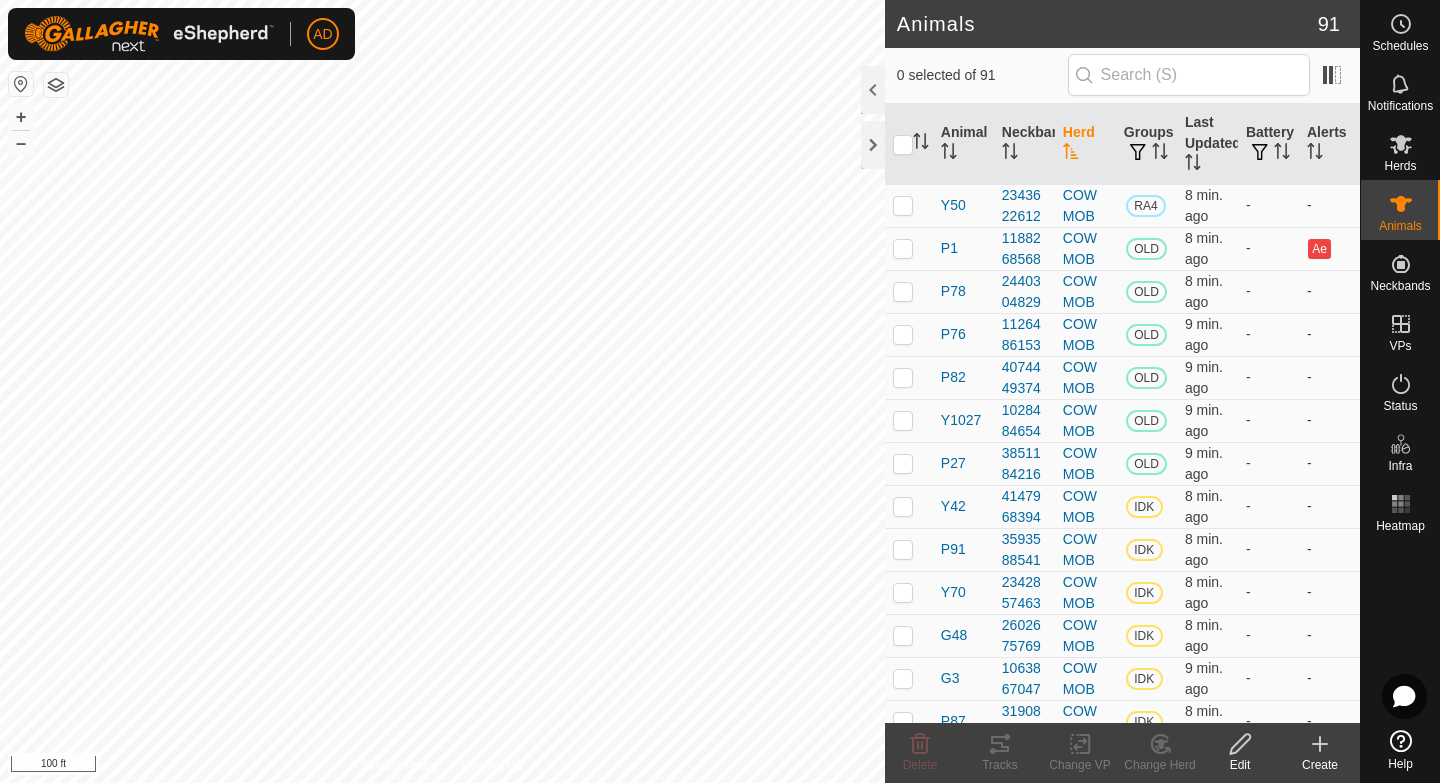 click on "Herd" at bounding box center (1085, 144) 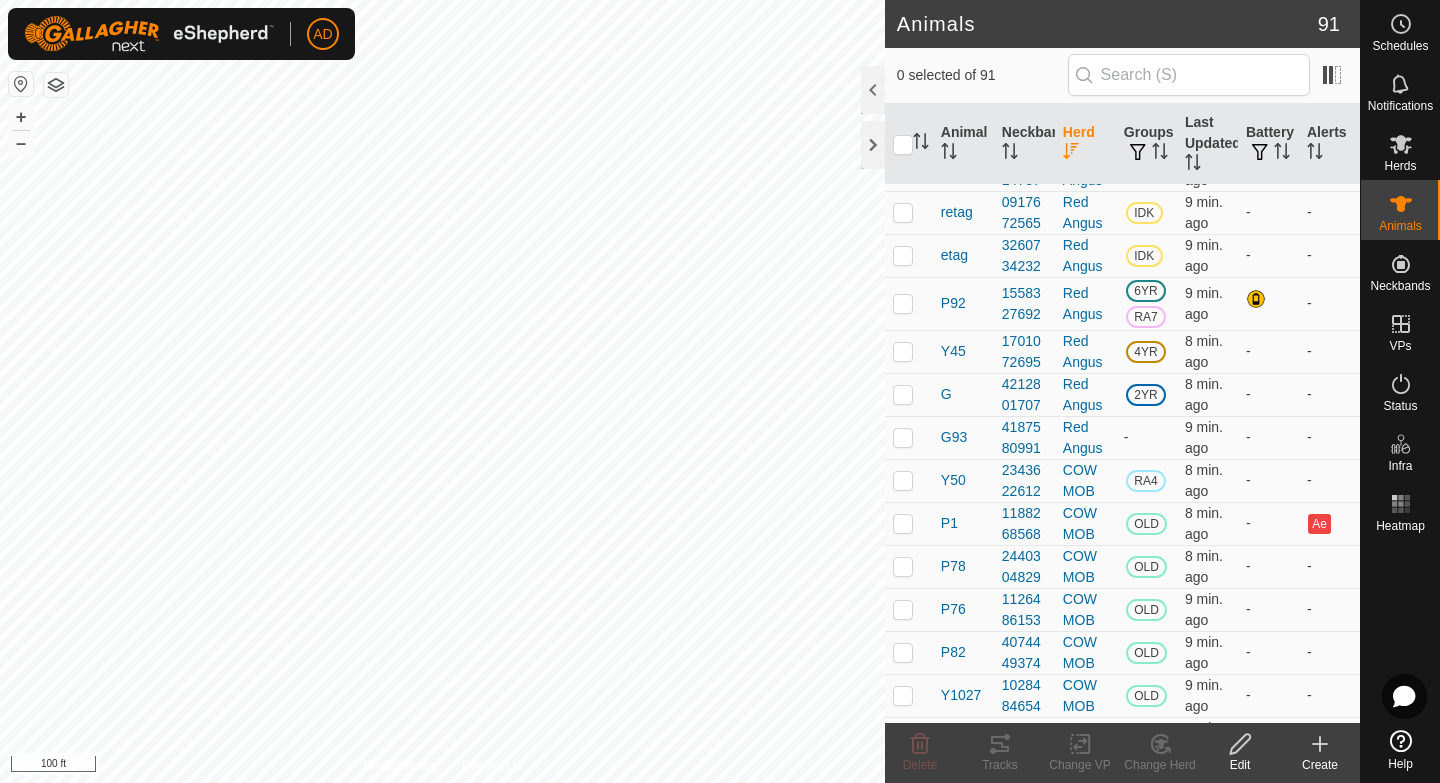 scroll, scrollTop: 905, scrollLeft: 0, axis: vertical 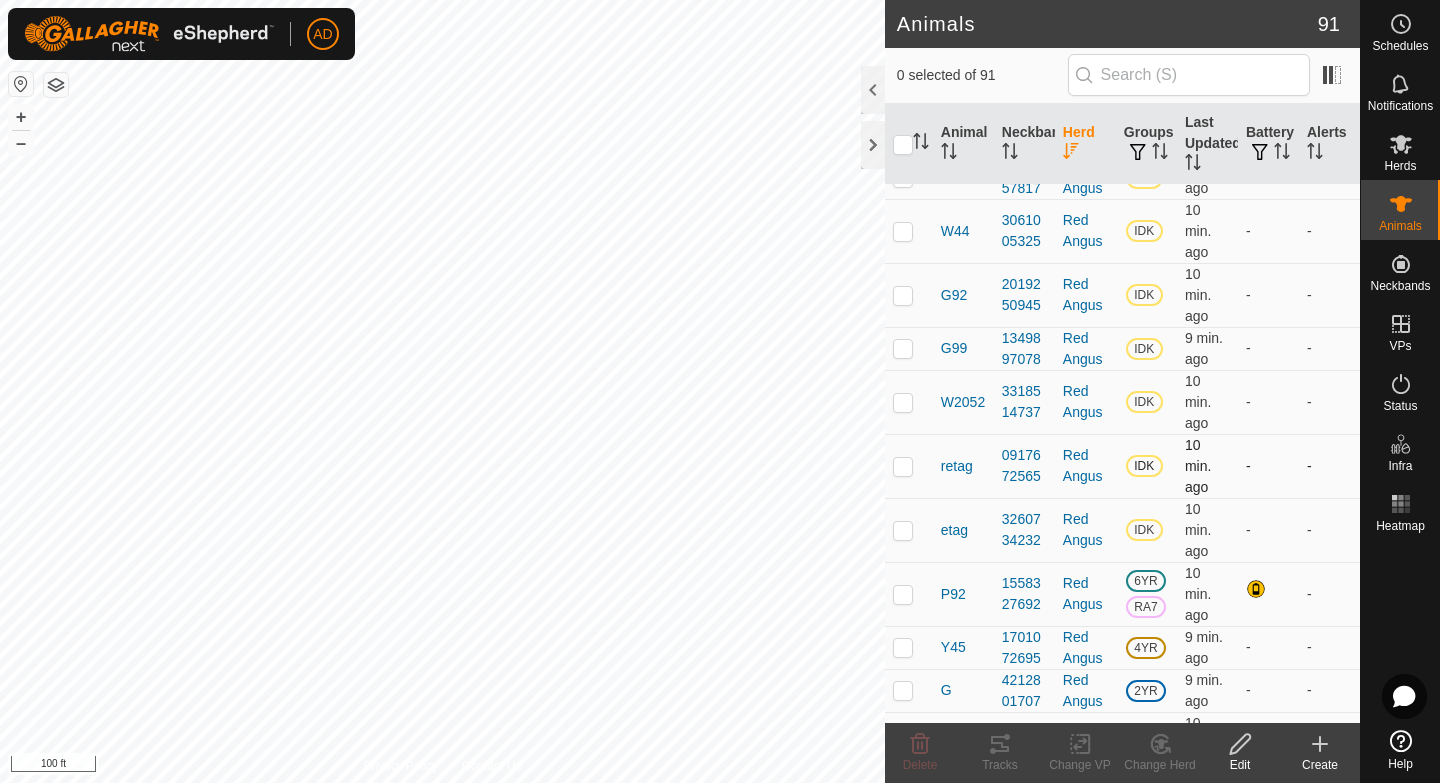 click at bounding box center (909, 466) 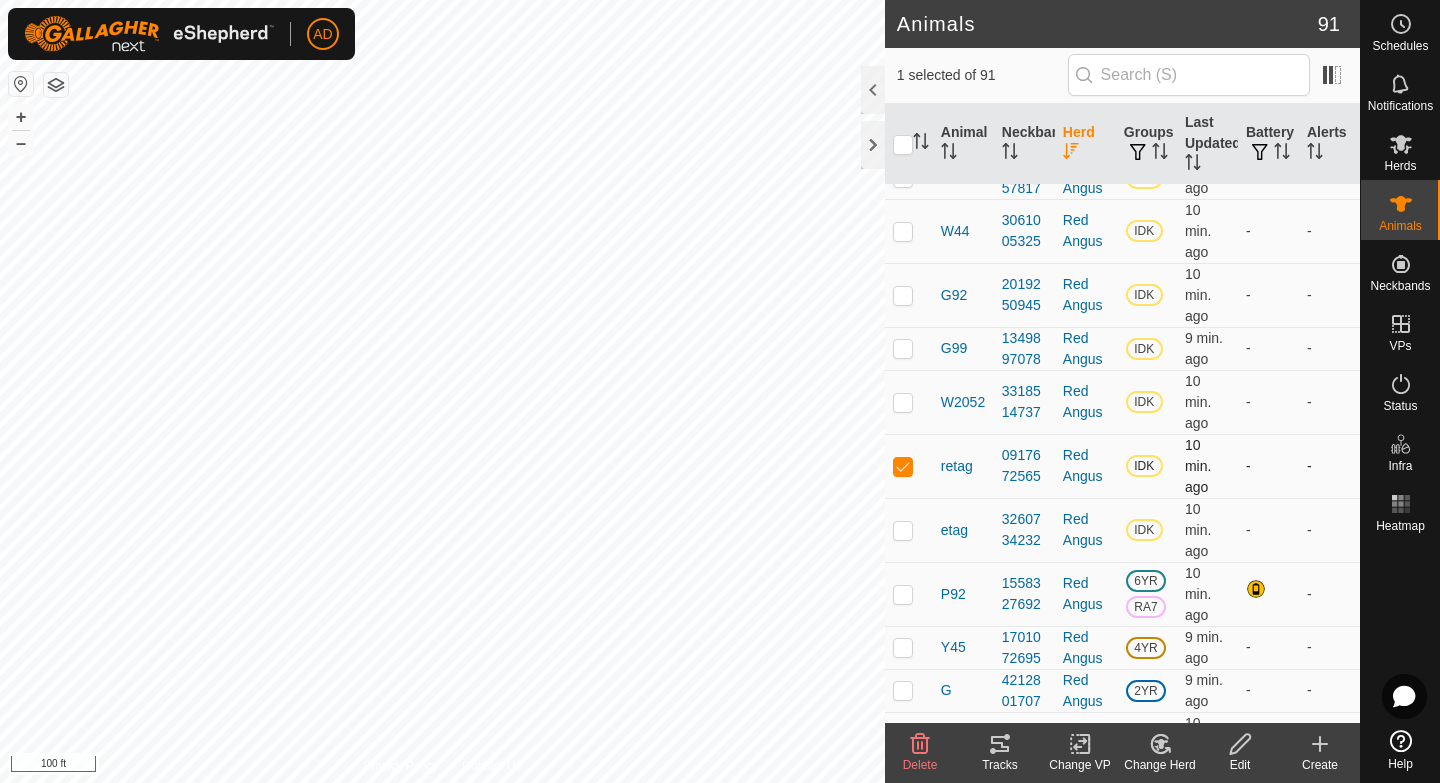 click at bounding box center (909, 466) 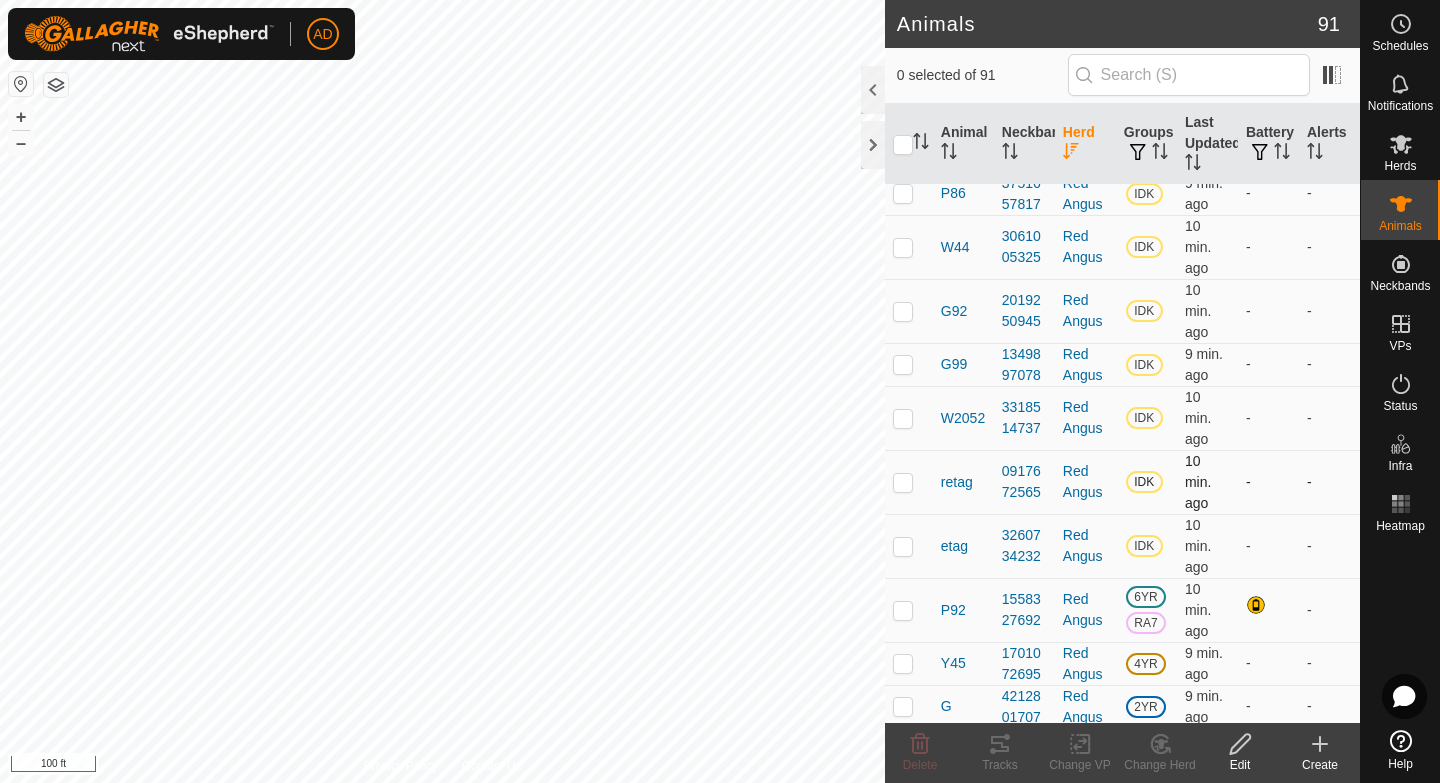 scroll, scrollTop: 886, scrollLeft: 0, axis: vertical 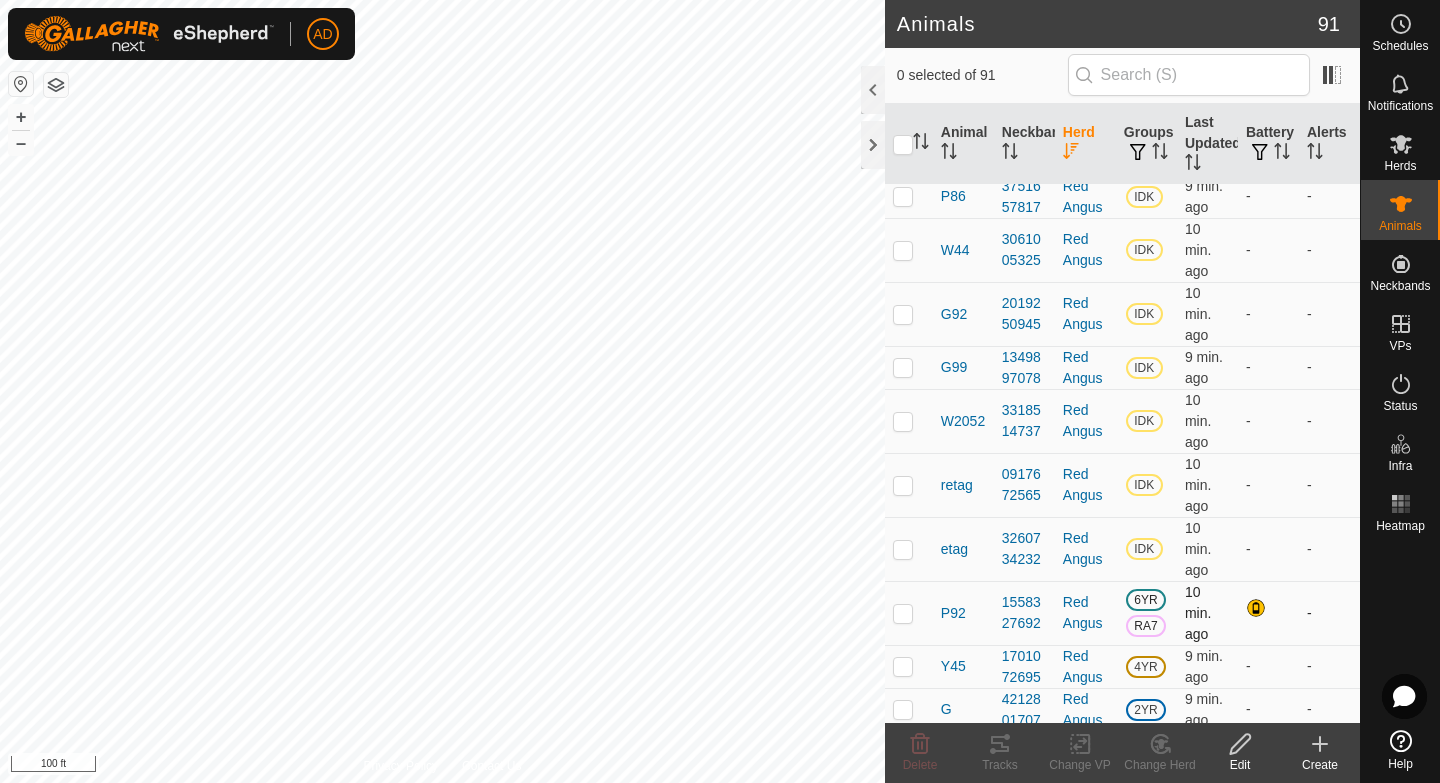 click at bounding box center [903, 613] 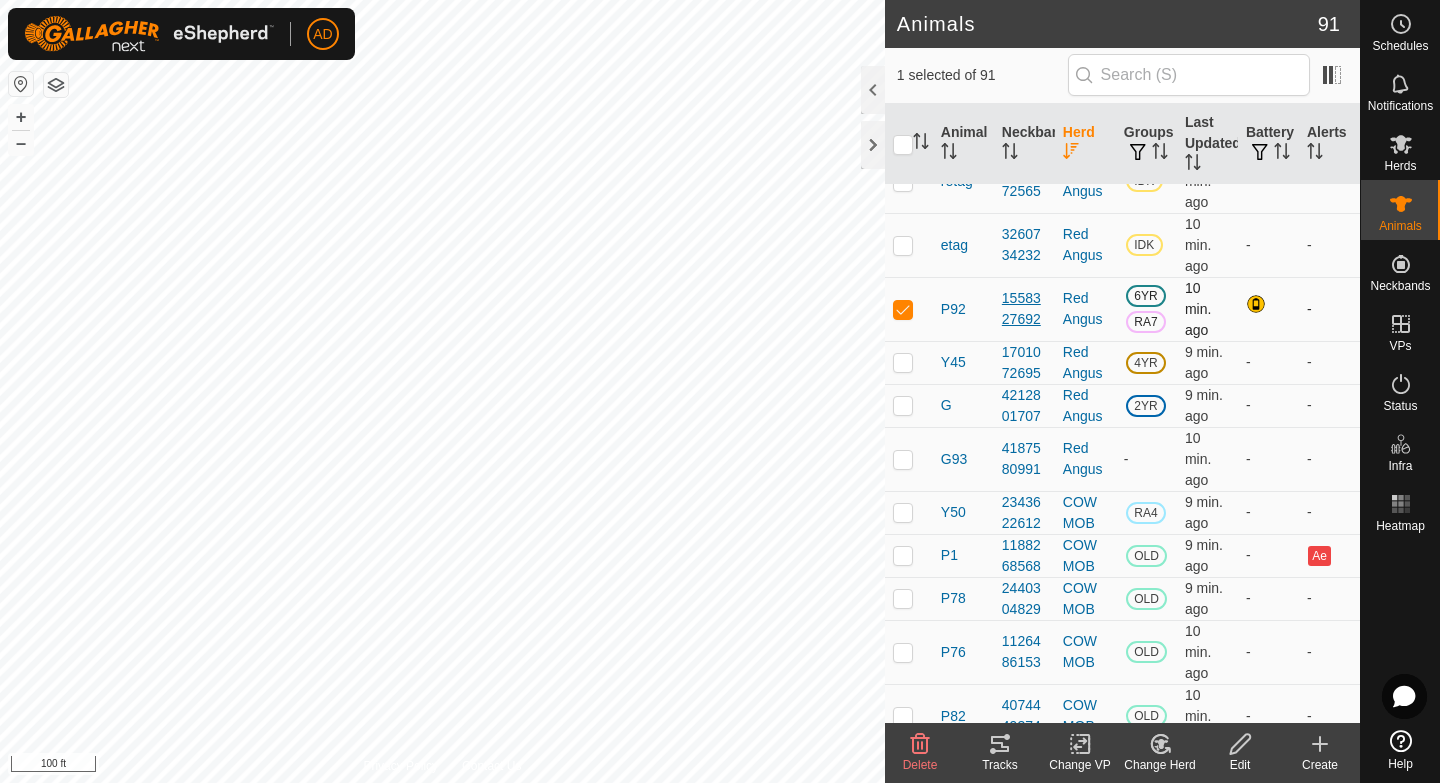 scroll, scrollTop: 1193, scrollLeft: 0, axis: vertical 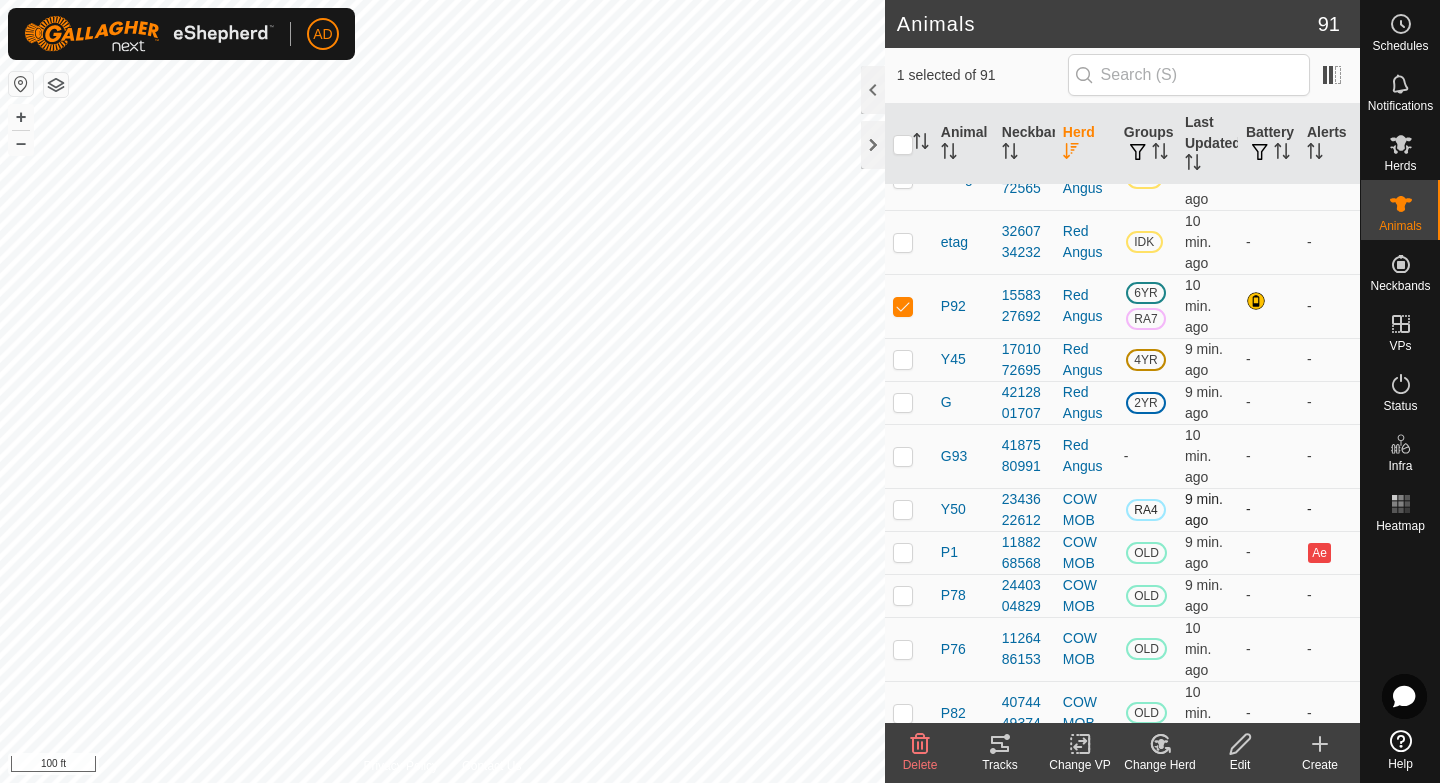click at bounding box center (903, 509) 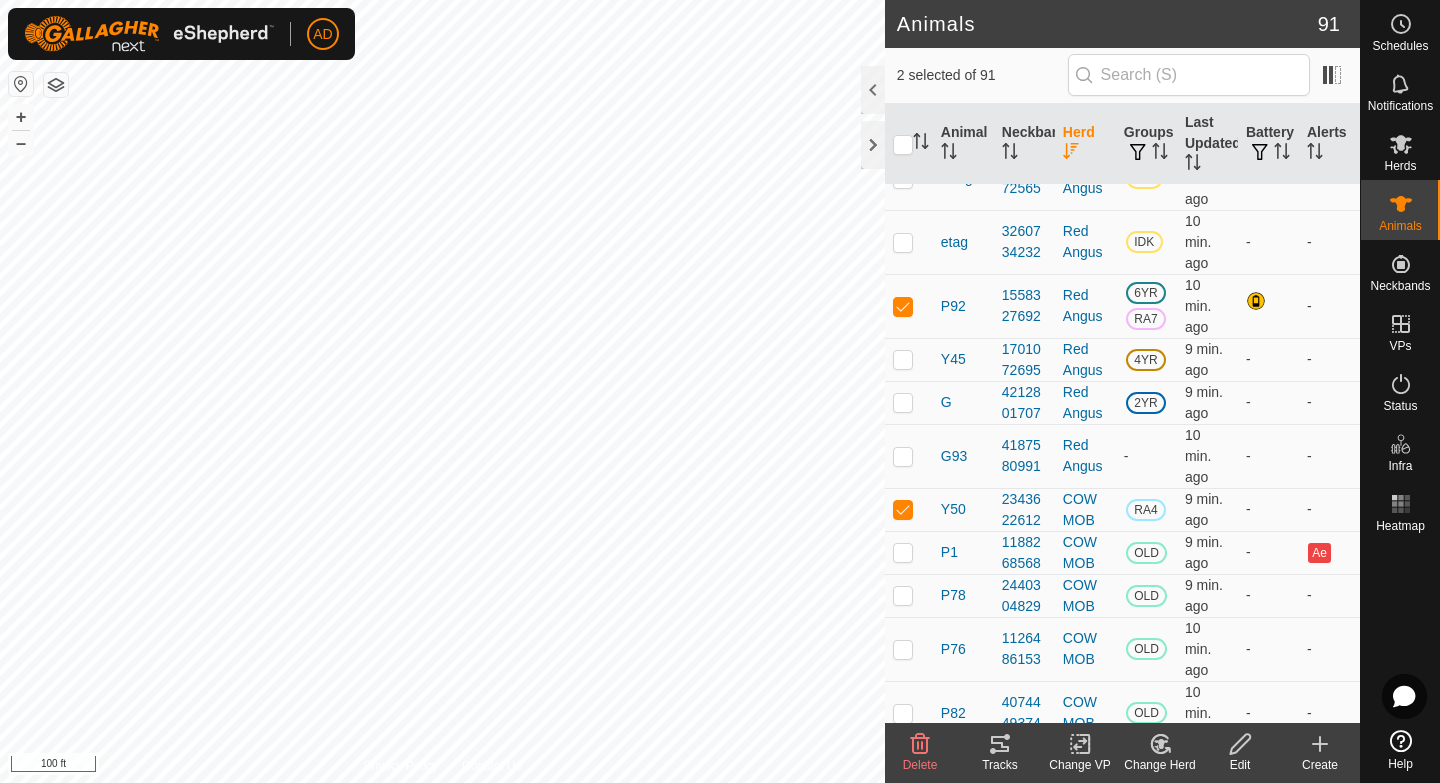 click 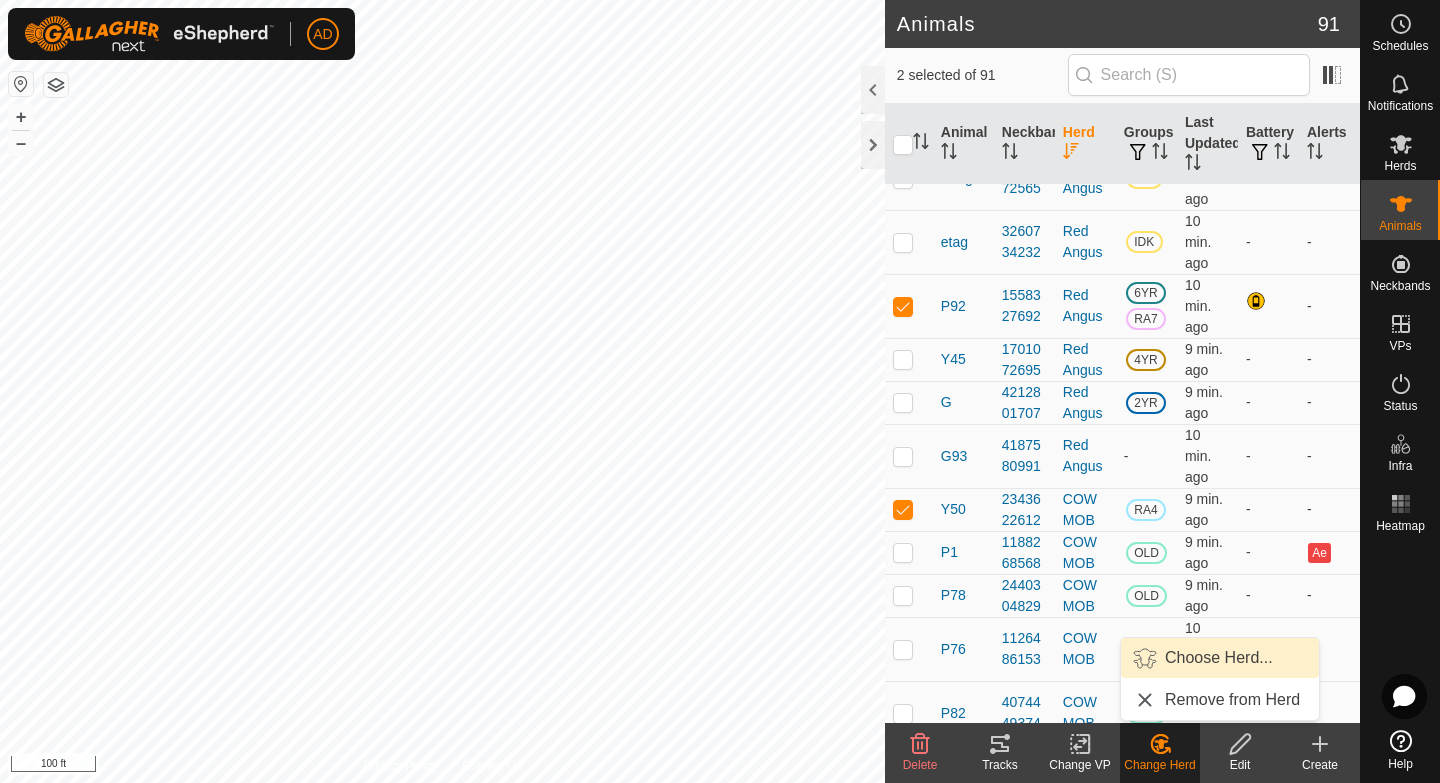 click on "Choose Herd..." at bounding box center (1220, 658) 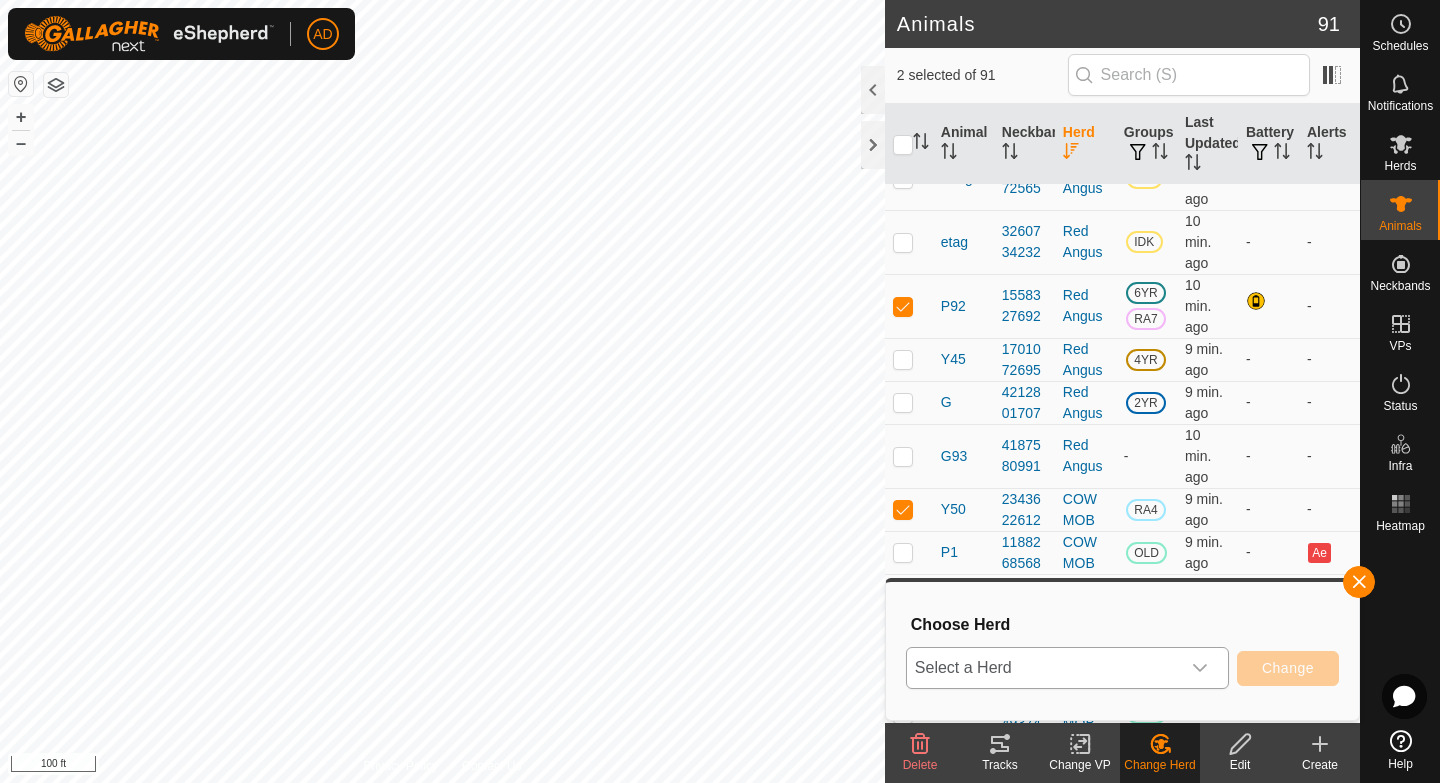 click on "Select a Herd" at bounding box center (1043, 668) 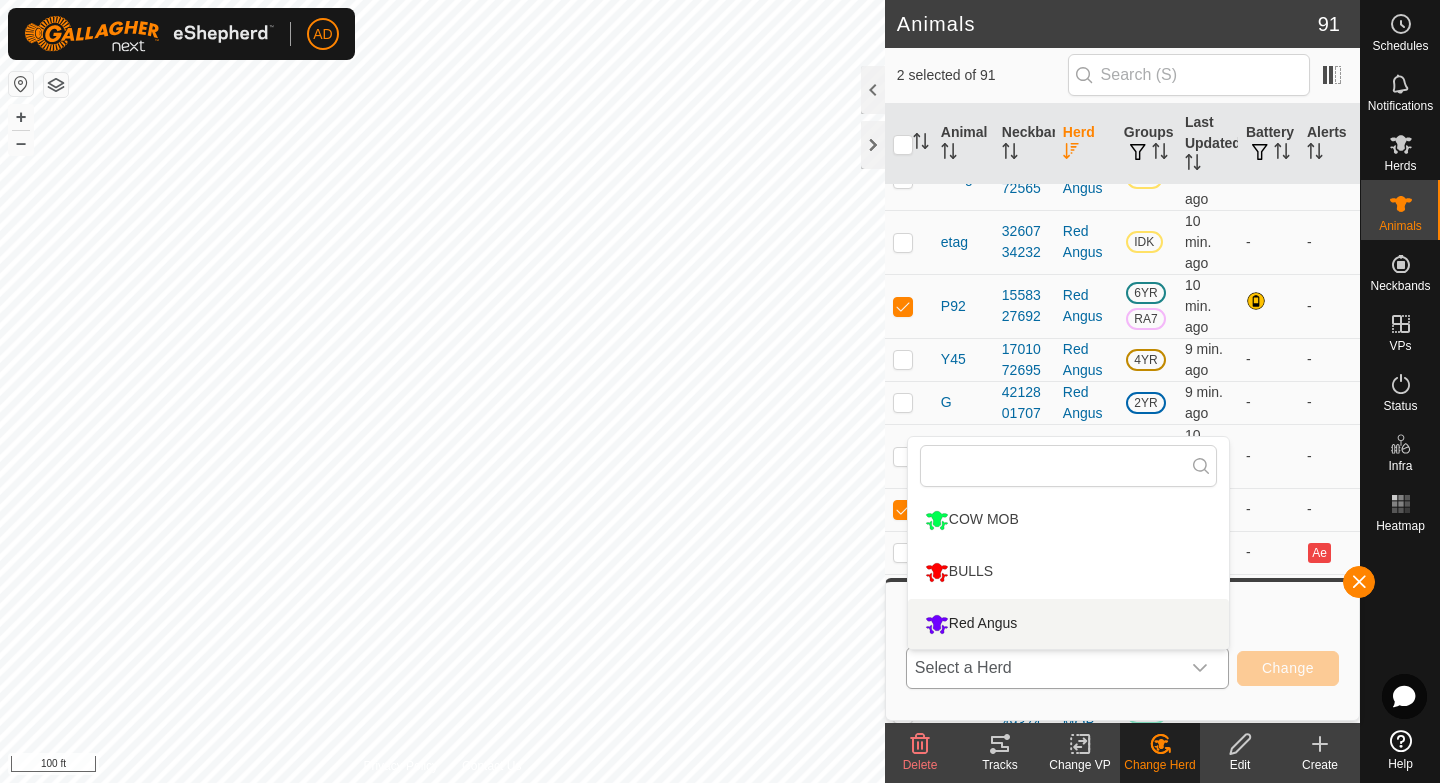click on "Red Angus" at bounding box center (1068, 624) 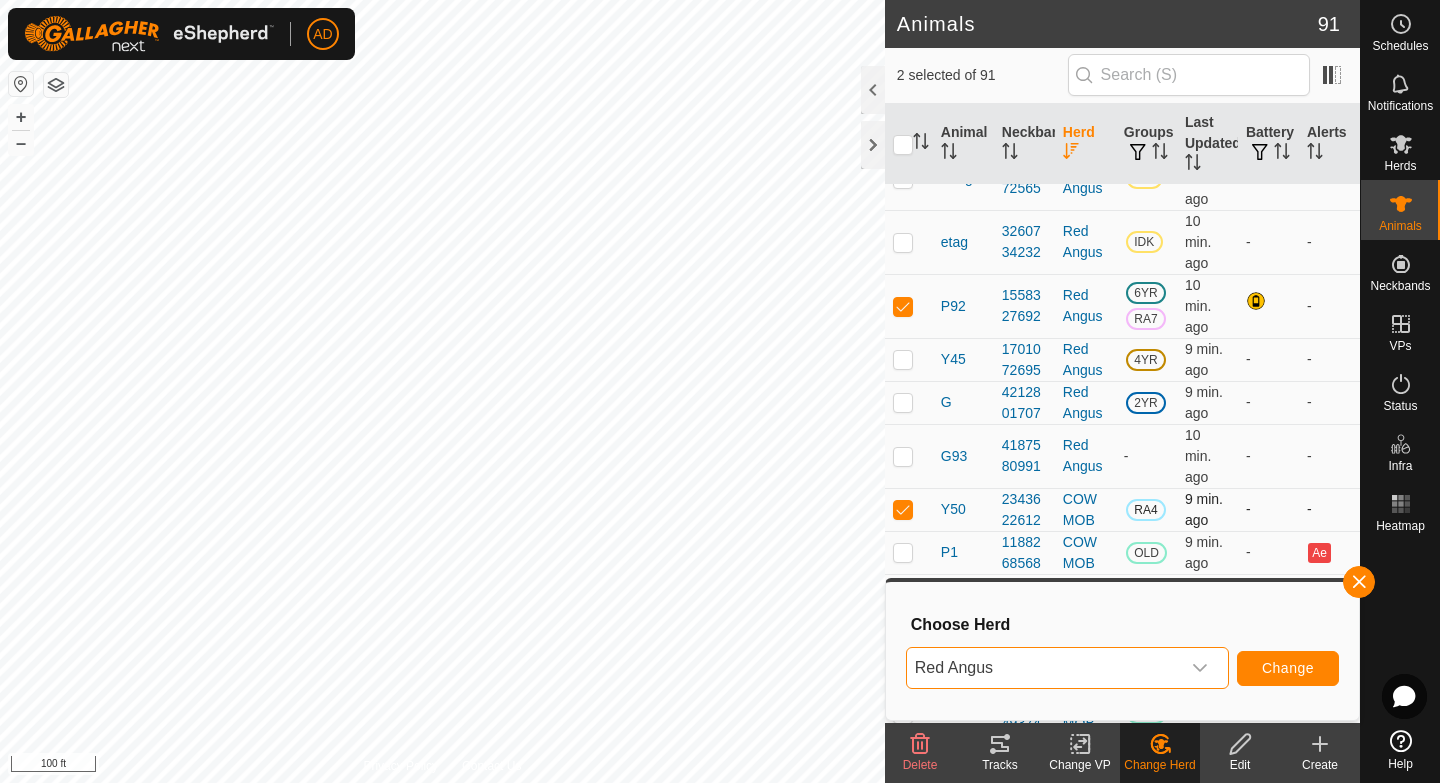 click at bounding box center [903, 509] 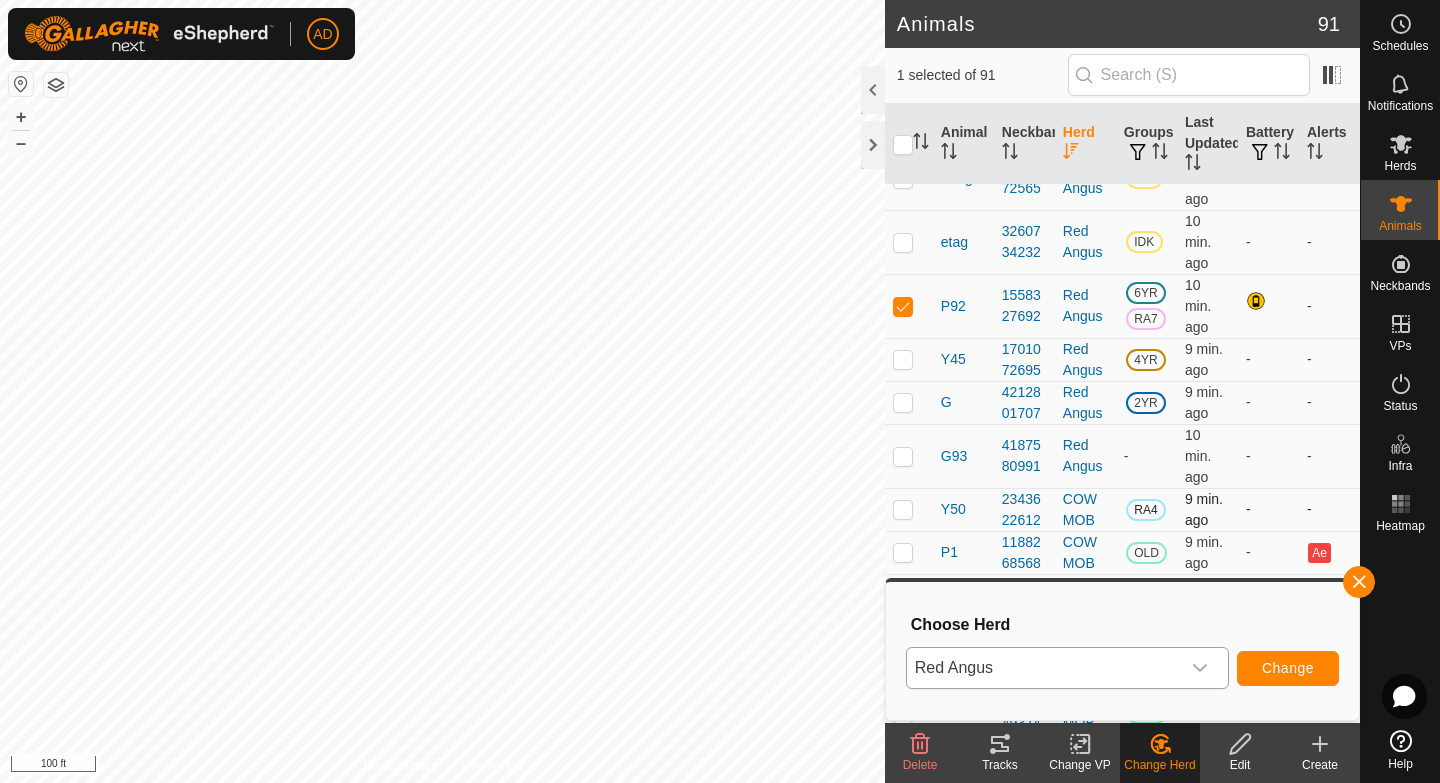 click at bounding box center (903, 509) 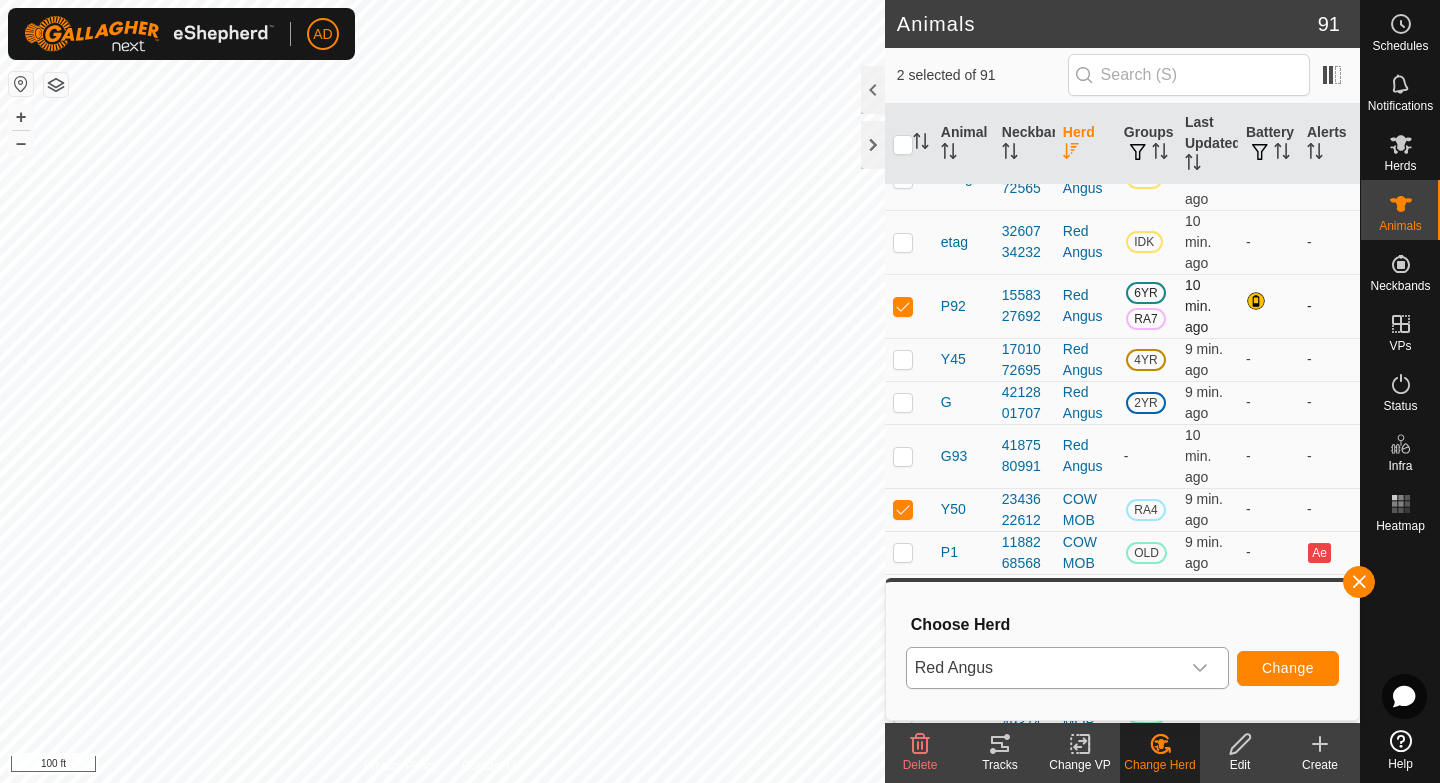 click at bounding box center [903, 306] 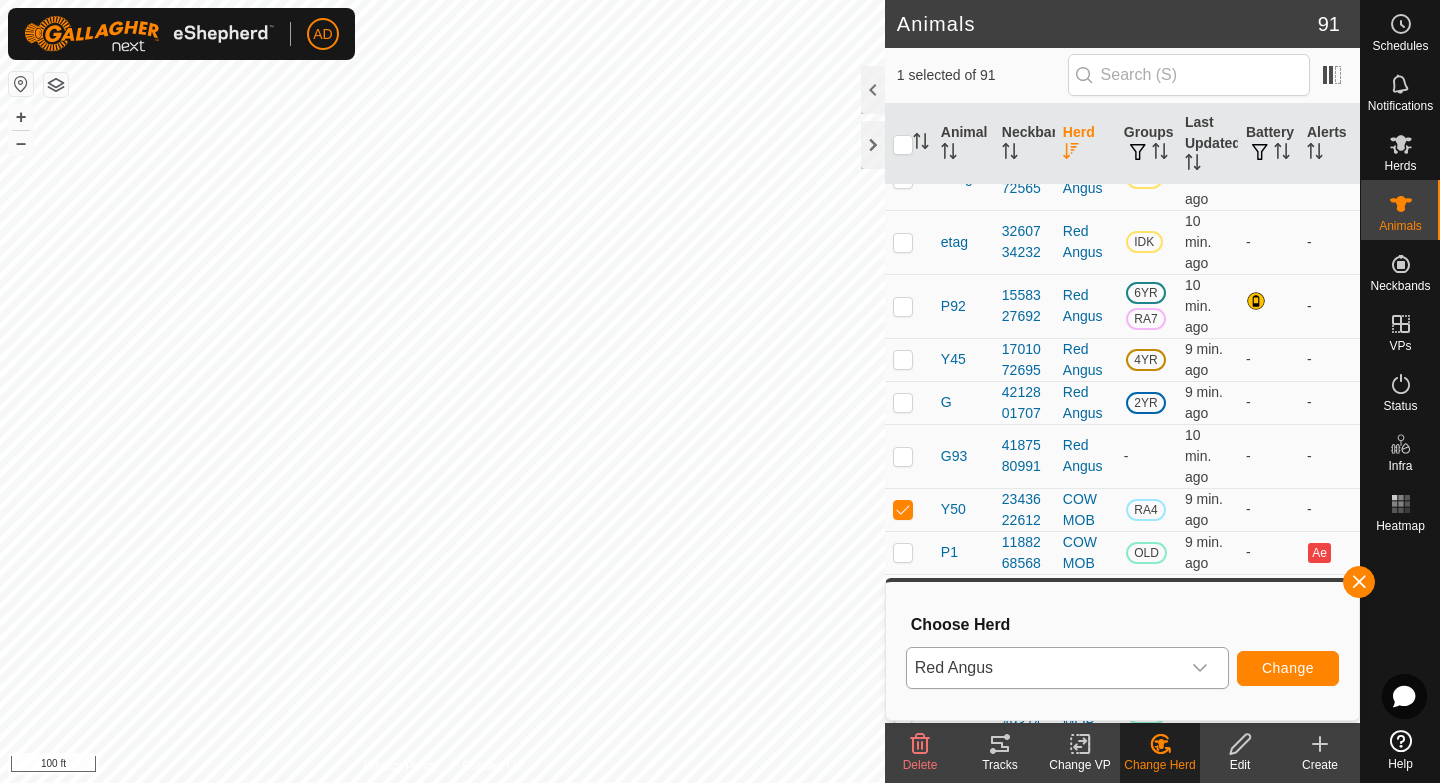click at bounding box center (1200, 668) 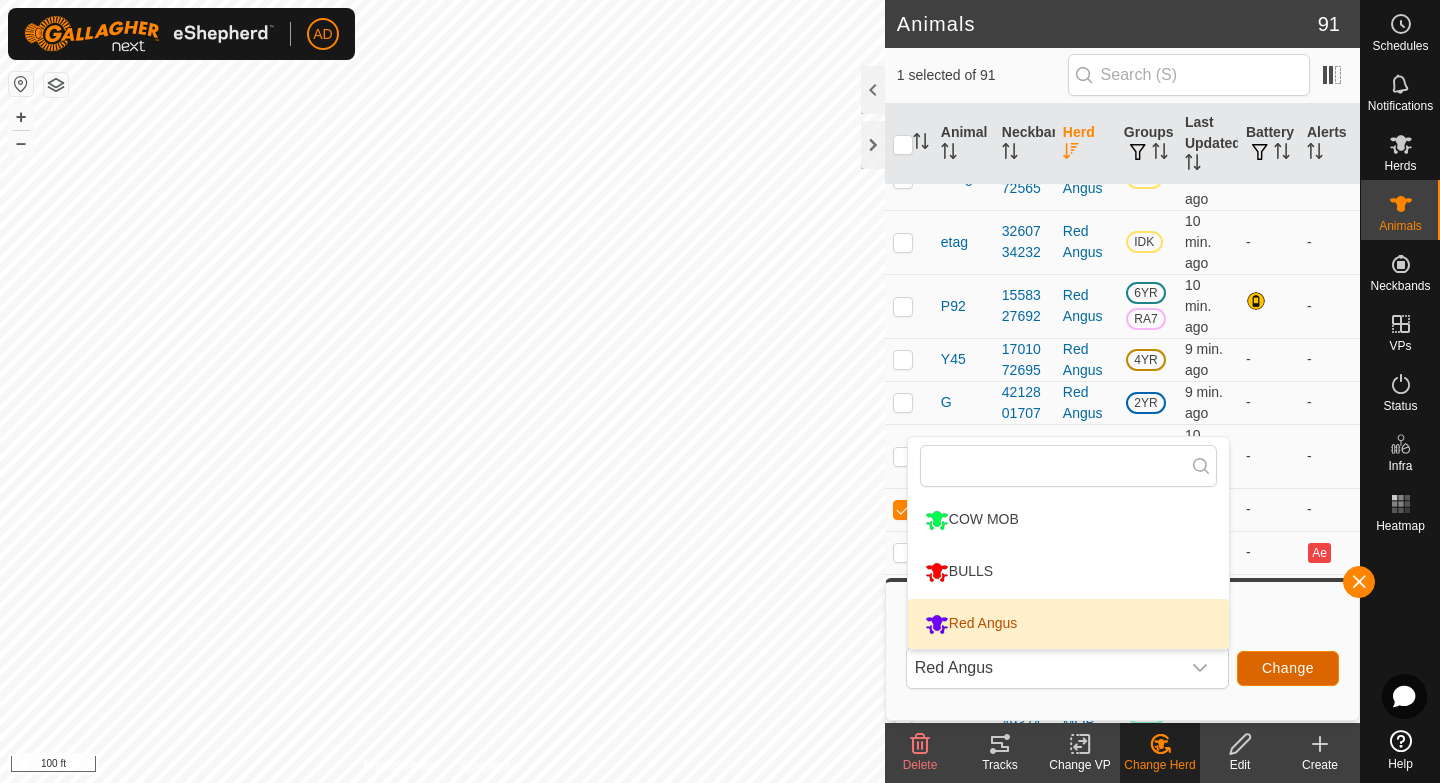 click on "Change" at bounding box center [1288, 668] 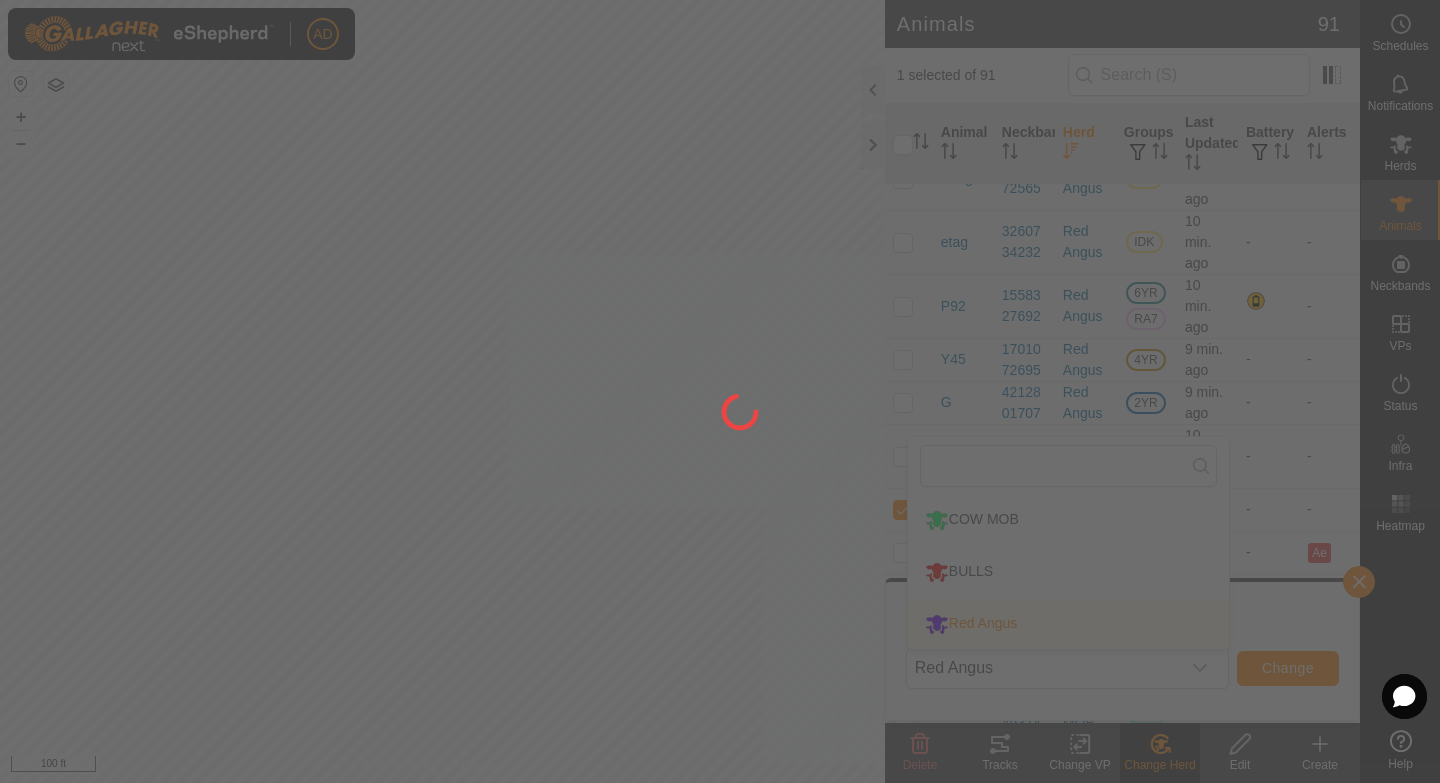 checkbox on "false" 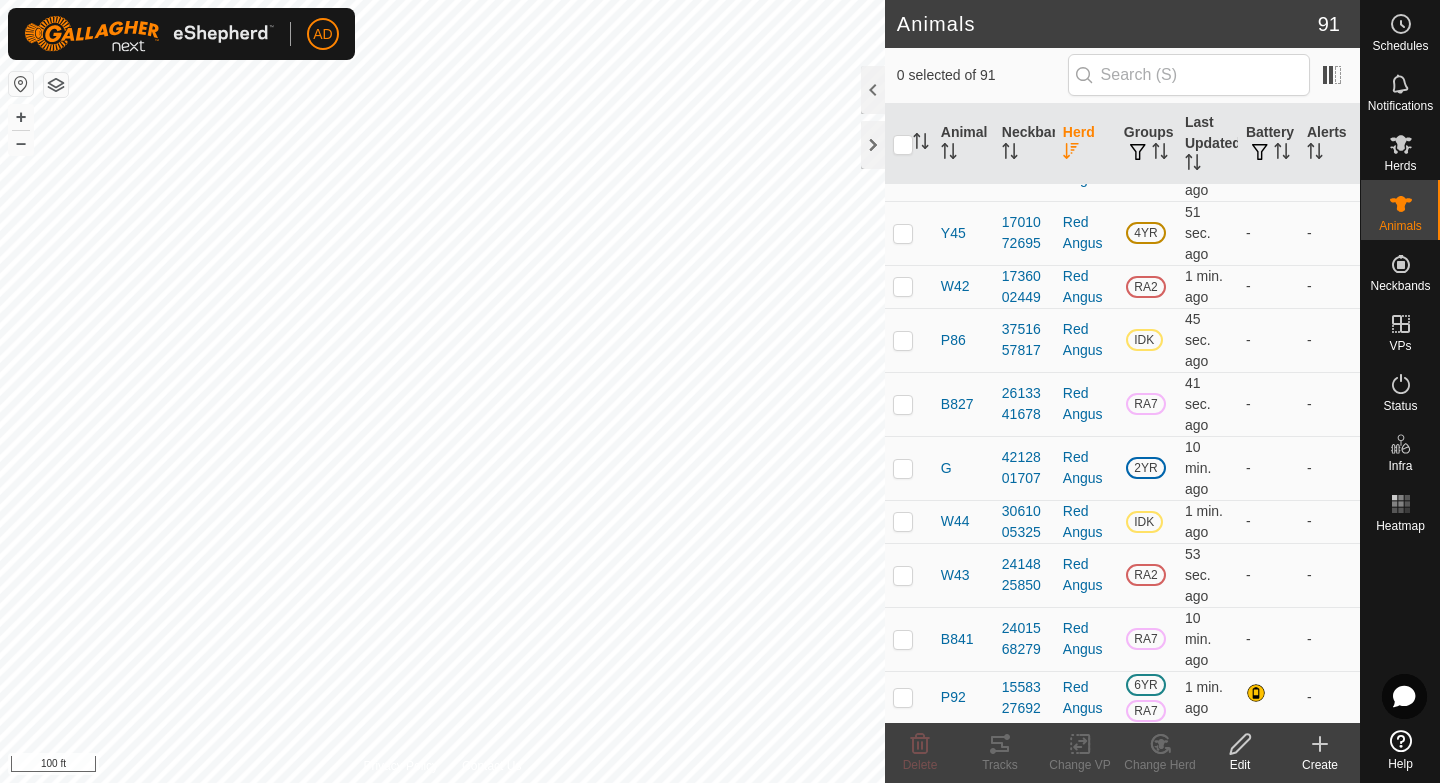 scroll, scrollTop: 0, scrollLeft: 0, axis: both 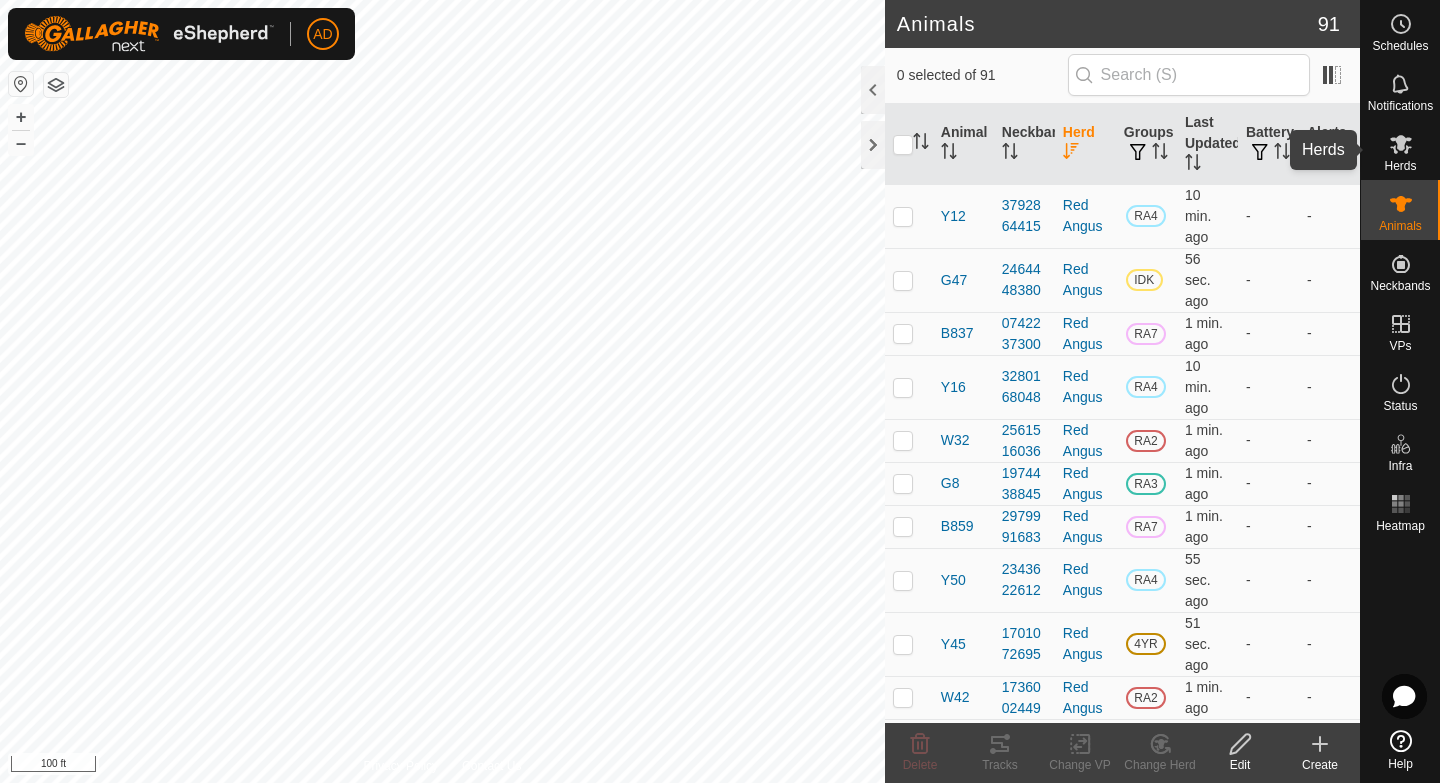 click on "Herds" at bounding box center (1400, 150) 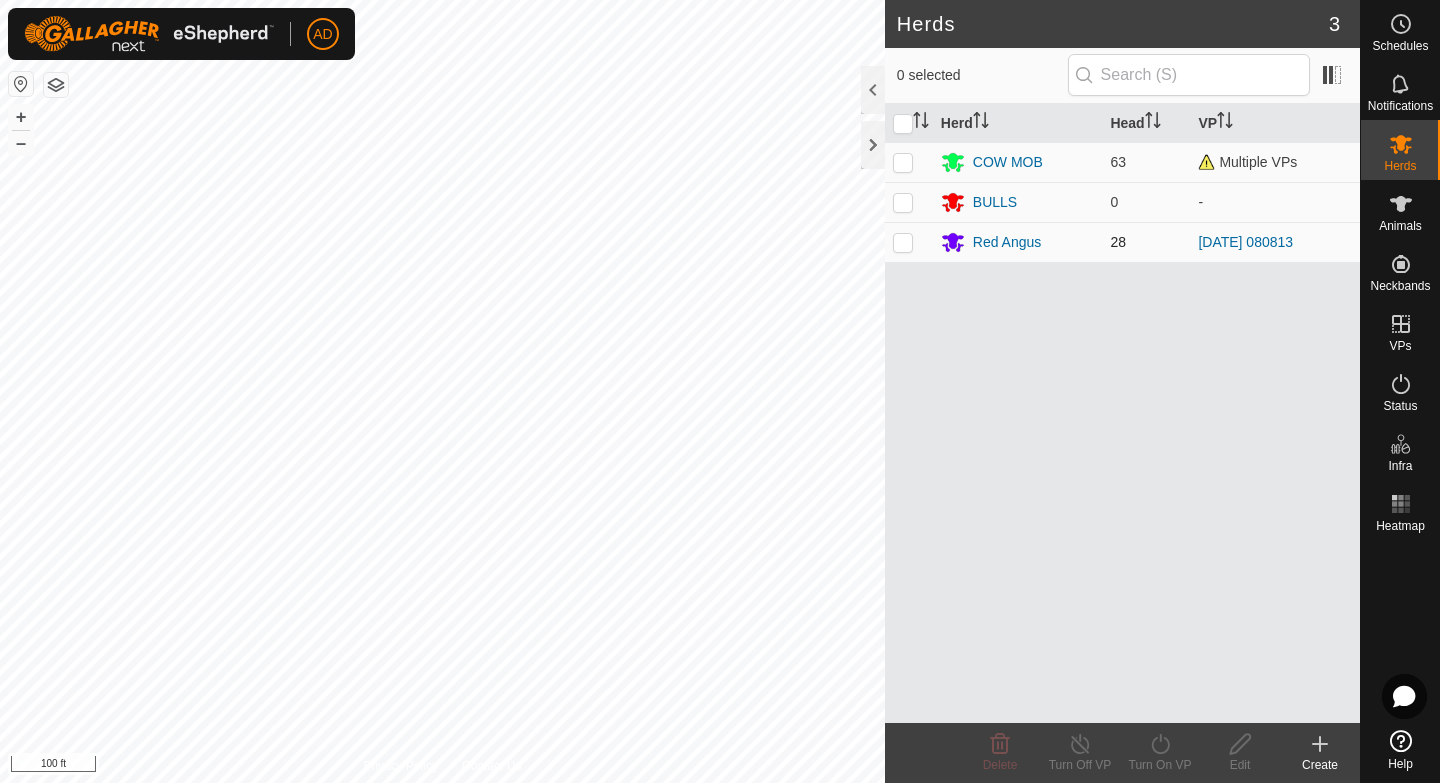 click at bounding box center [903, 242] 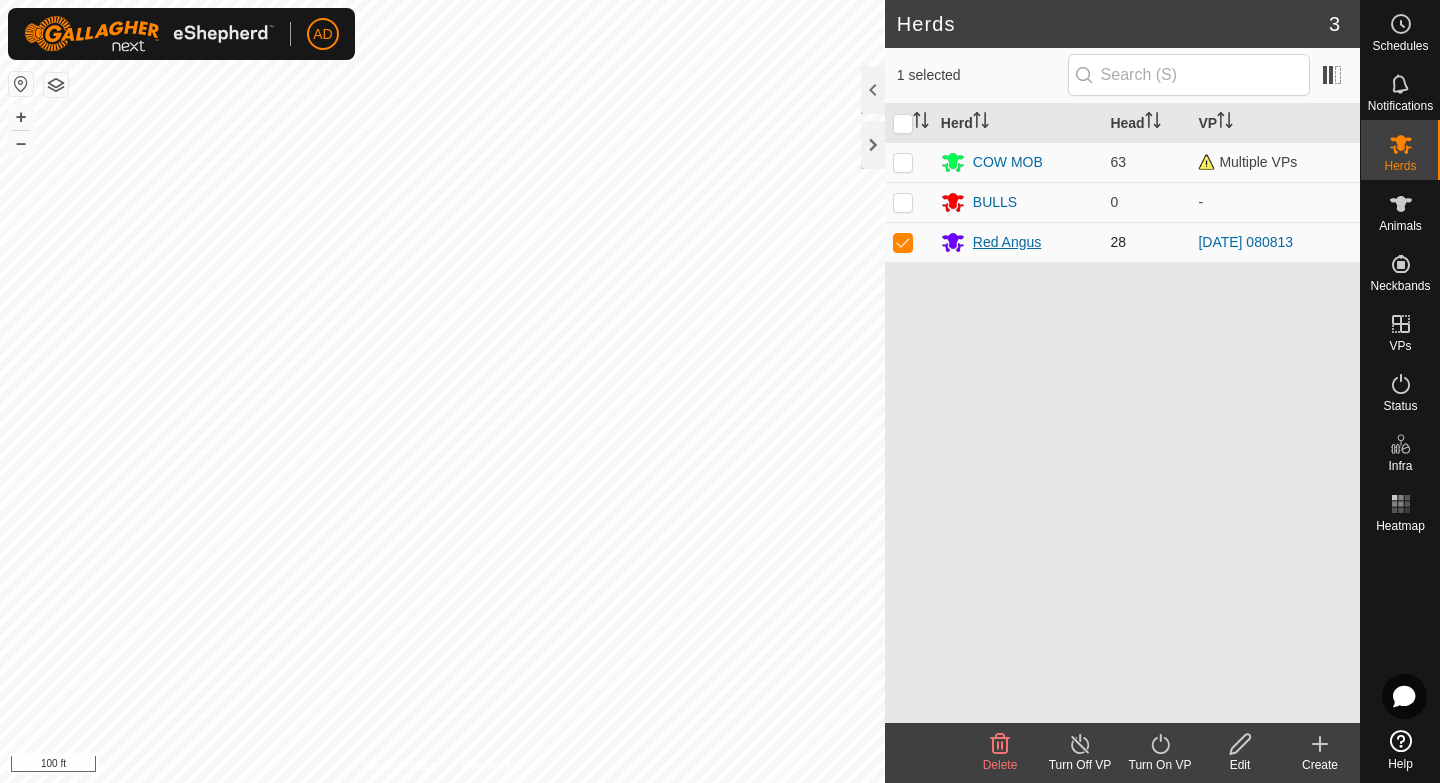 click on "Red Angus" at bounding box center (1007, 242) 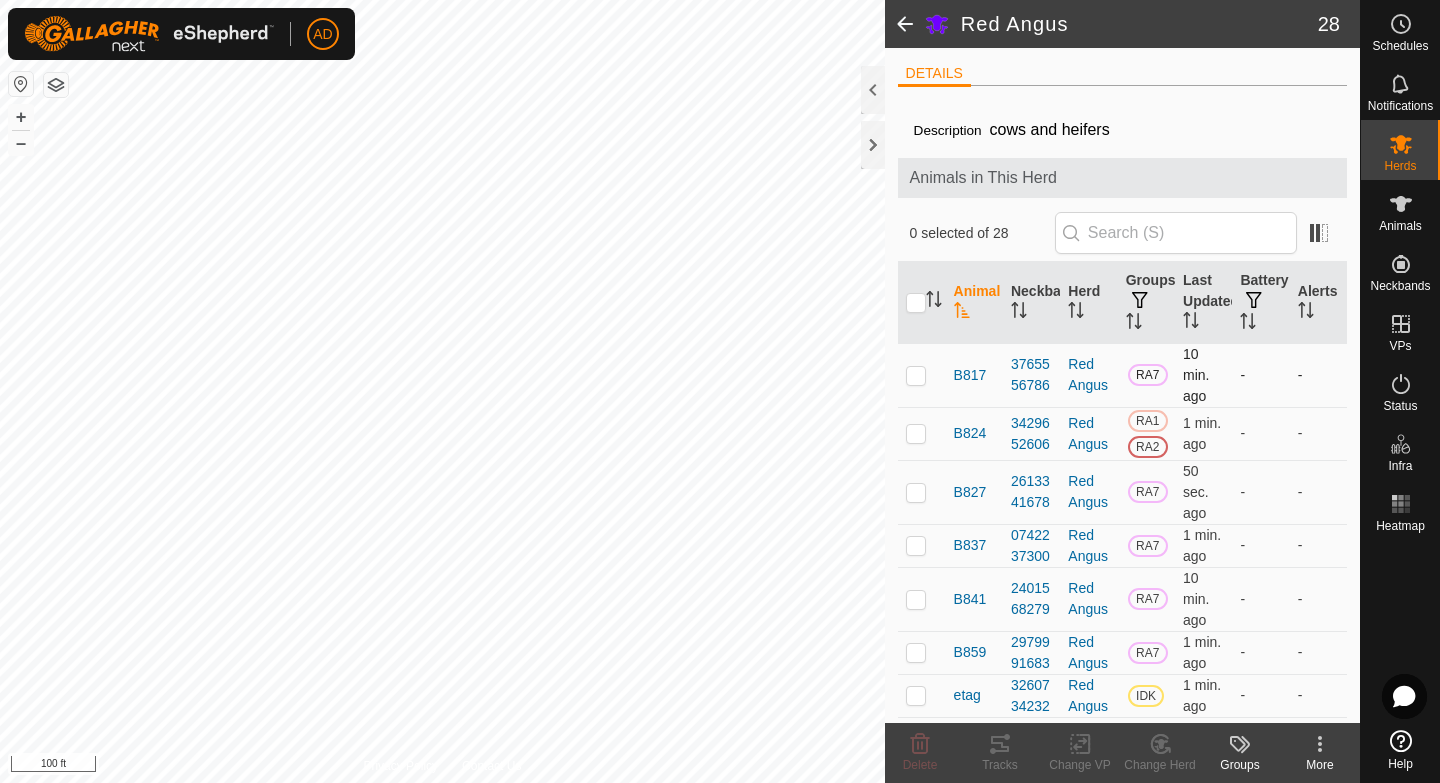 scroll, scrollTop: 23, scrollLeft: 0, axis: vertical 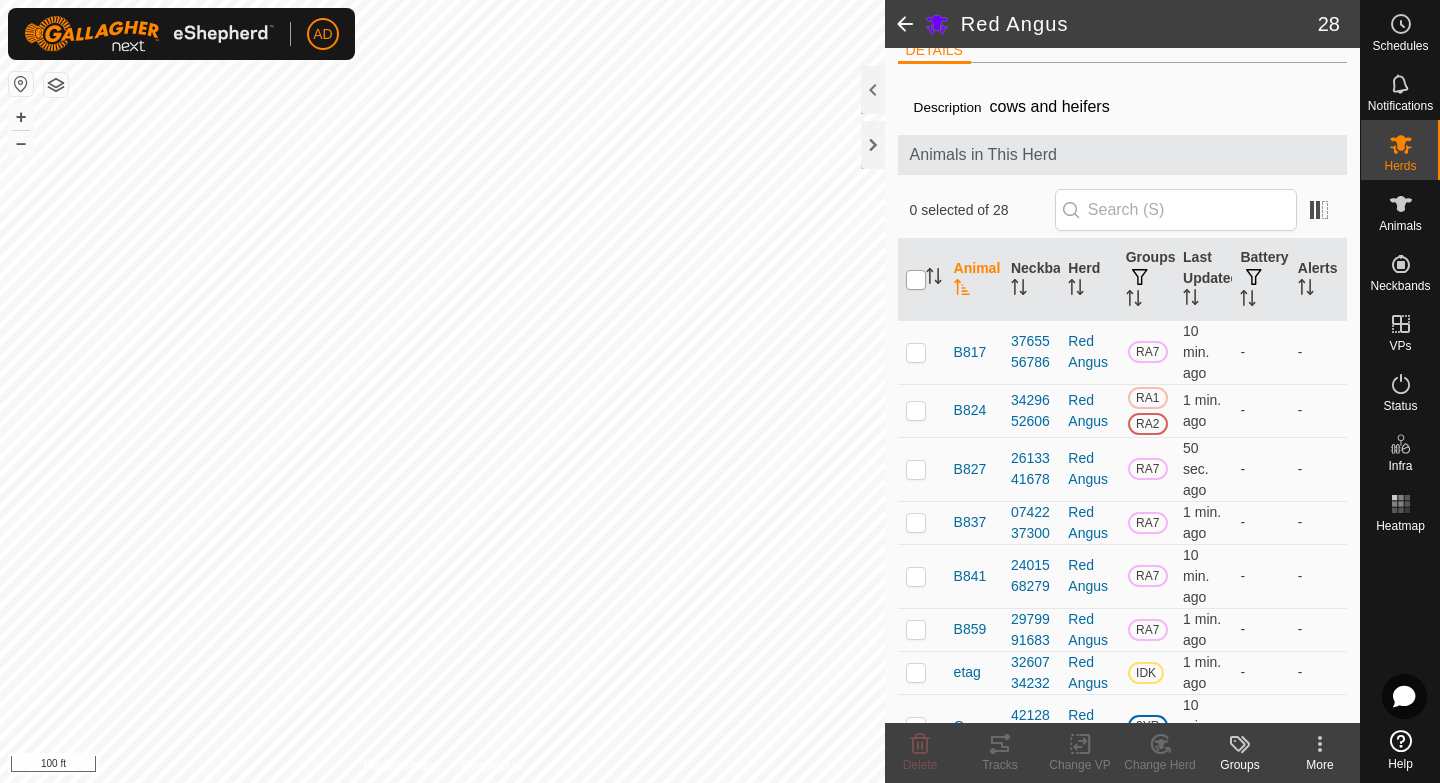 click at bounding box center [916, 280] 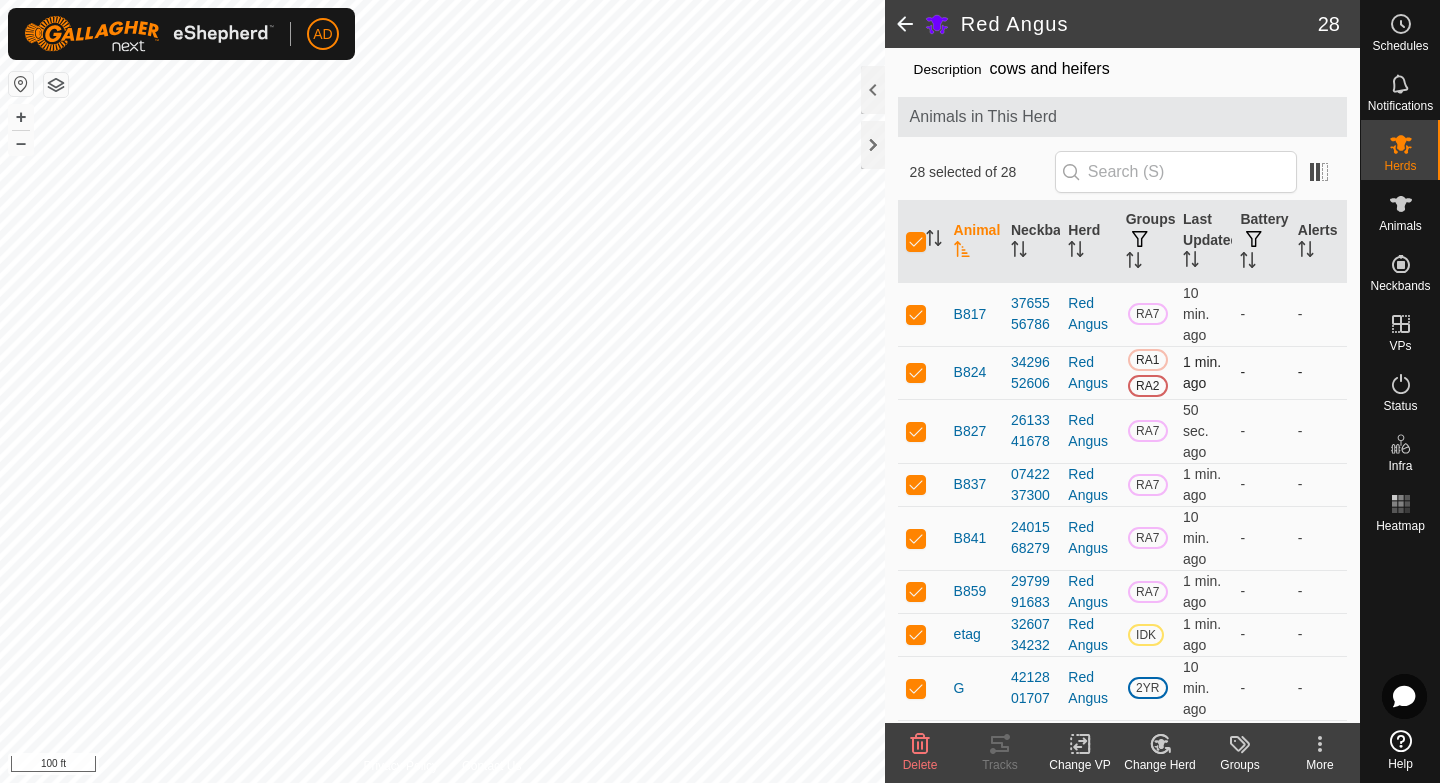 scroll, scrollTop: 64, scrollLeft: 0, axis: vertical 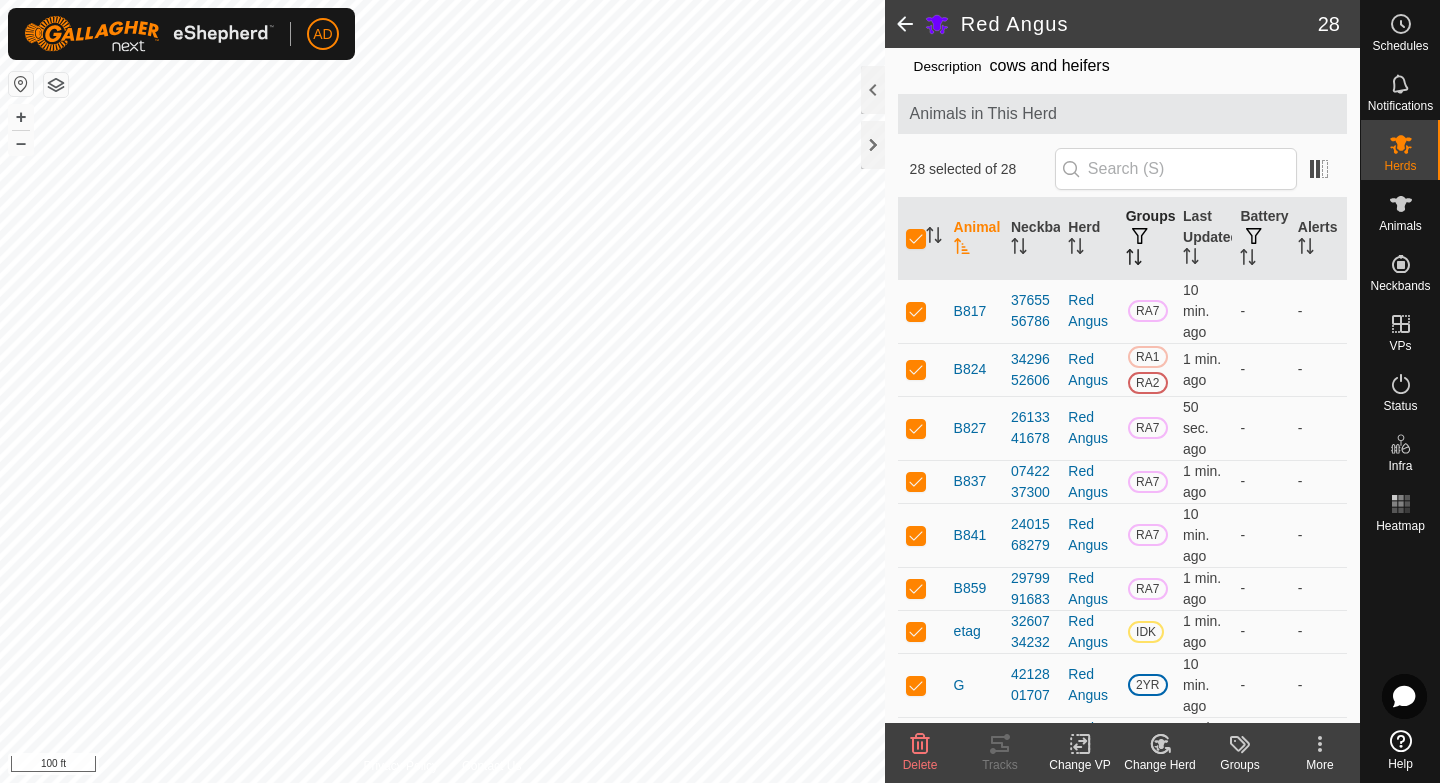 click at bounding box center [1140, 237] 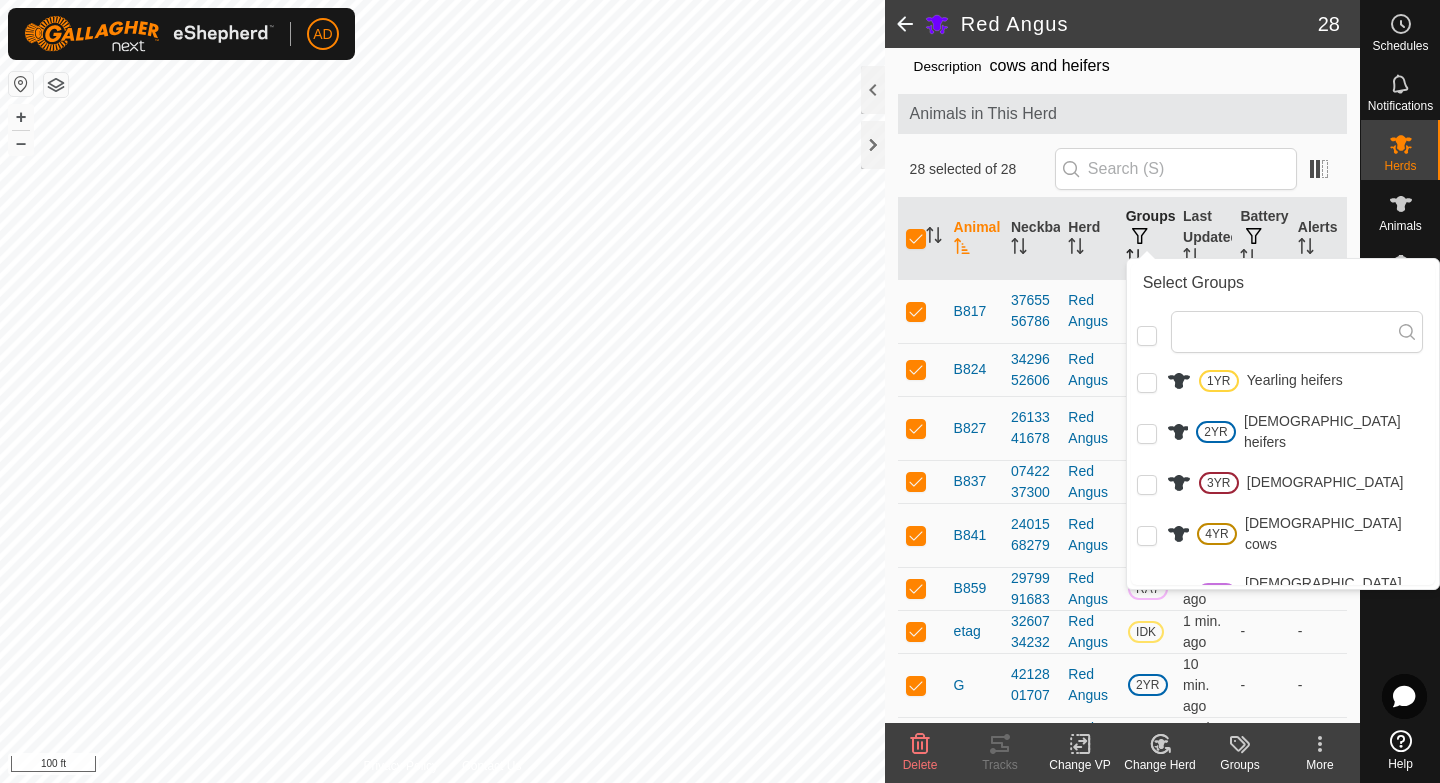 click at bounding box center (1140, 236) 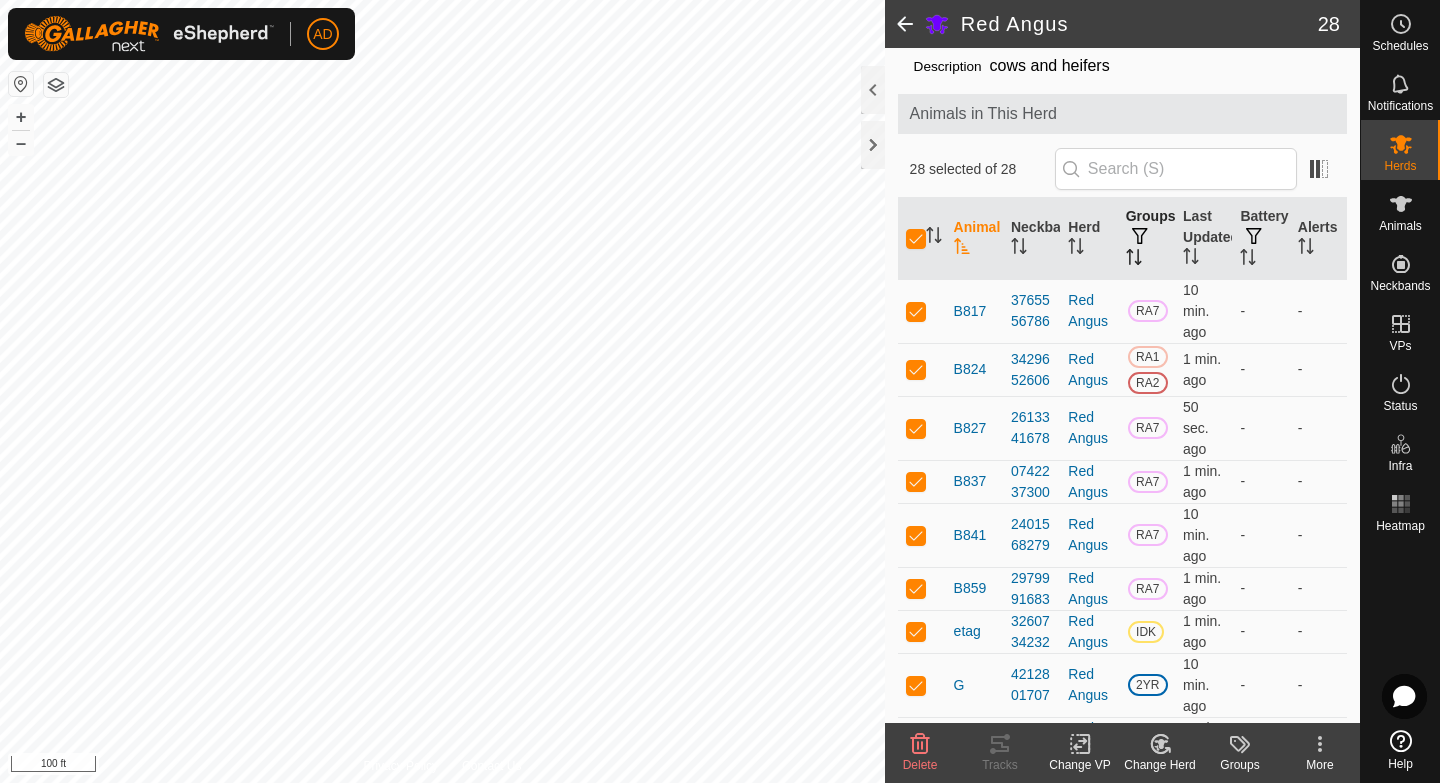 click 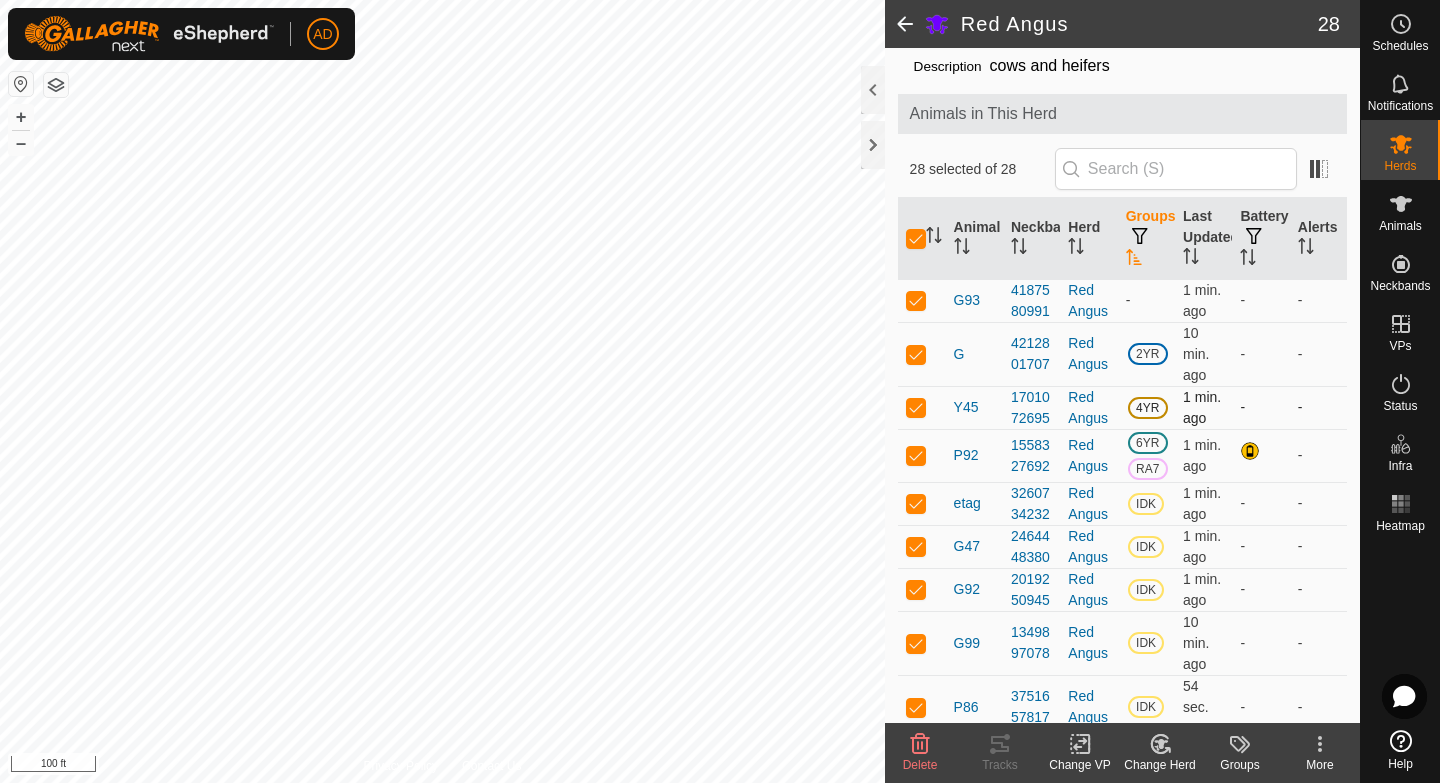 scroll, scrollTop: 0, scrollLeft: 0, axis: both 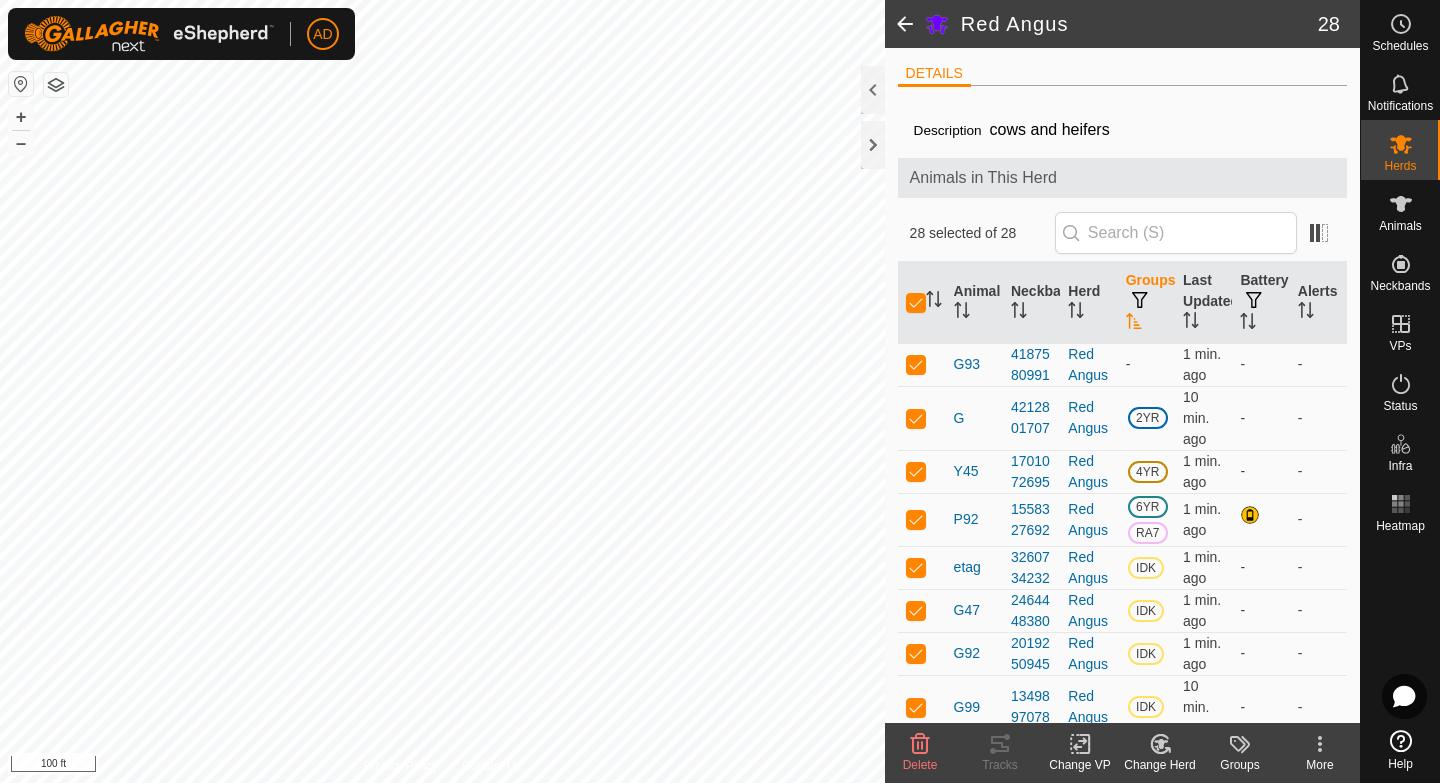 click 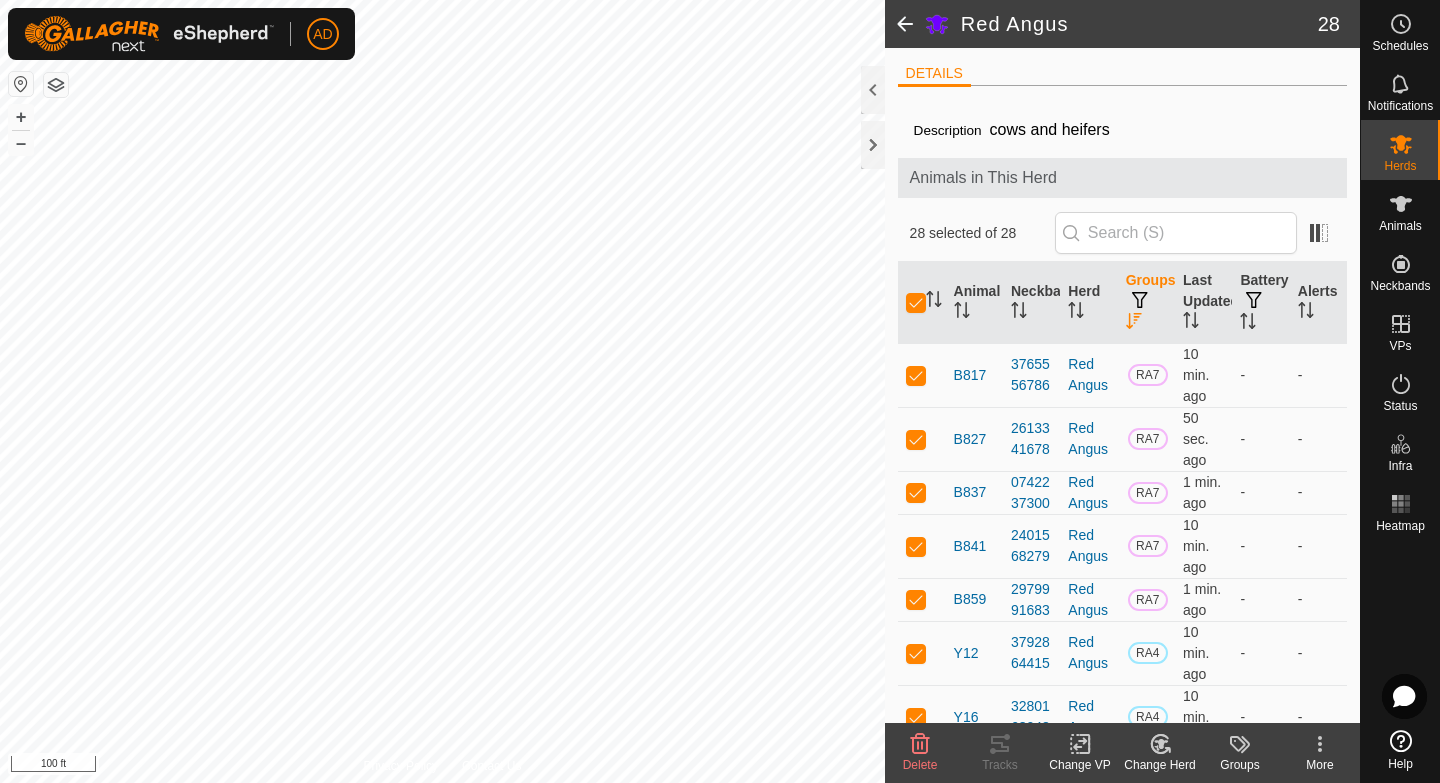 click 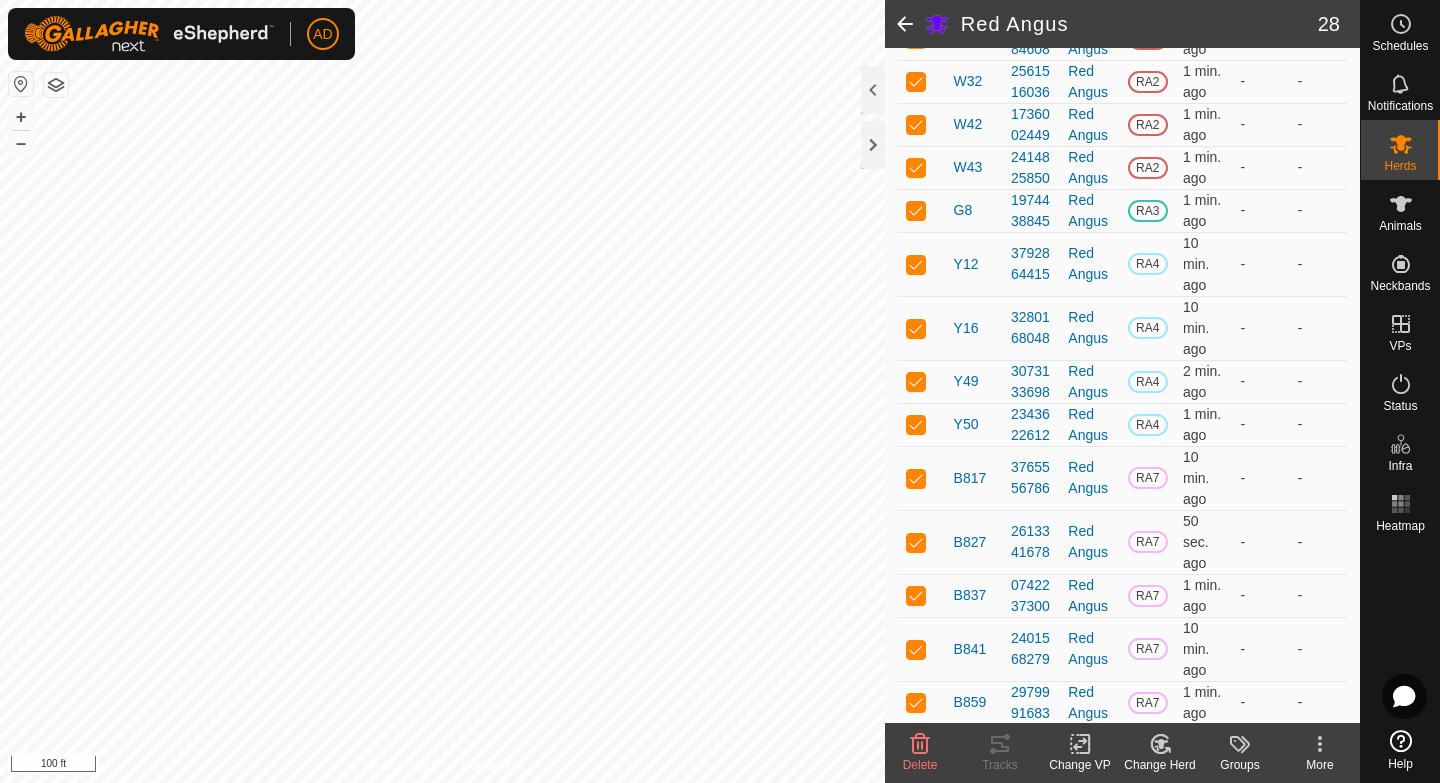 scroll, scrollTop: 0, scrollLeft: 0, axis: both 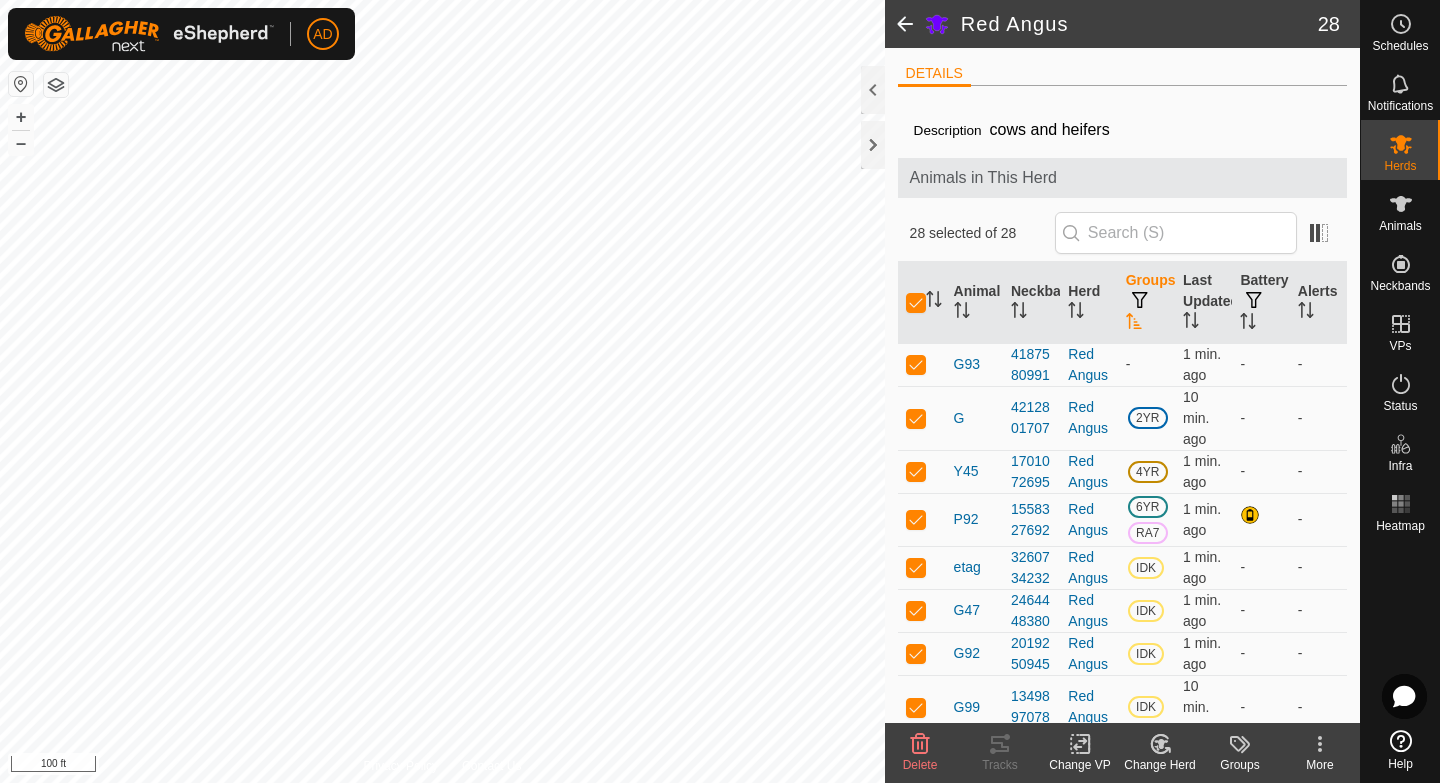 click 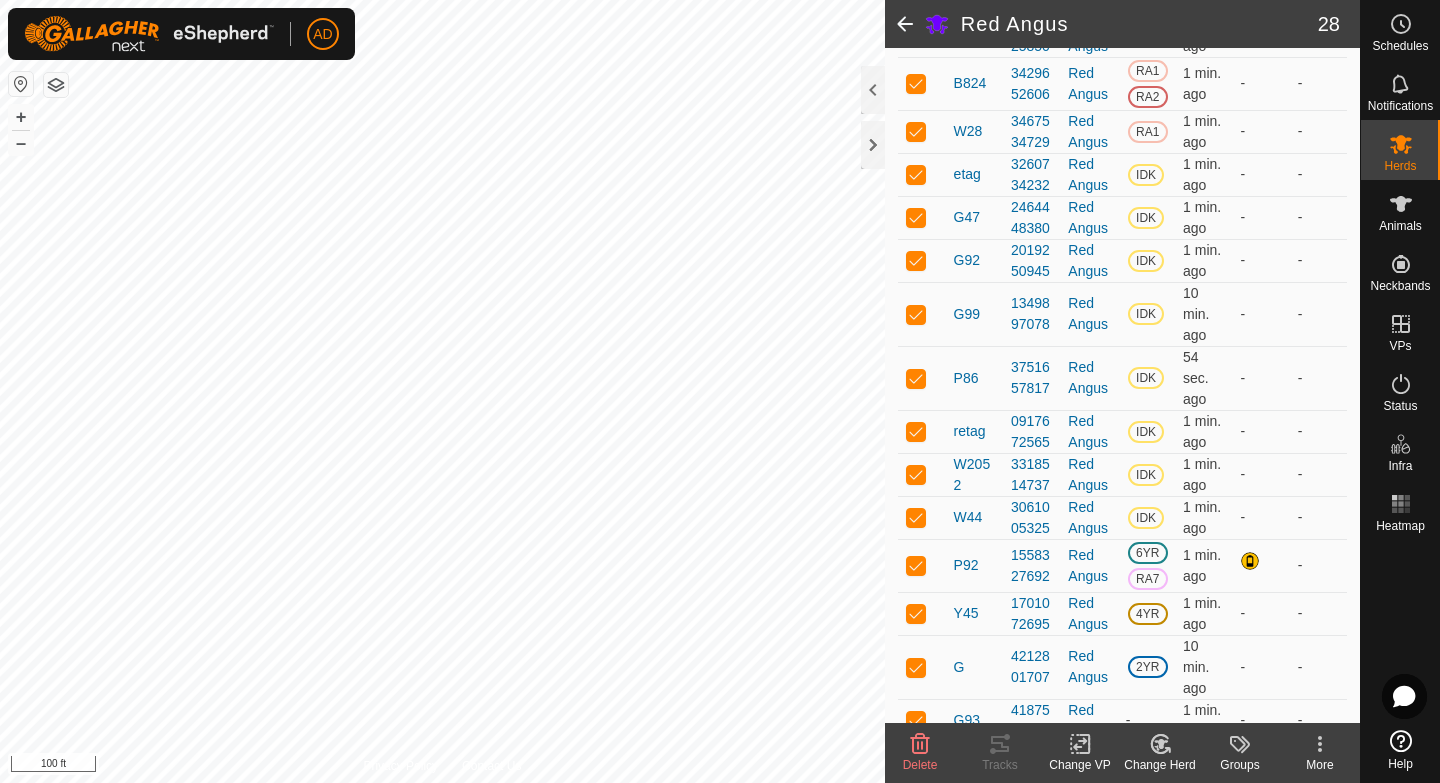 scroll, scrollTop: 1003, scrollLeft: 0, axis: vertical 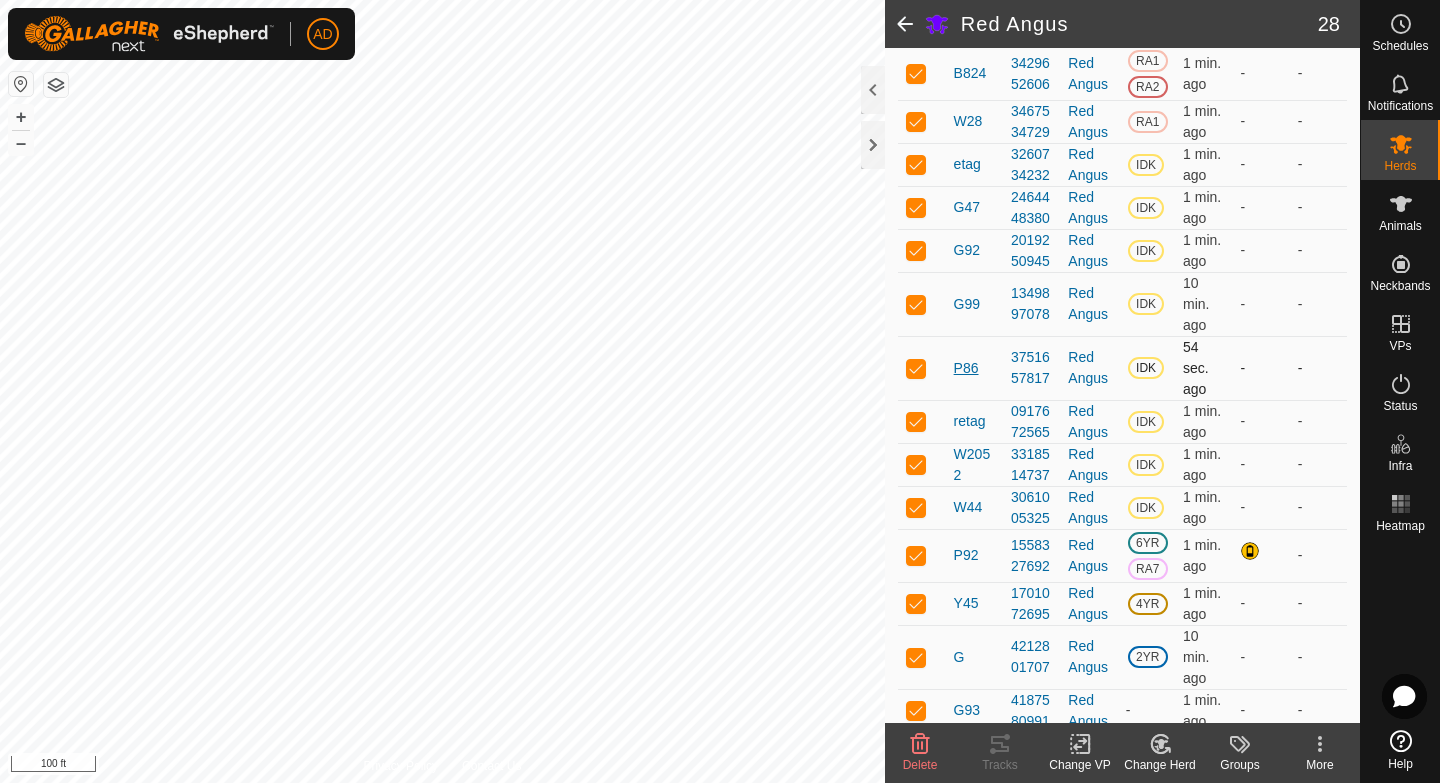 click on "P86" at bounding box center (966, 368) 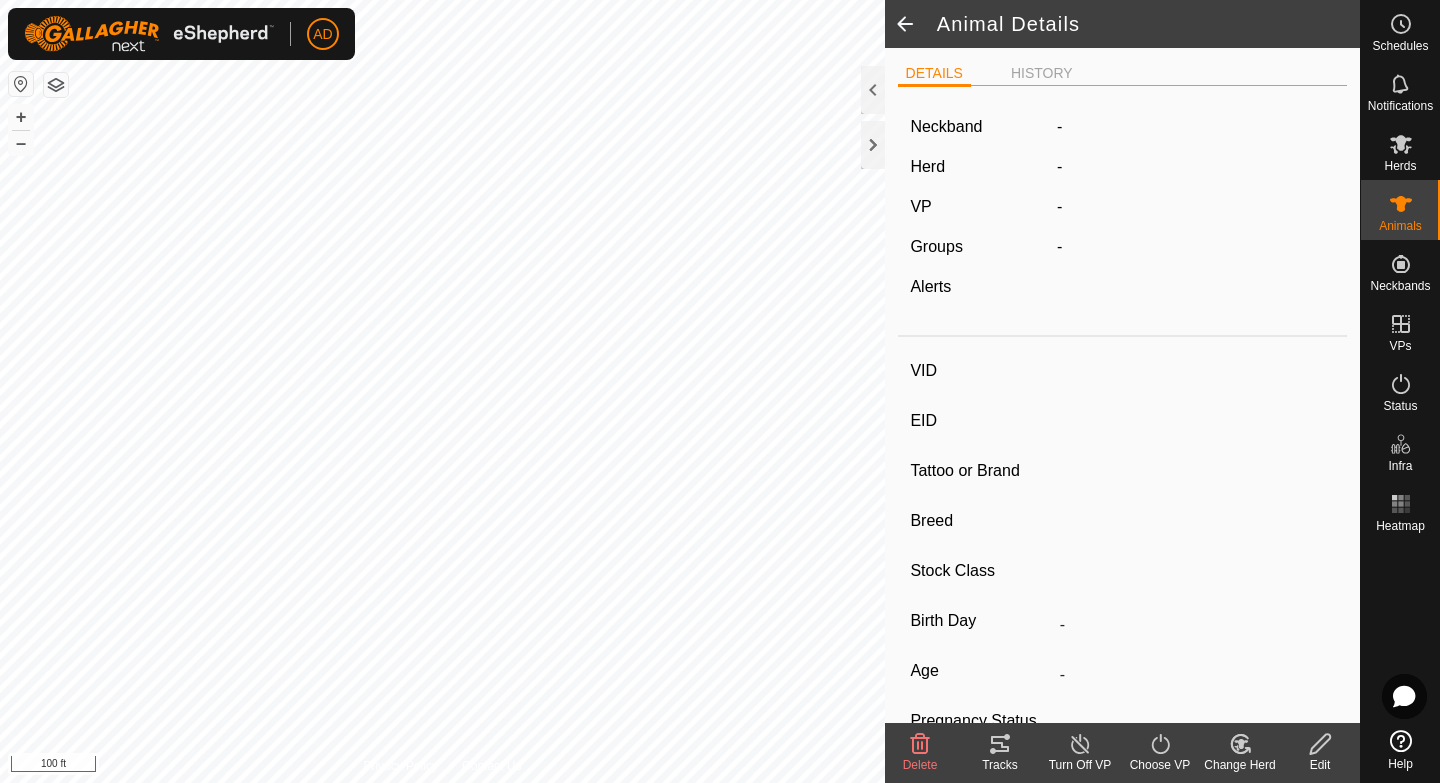 type on "P86" 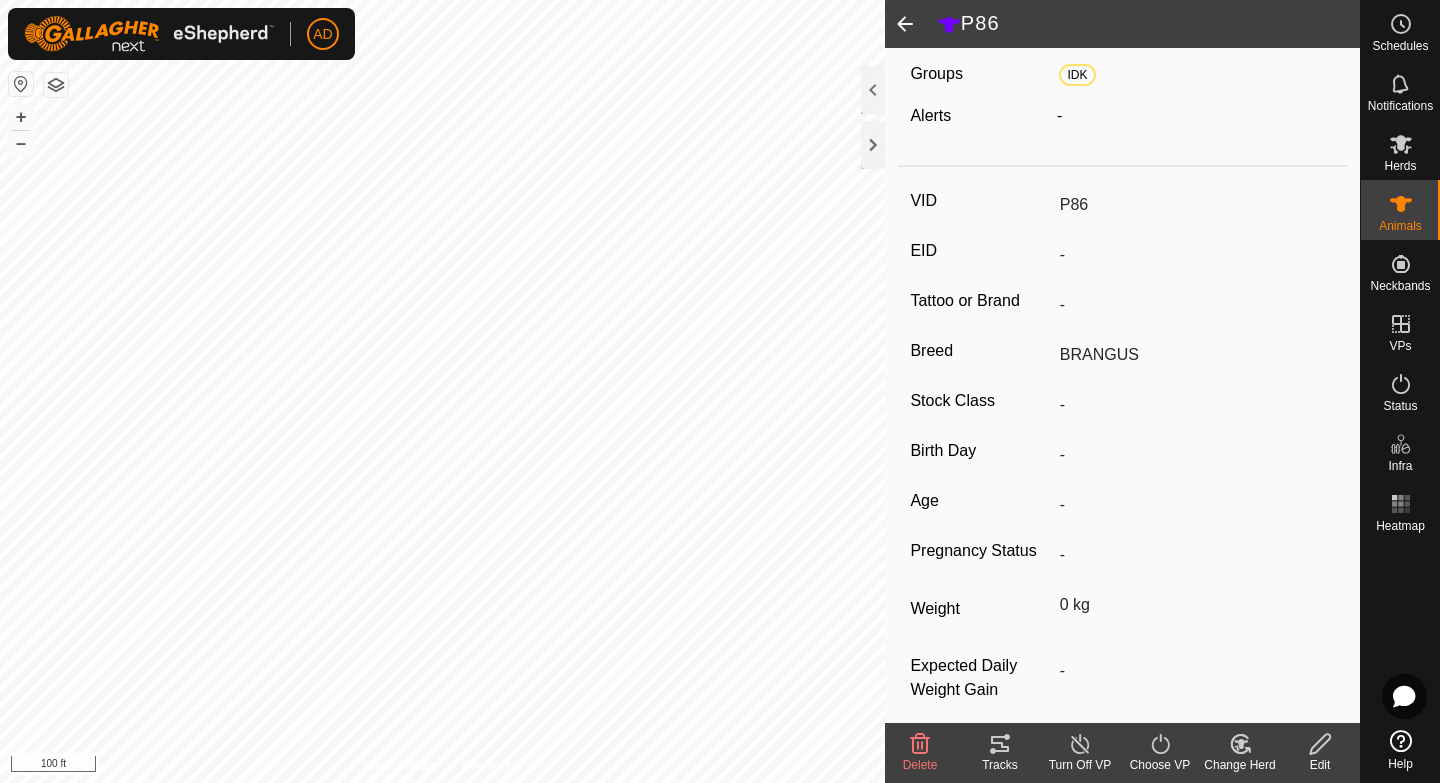 scroll, scrollTop: 201, scrollLeft: 0, axis: vertical 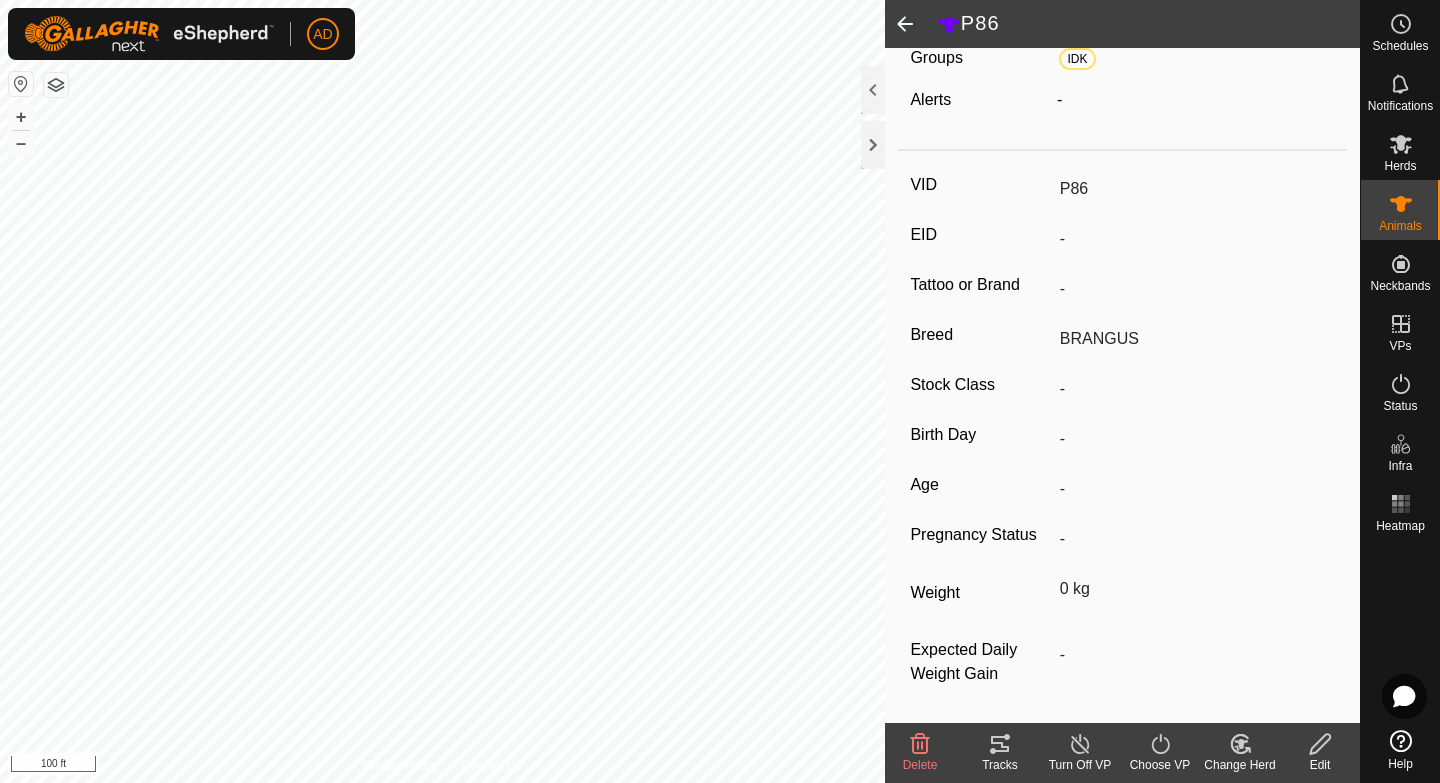 click 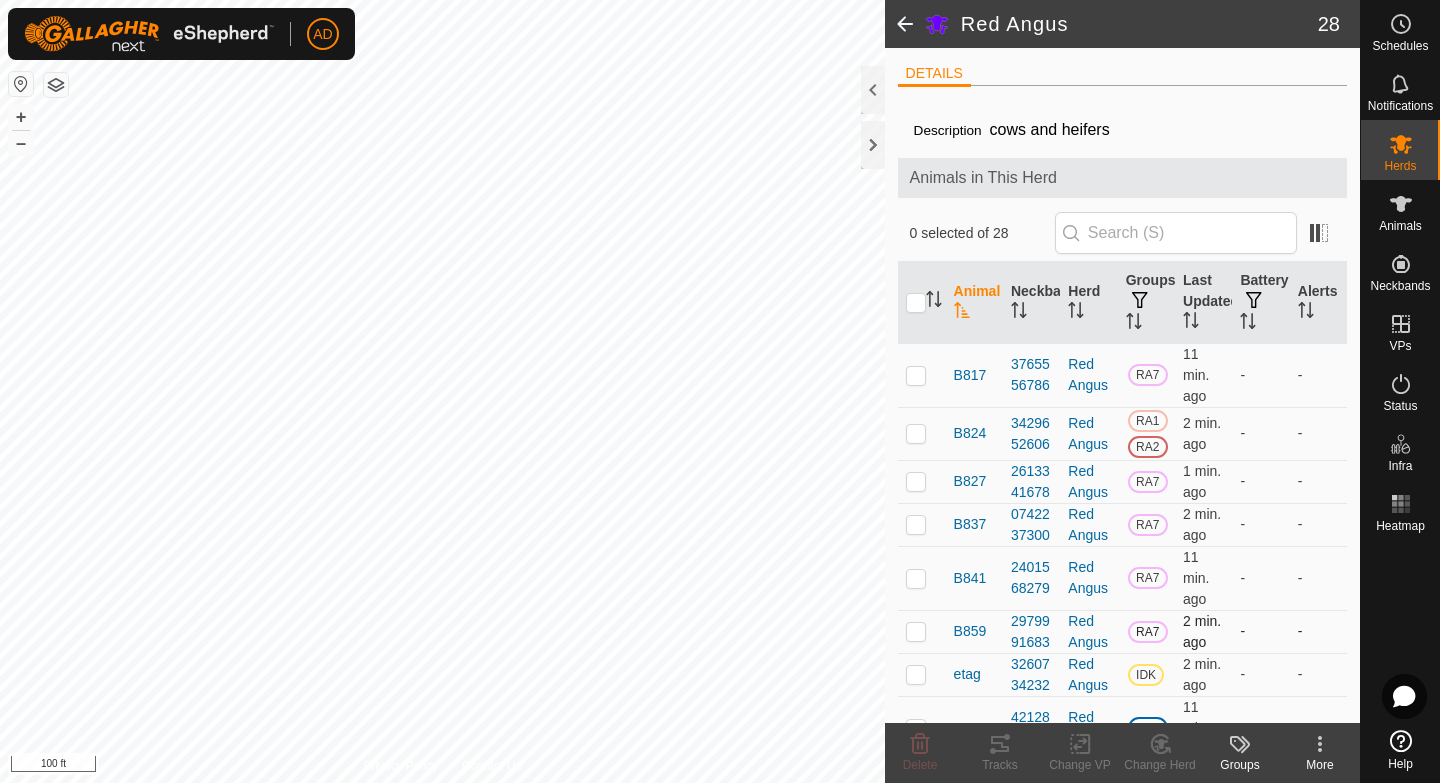 scroll, scrollTop: 9, scrollLeft: 0, axis: vertical 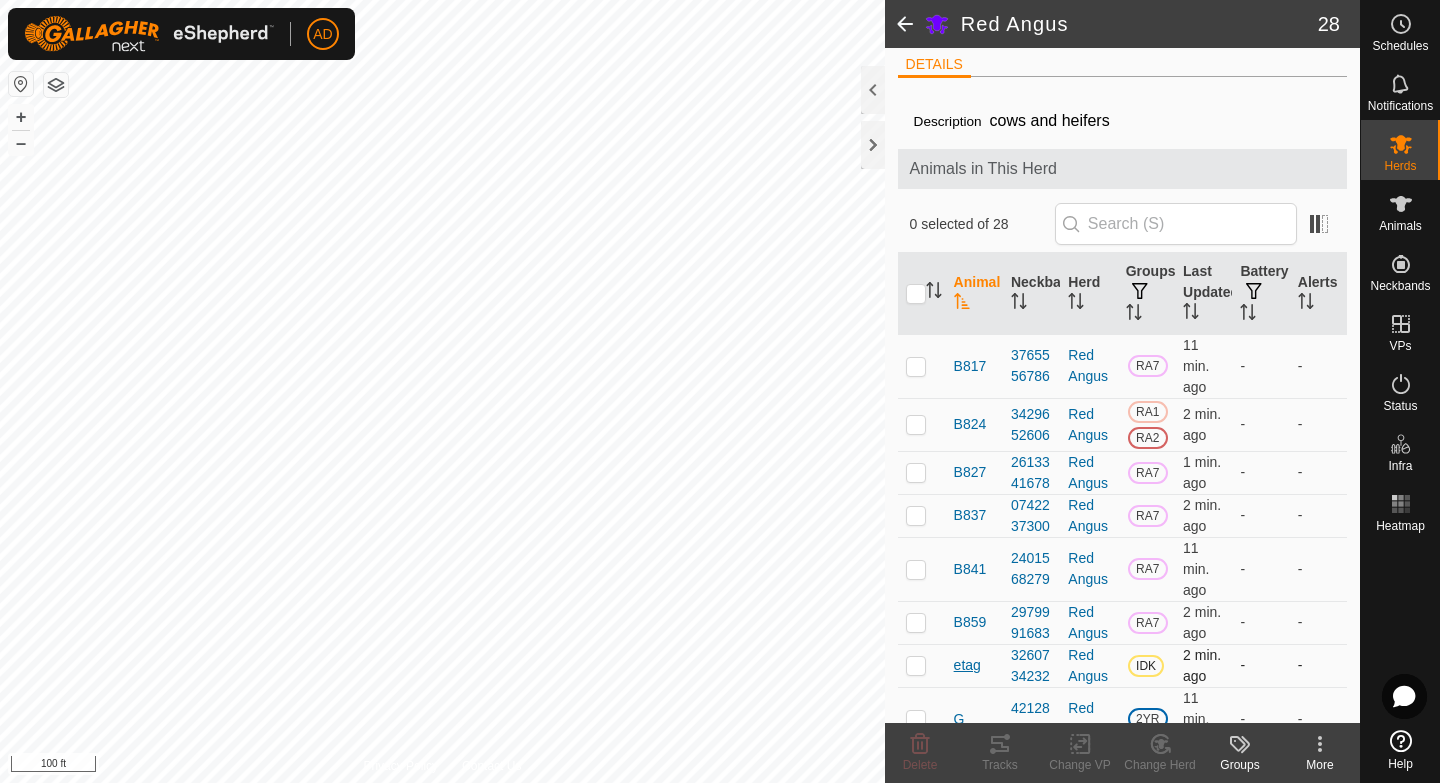 click on "etag" at bounding box center (967, 665) 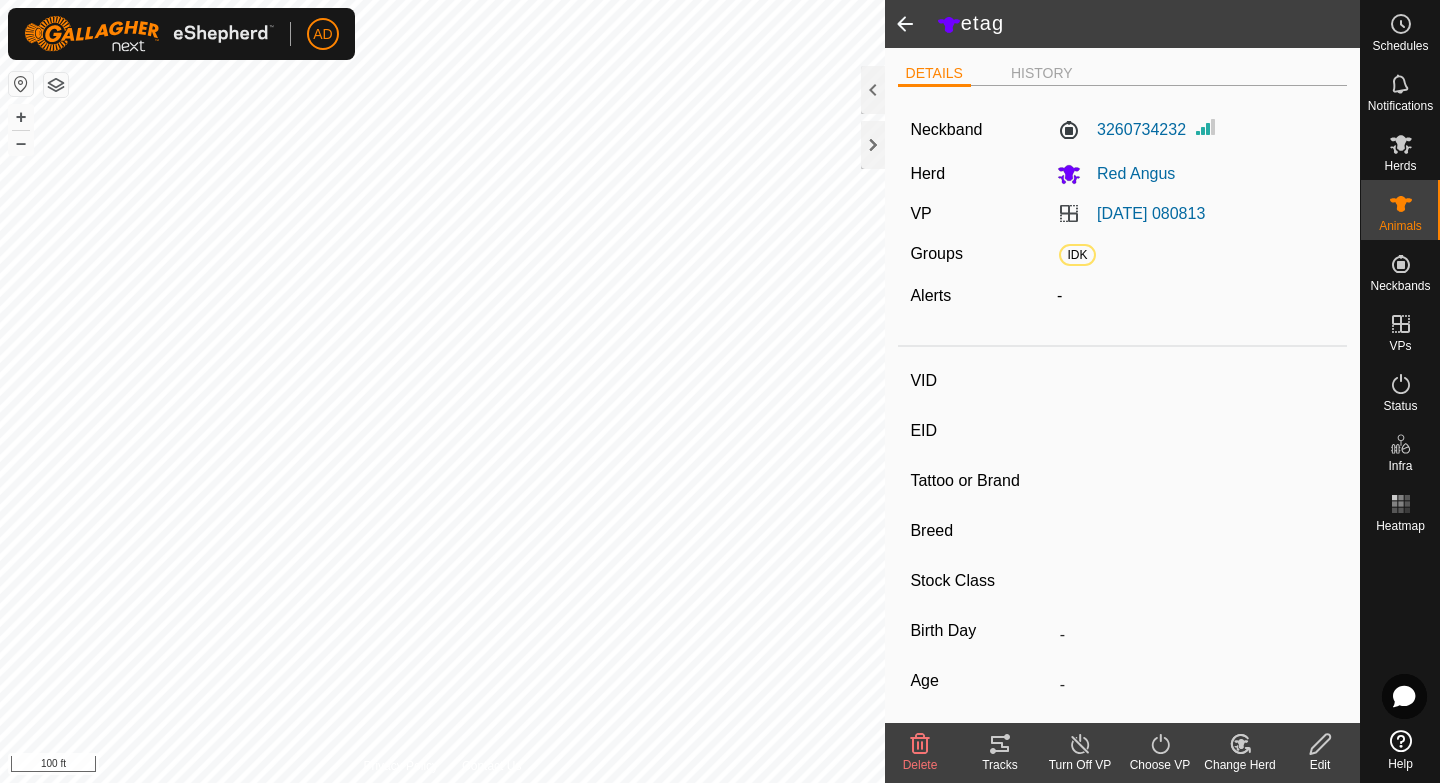 type on "etag" 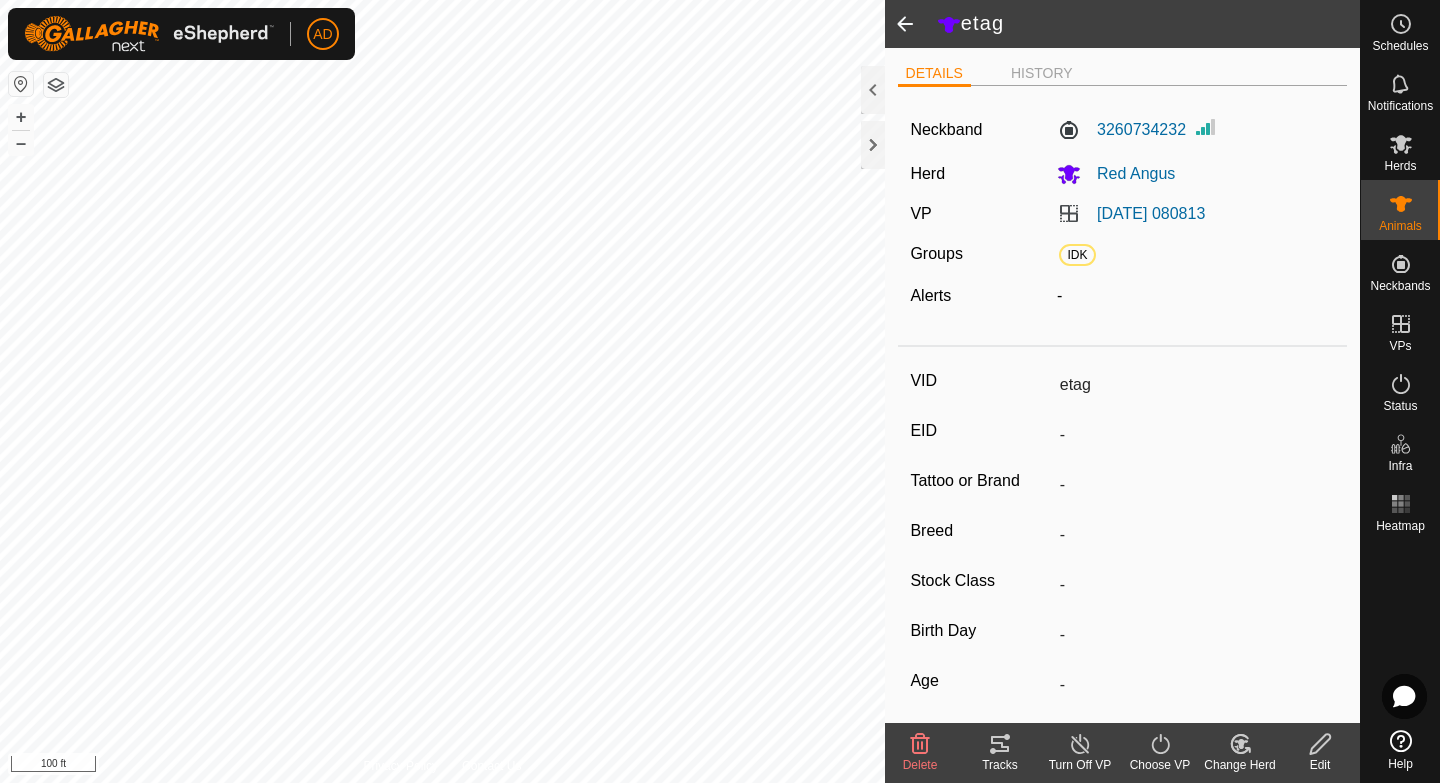 scroll, scrollTop: 201, scrollLeft: 0, axis: vertical 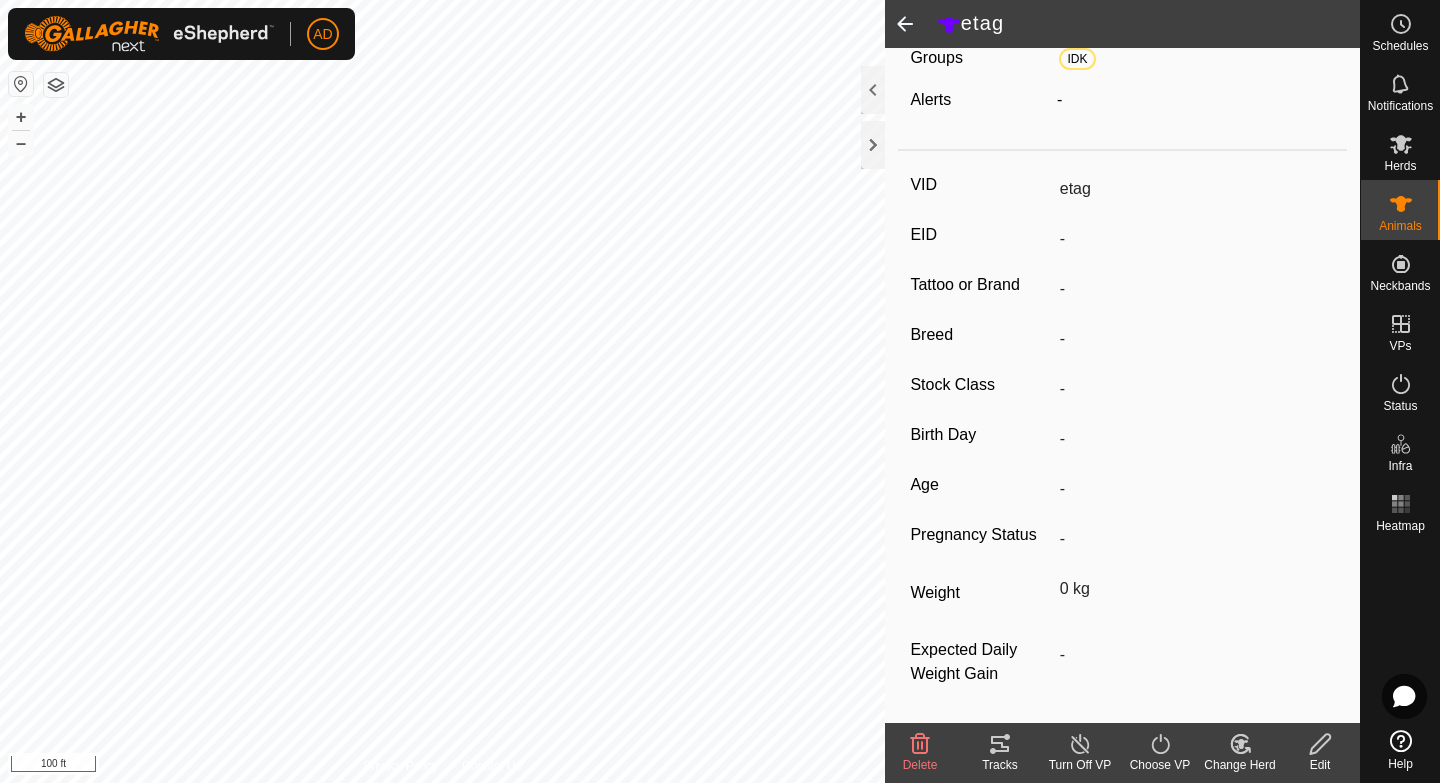 click 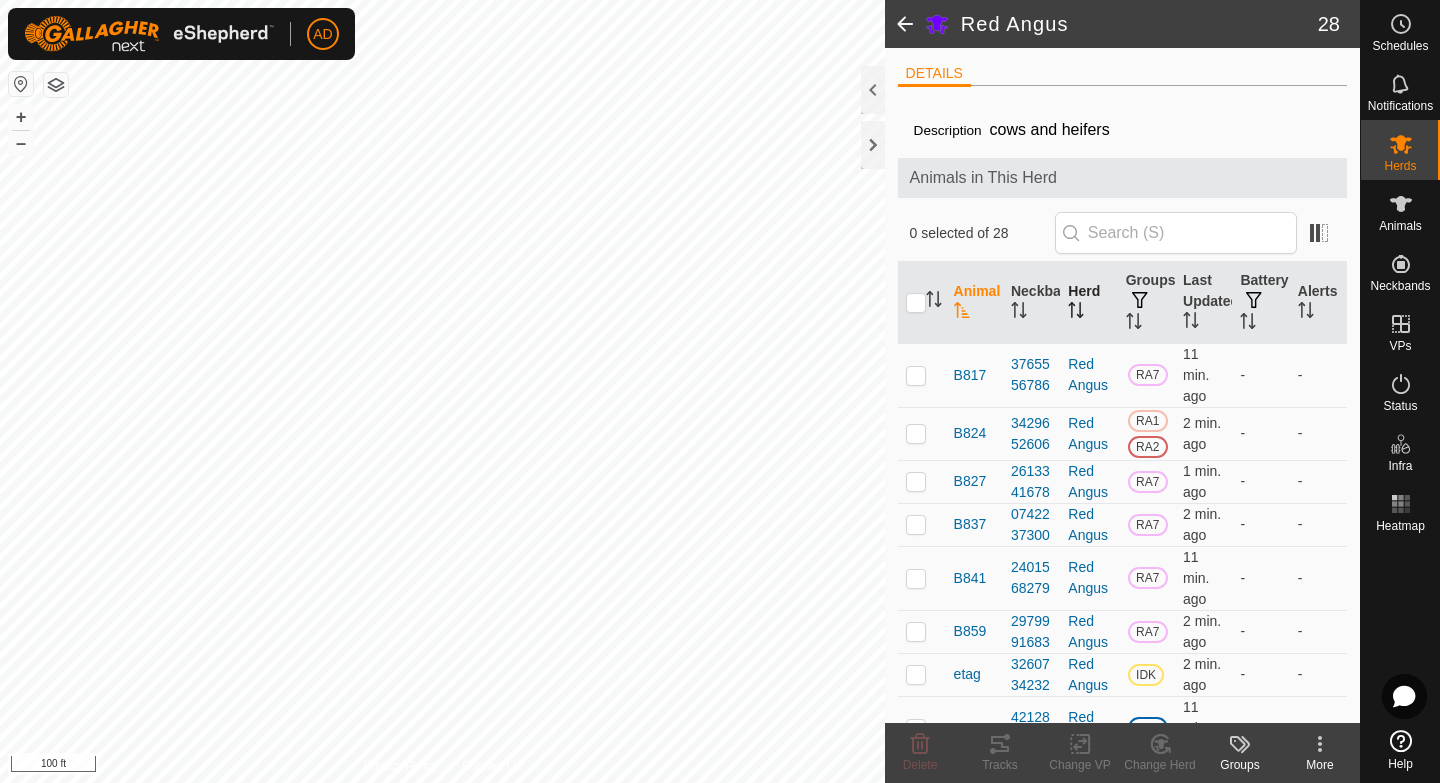 click on "Herd" at bounding box center [1088, 303] 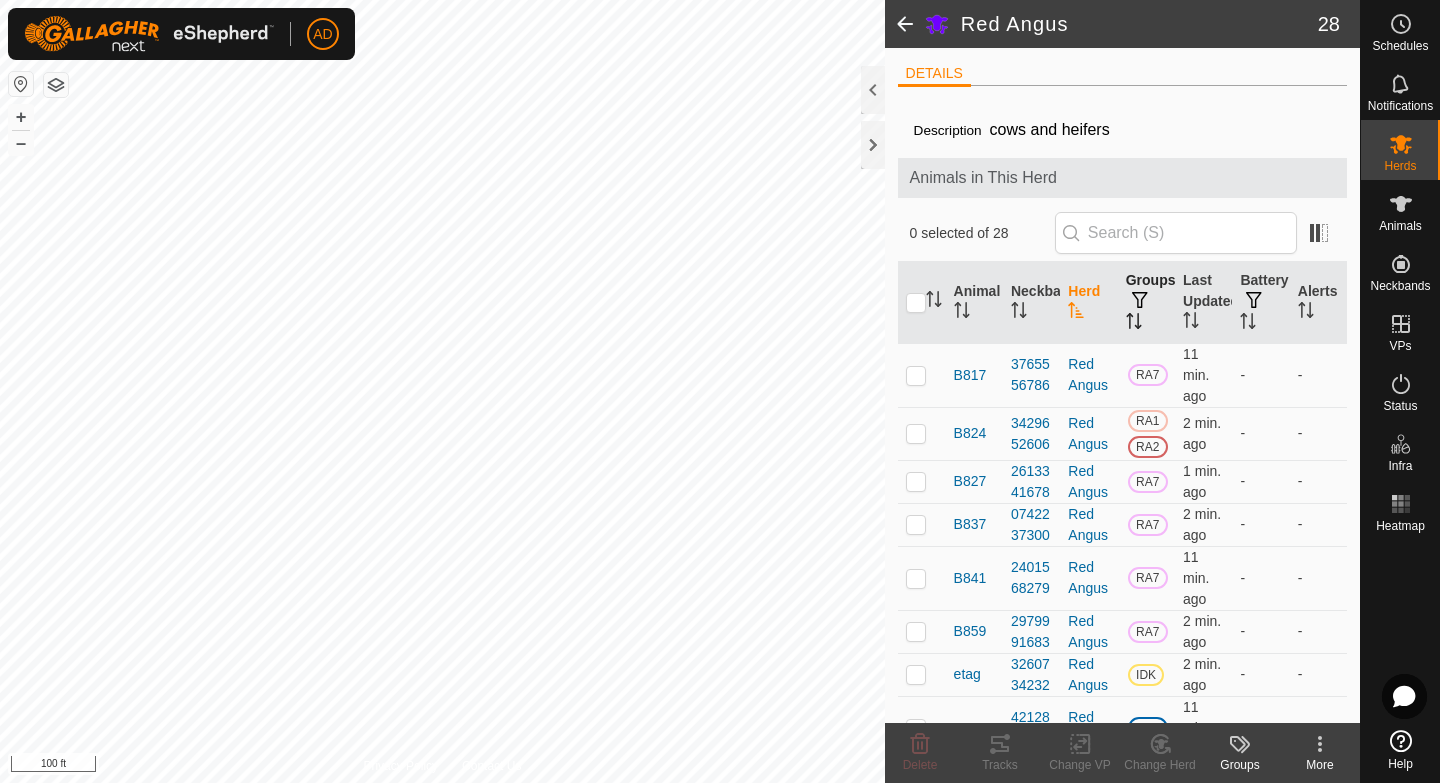 click 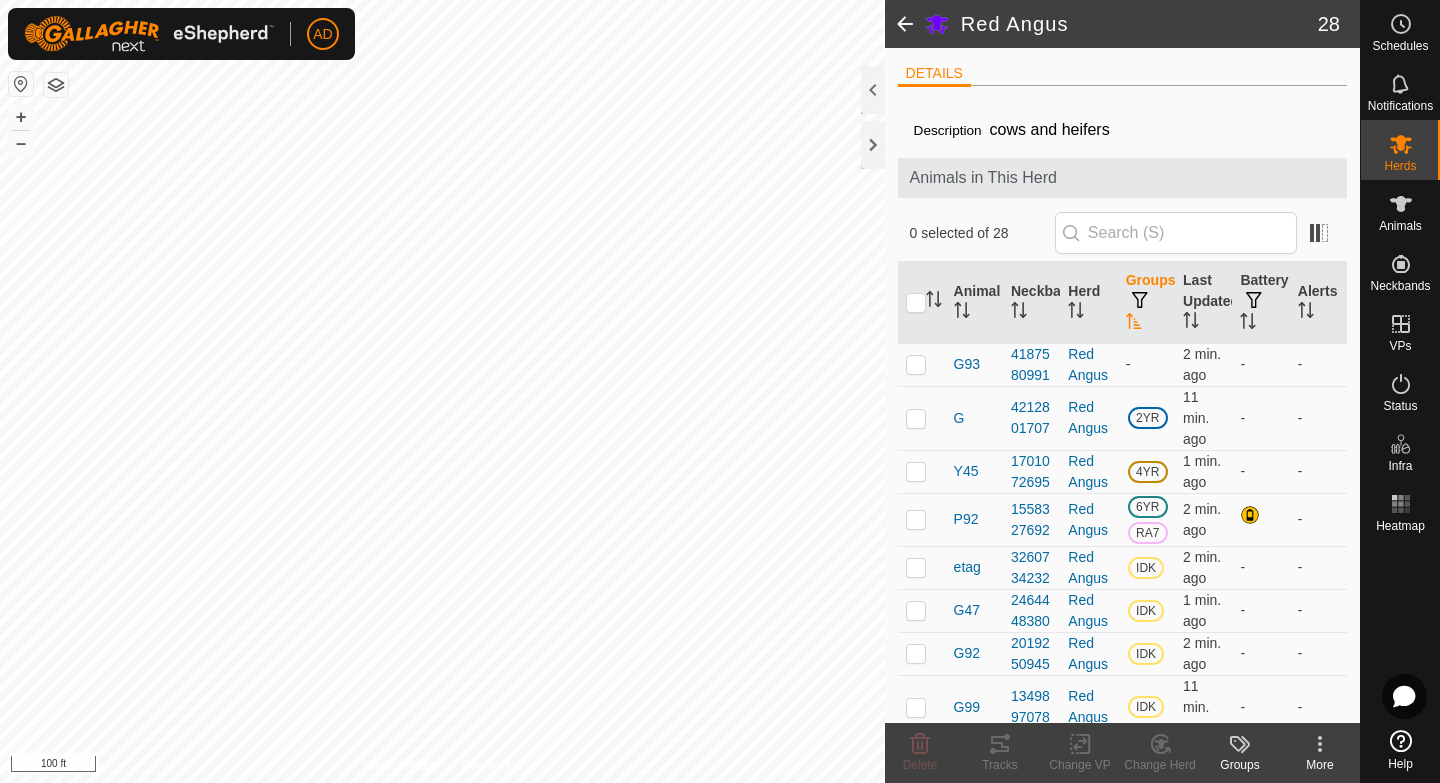 click 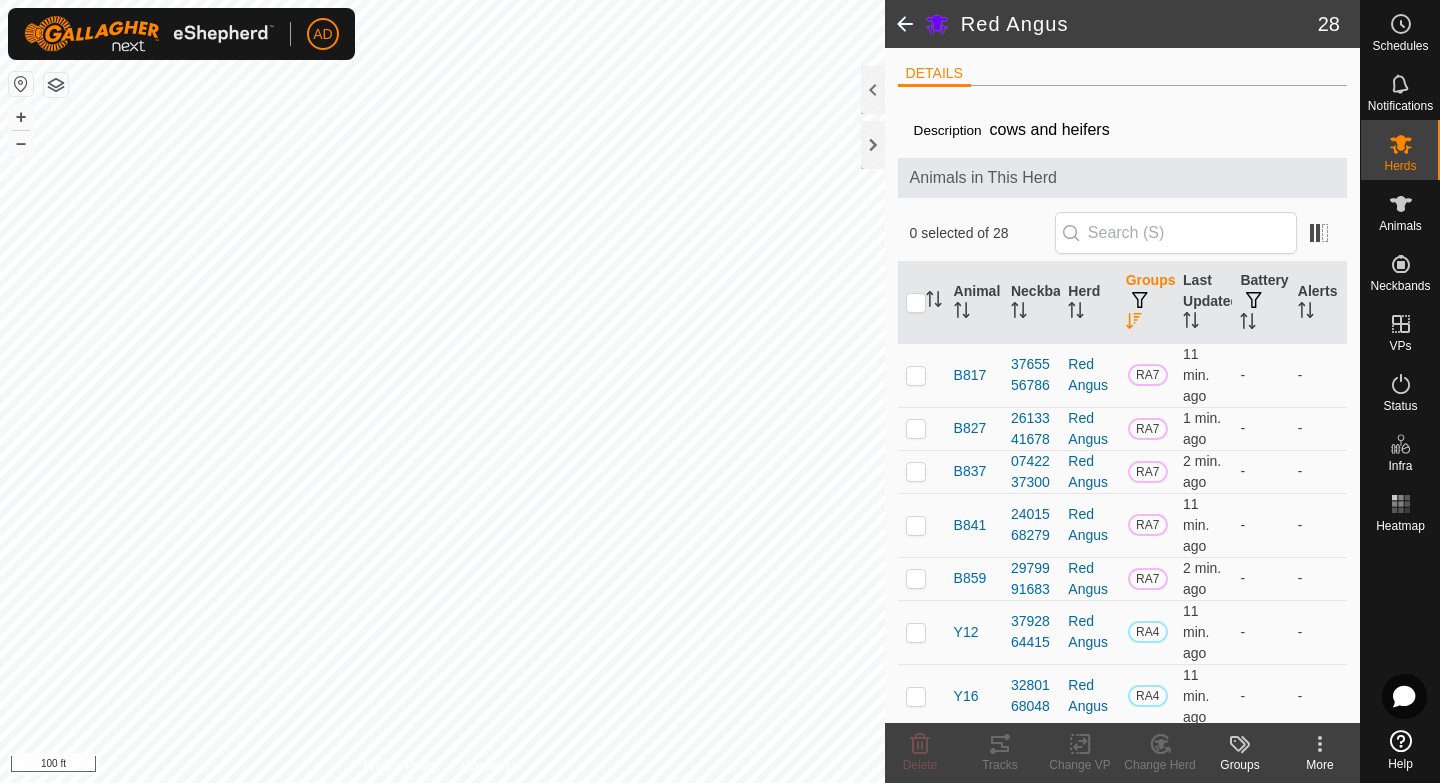 click 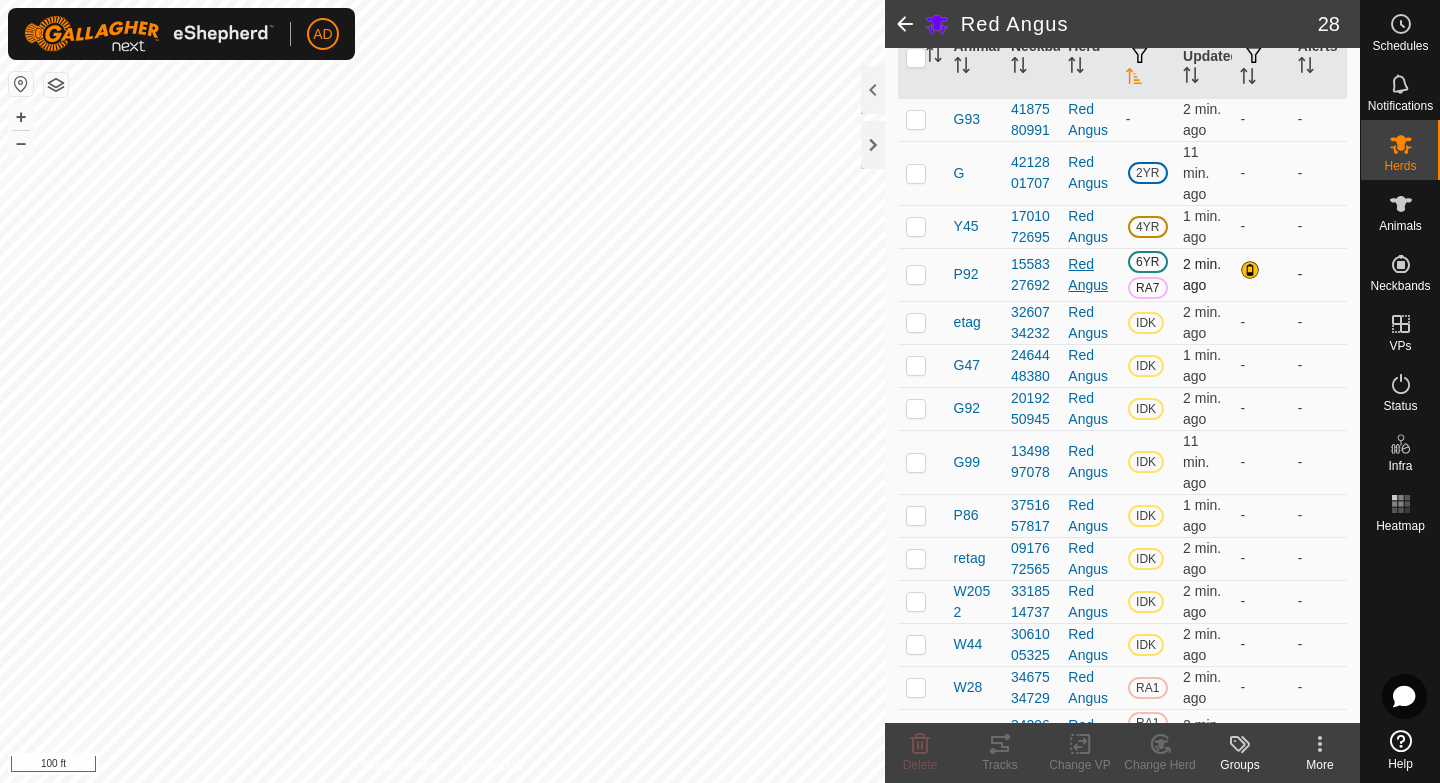 scroll, scrollTop: 969, scrollLeft: 0, axis: vertical 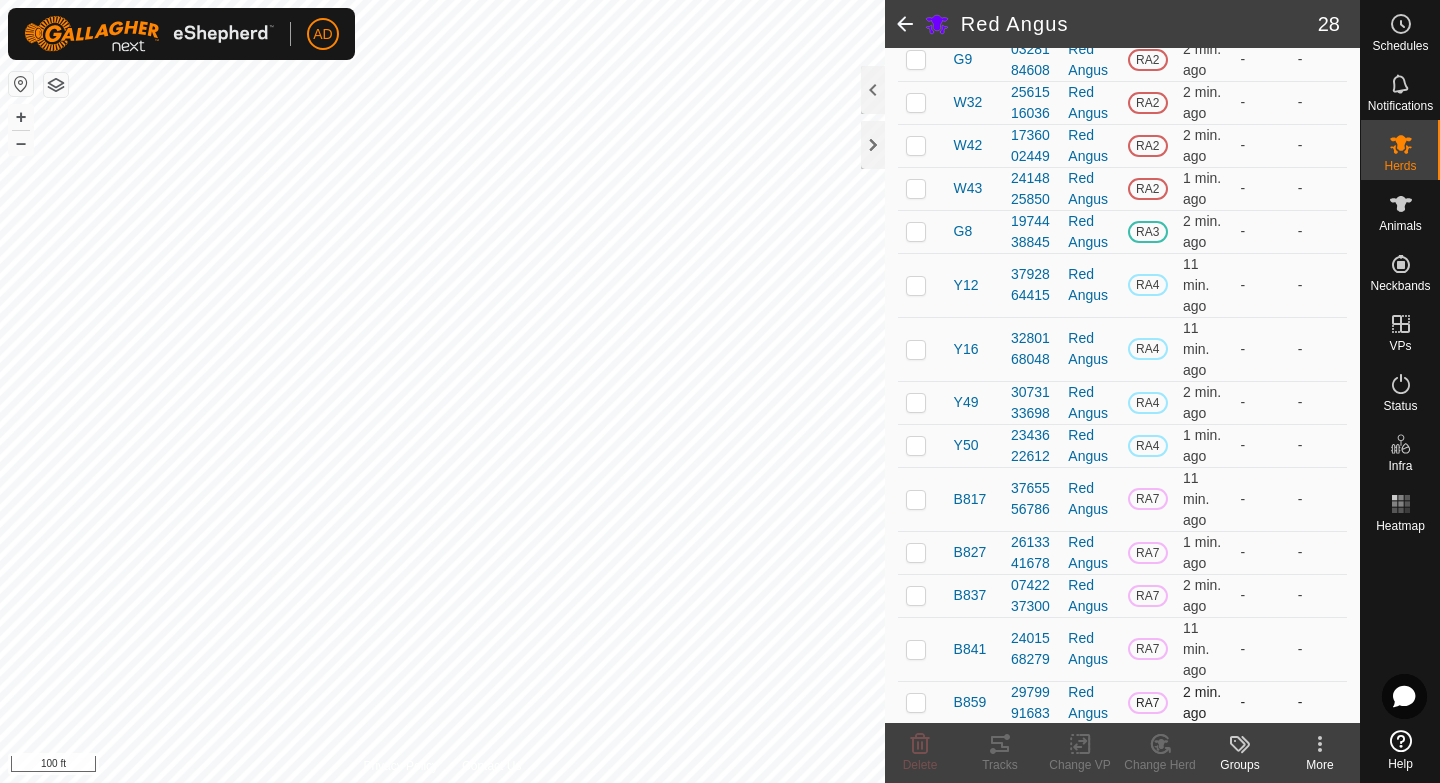 click at bounding box center [916, 702] 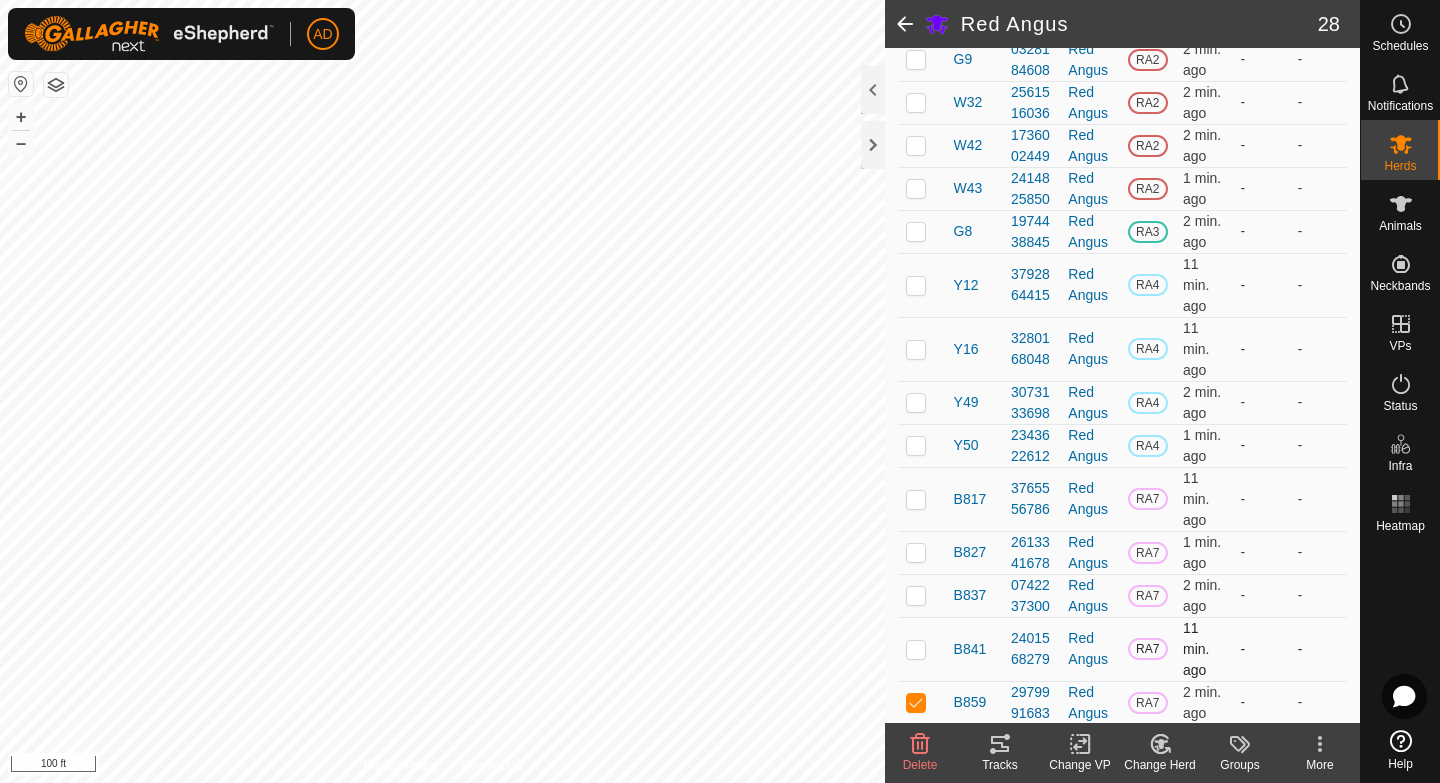 click at bounding box center (916, 649) 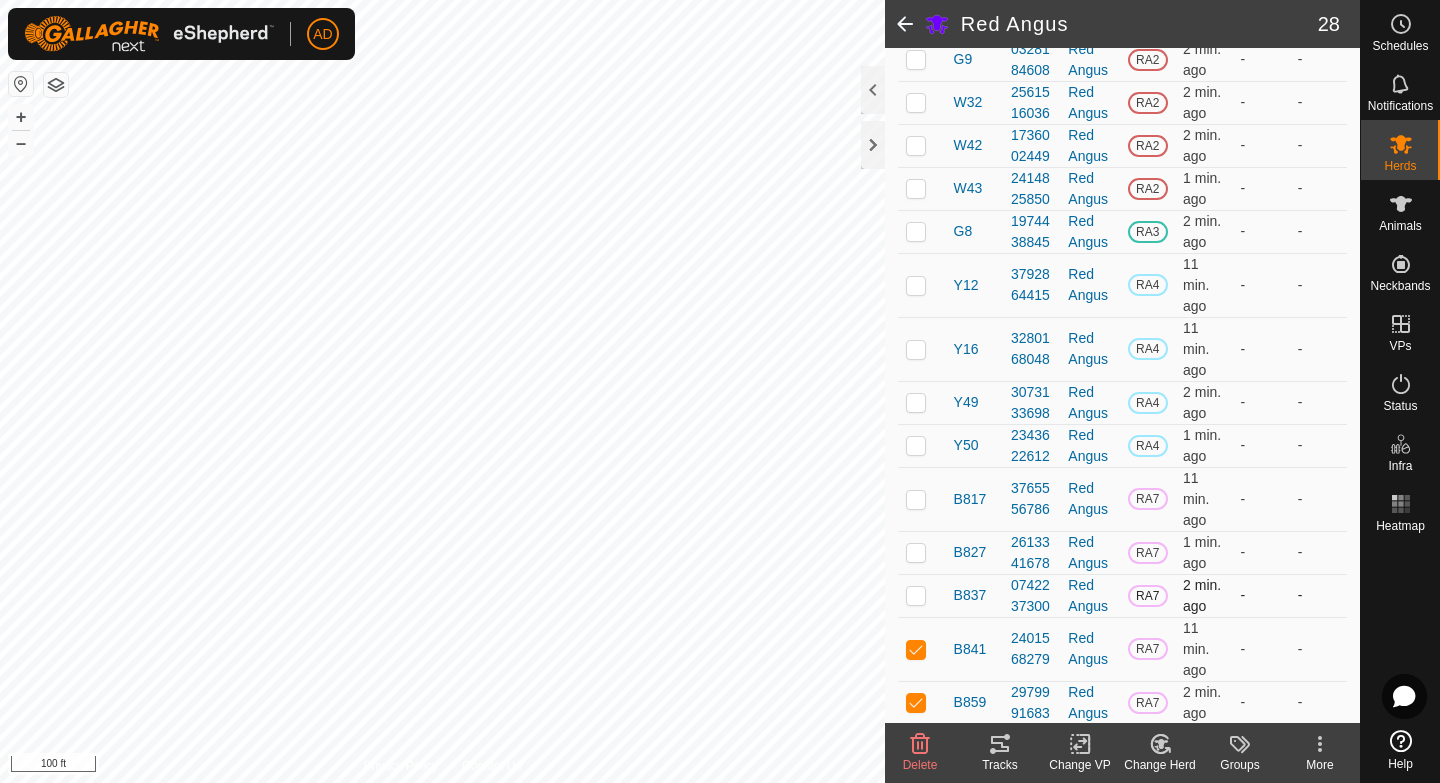 click at bounding box center [916, 595] 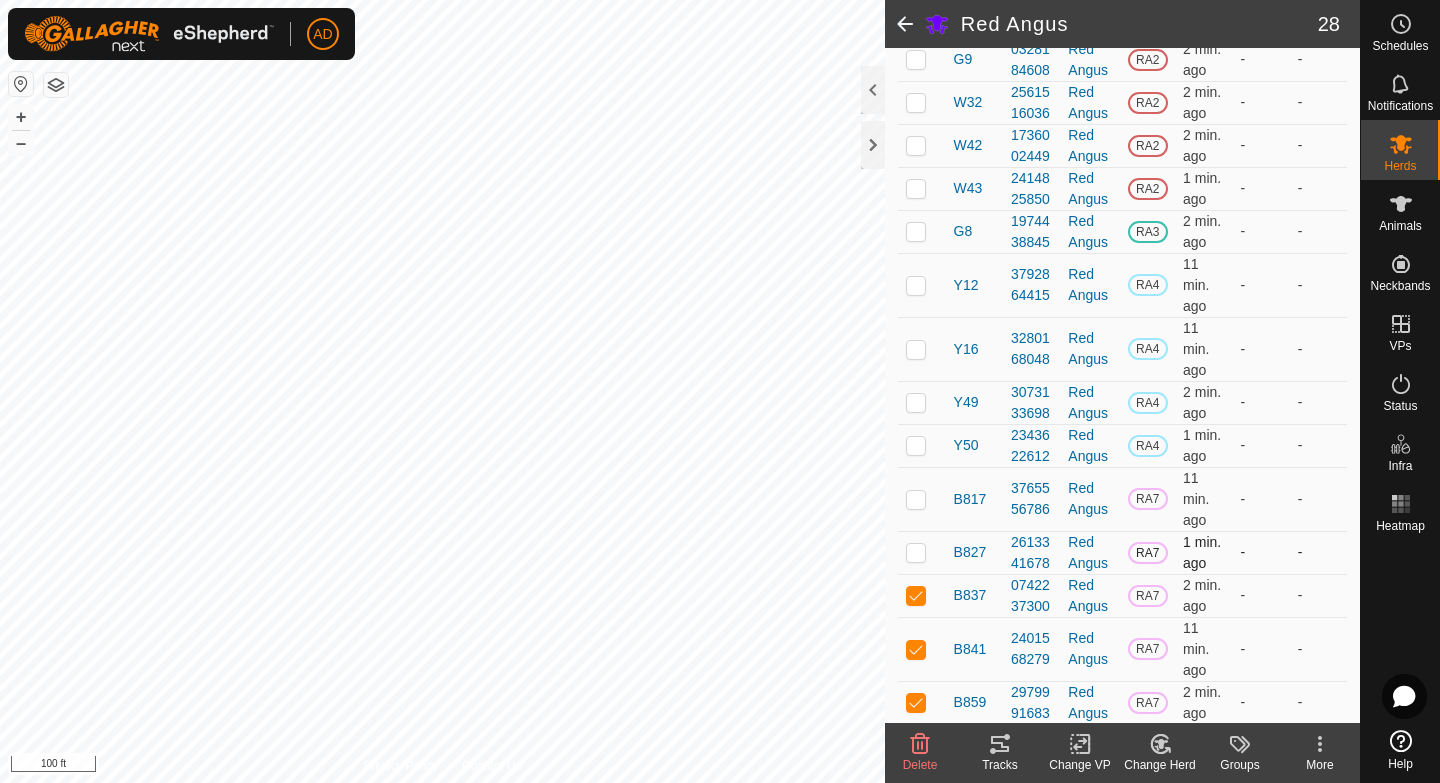 click at bounding box center (922, 552) 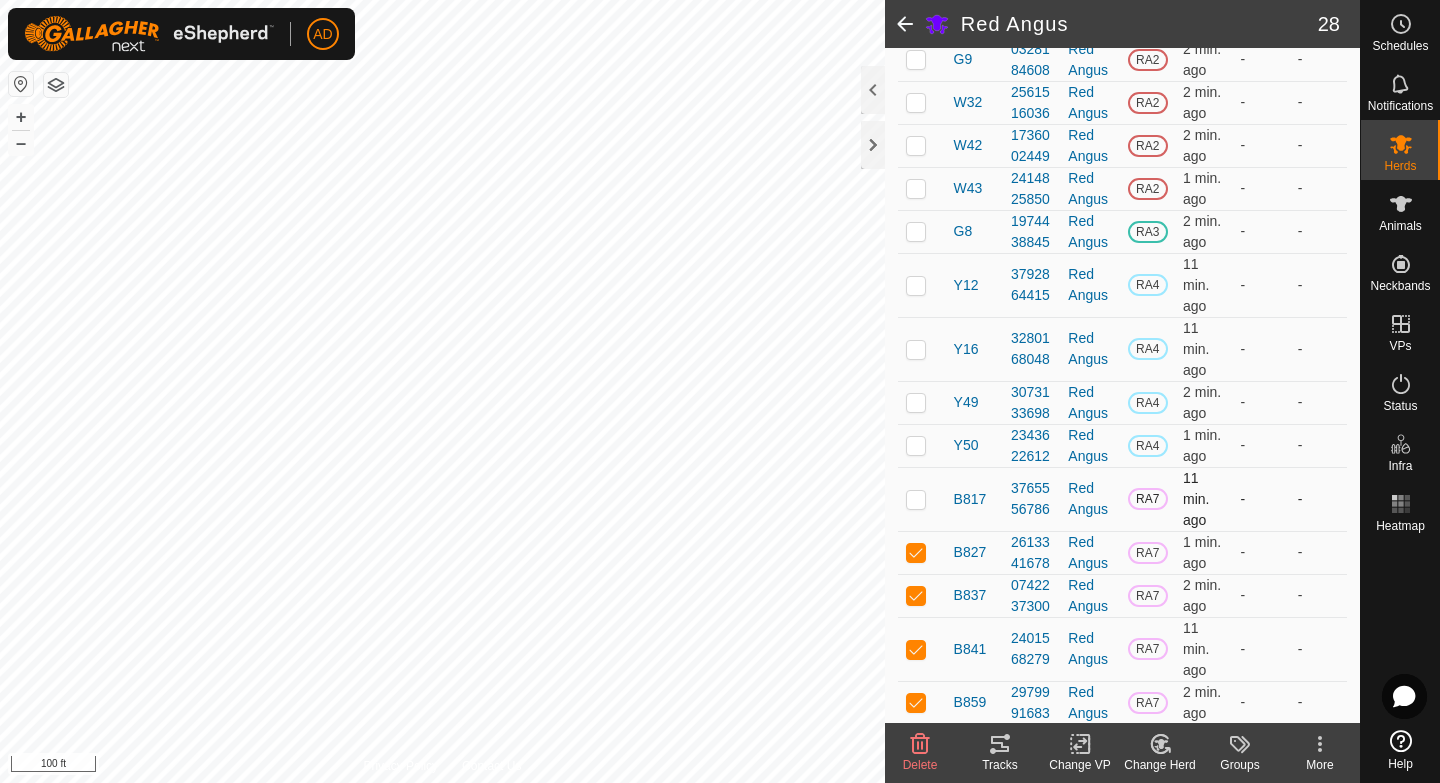 click at bounding box center (916, 499) 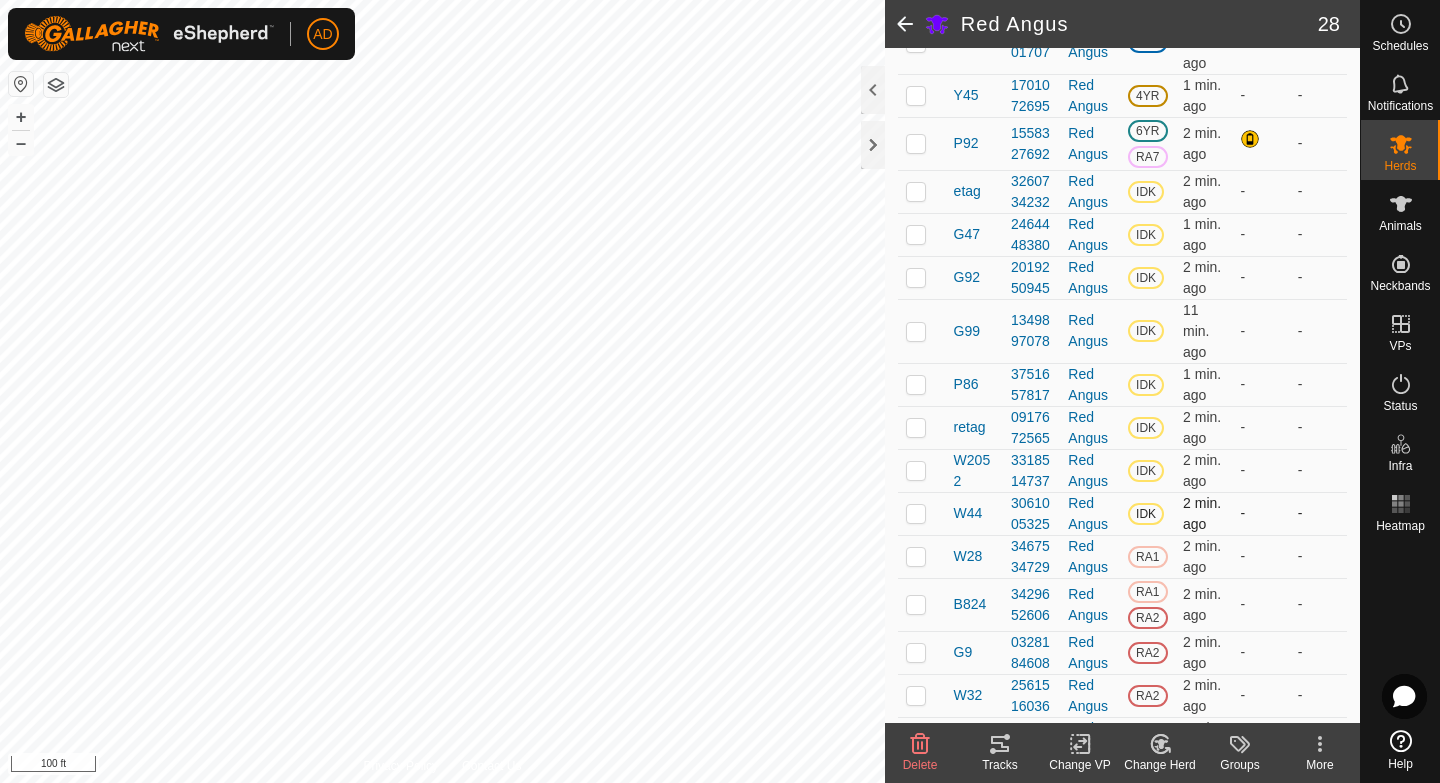 scroll, scrollTop: 371, scrollLeft: 0, axis: vertical 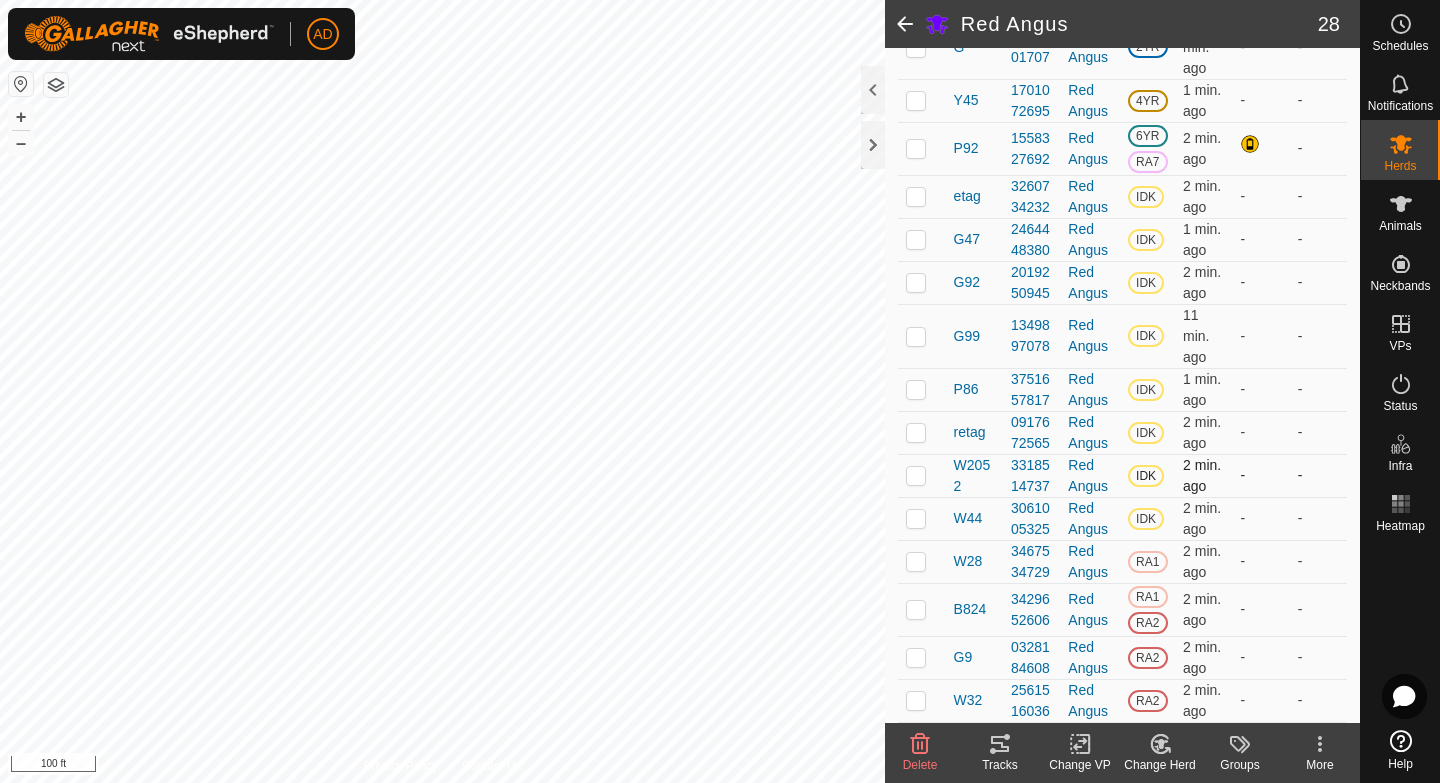 click at bounding box center (916, 475) 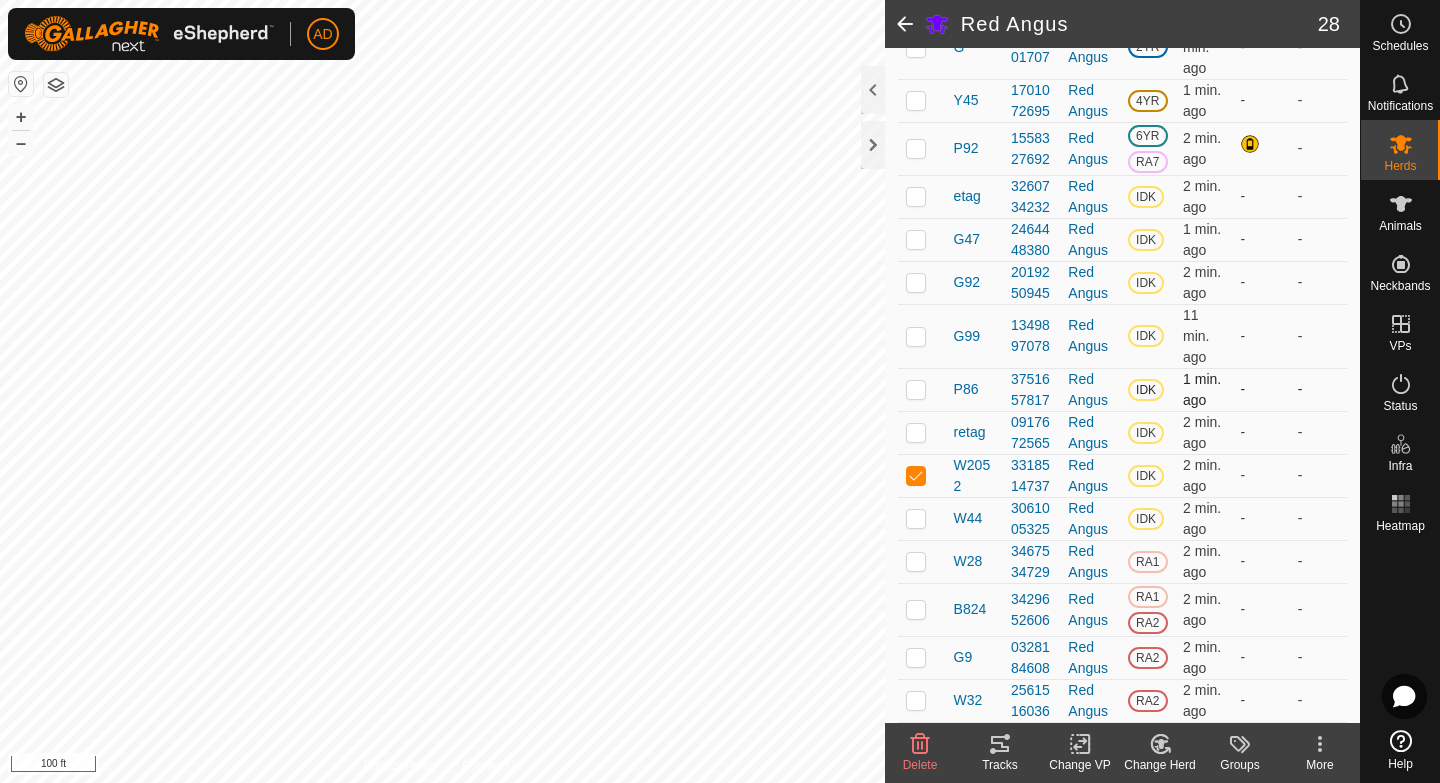 click at bounding box center [916, 389] 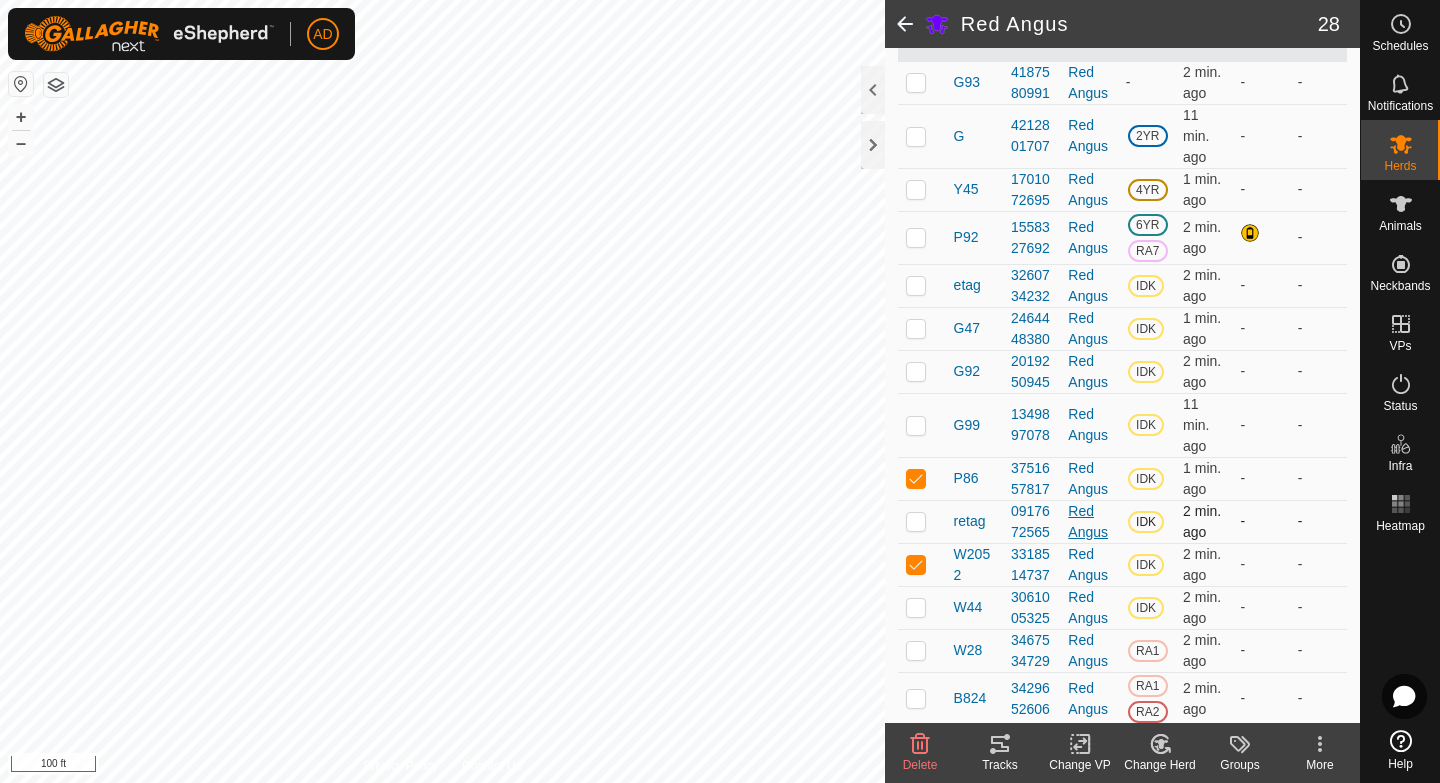 scroll, scrollTop: 277, scrollLeft: 0, axis: vertical 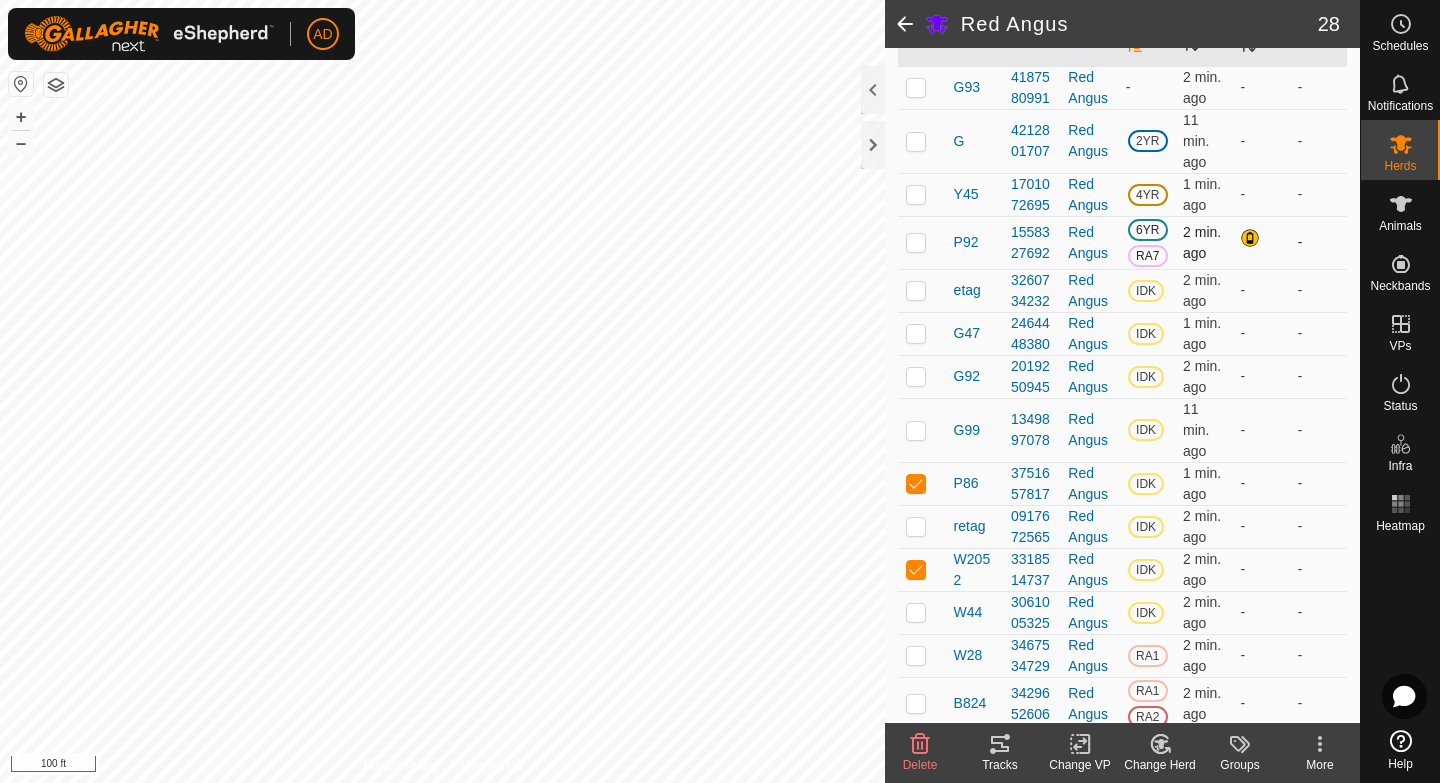 click at bounding box center [916, 242] 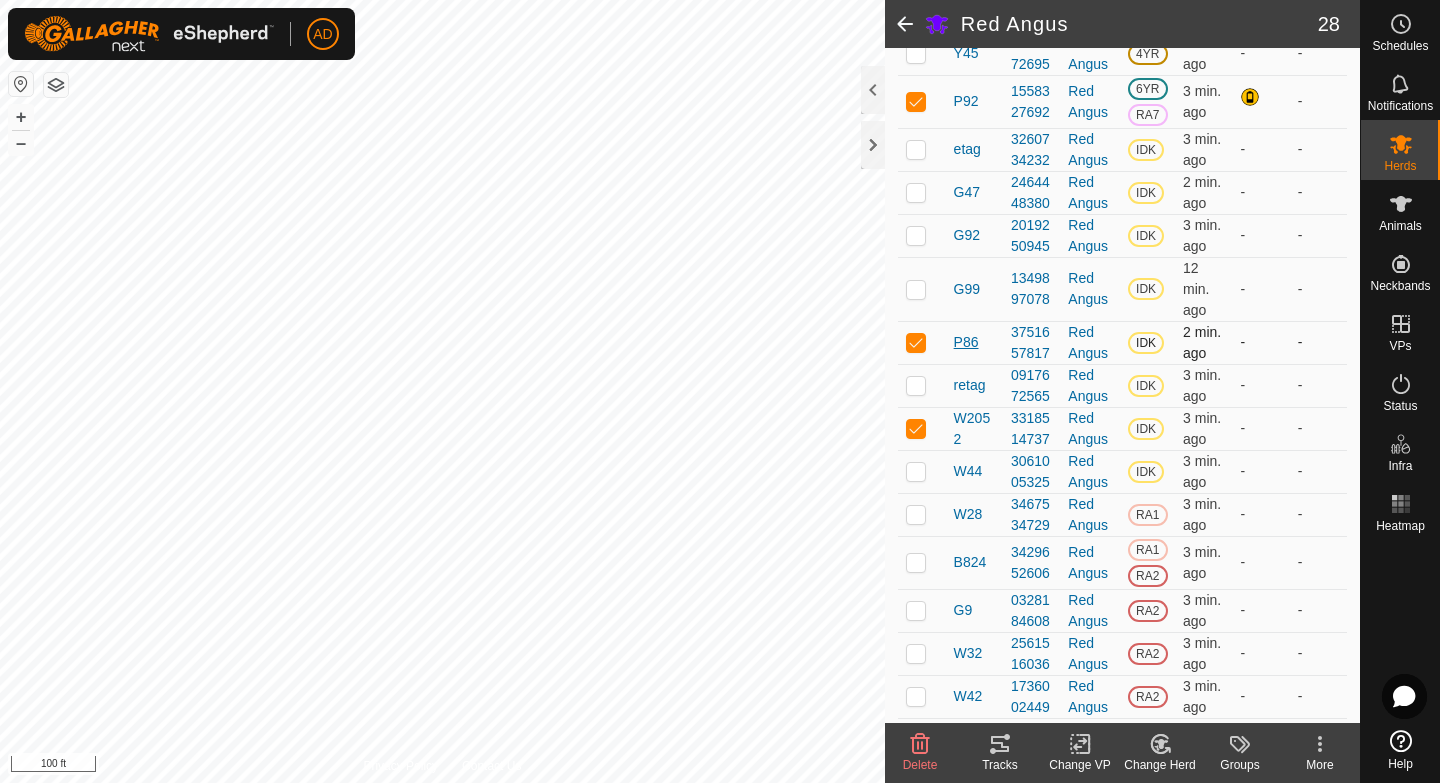 scroll, scrollTop: 425, scrollLeft: 0, axis: vertical 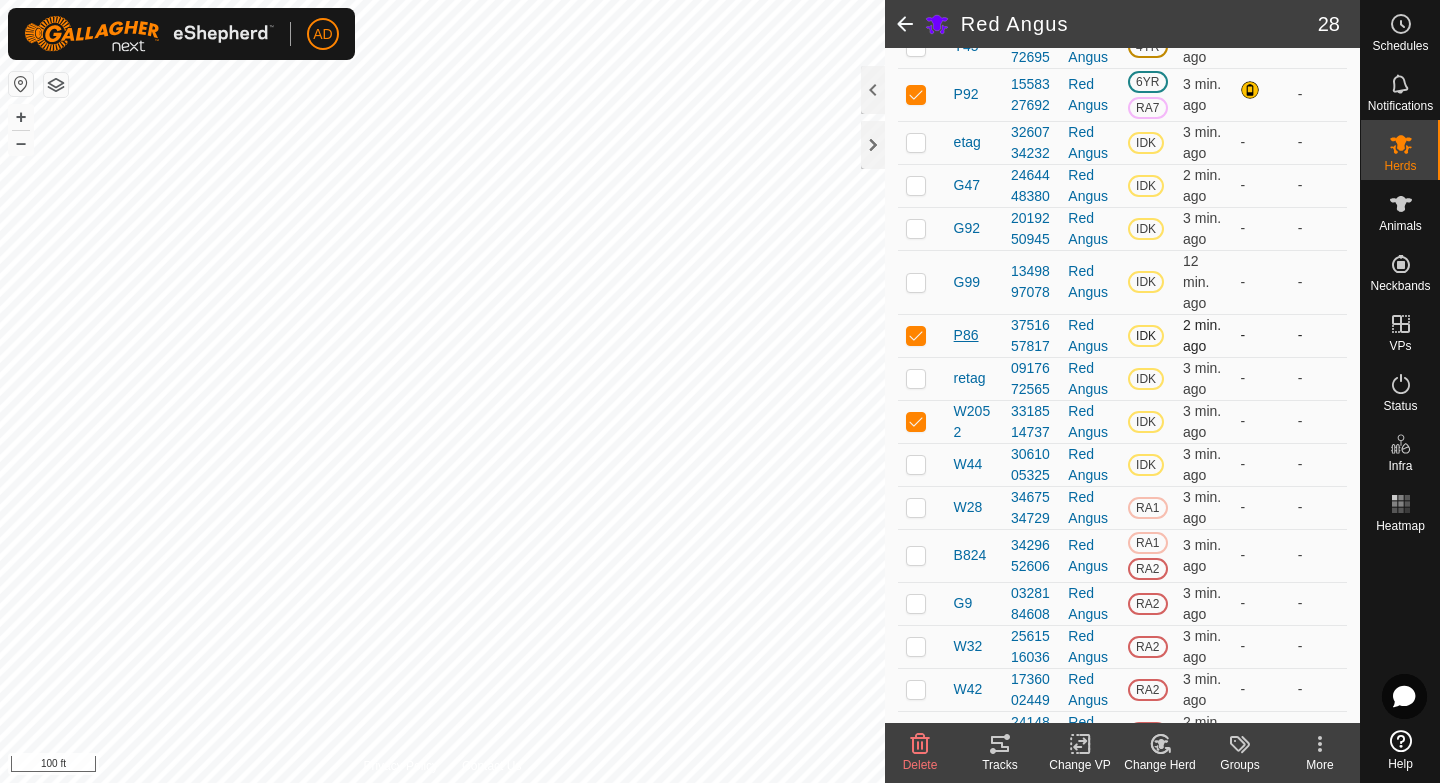 click on "P86" at bounding box center (966, 335) 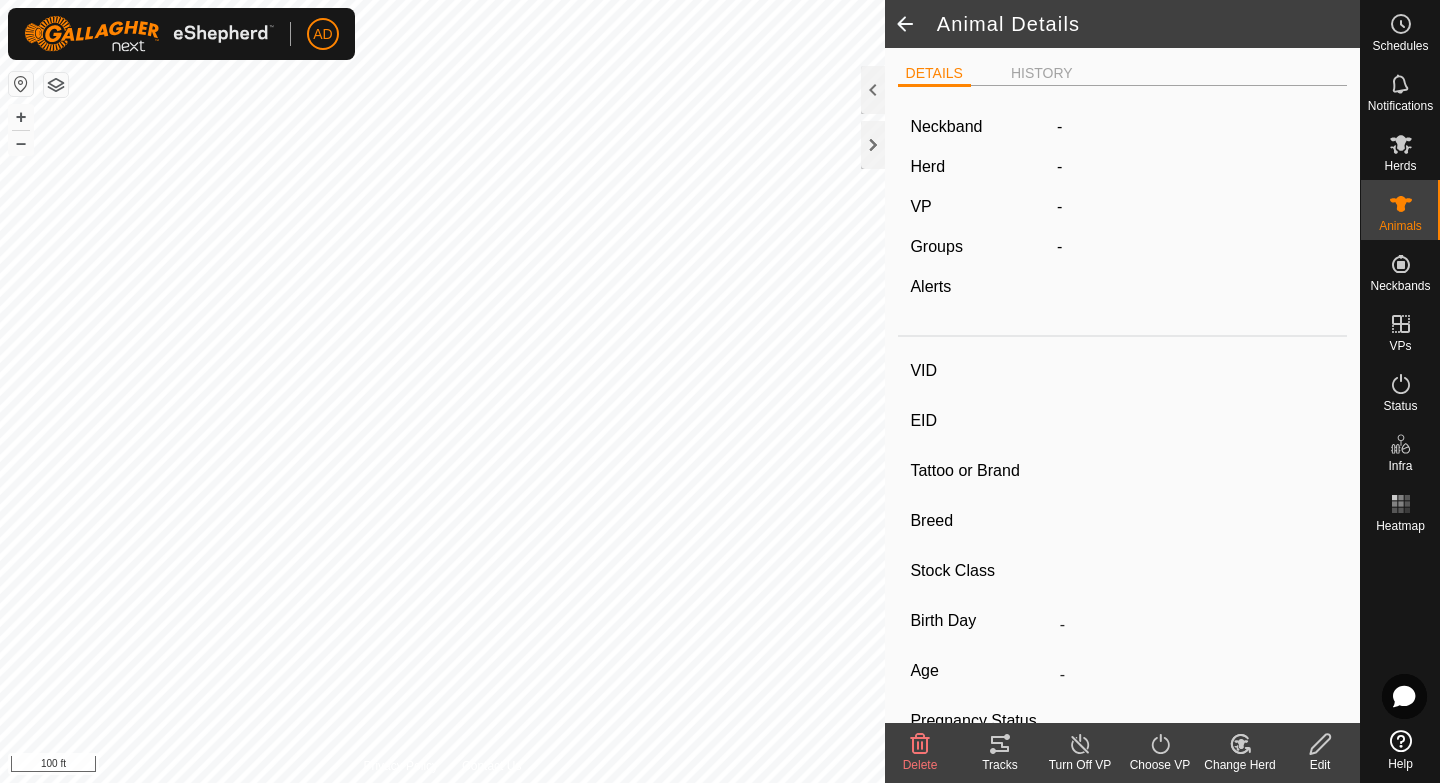 type on "P86" 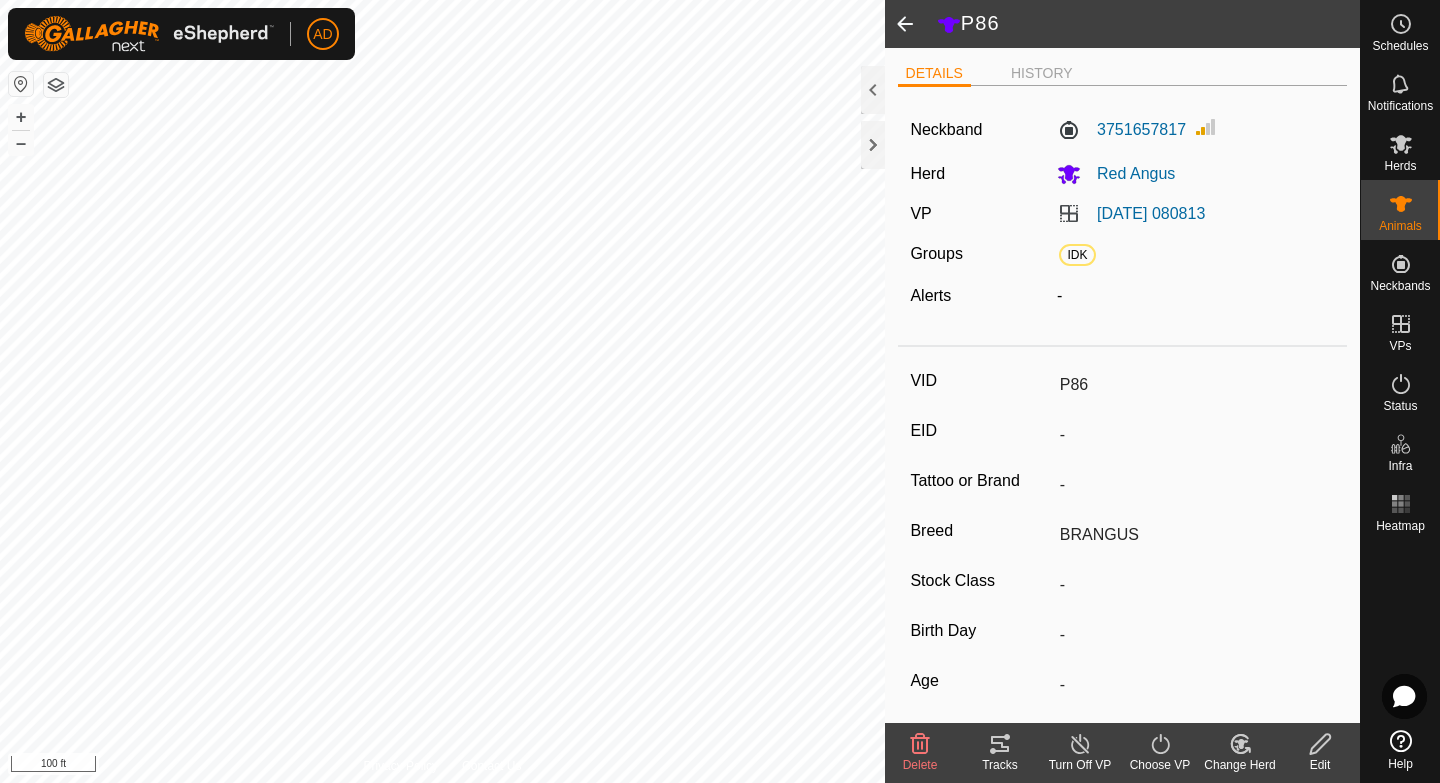 scroll, scrollTop: 201, scrollLeft: 0, axis: vertical 